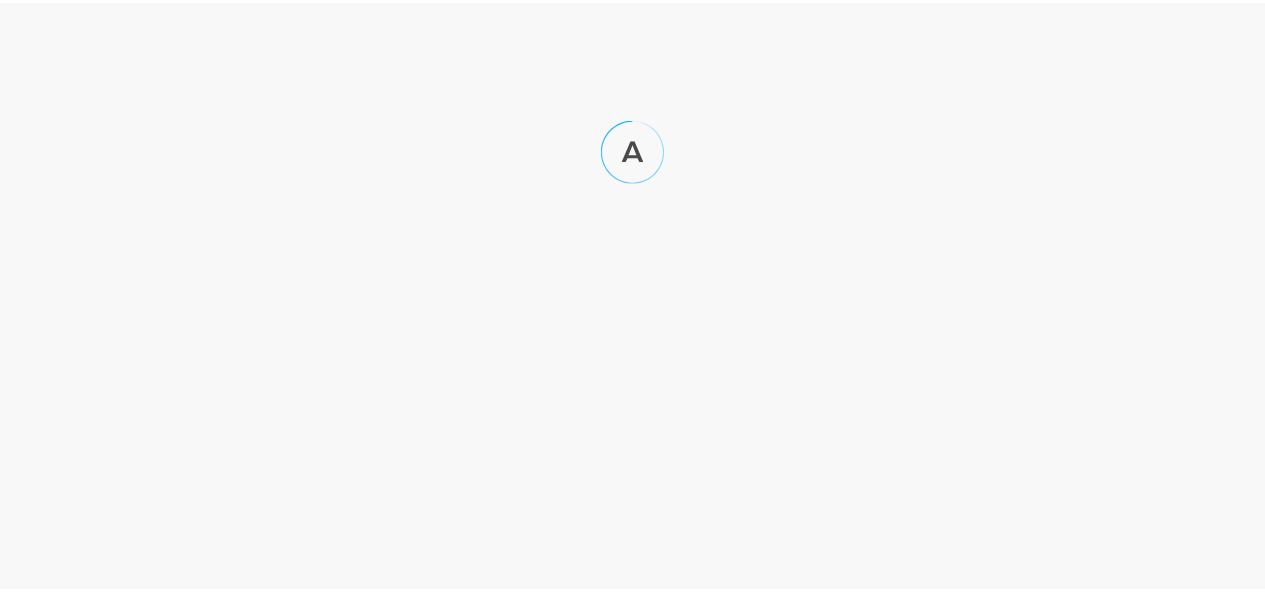 scroll, scrollTop: 0, scrollLeft: 0, axis: both 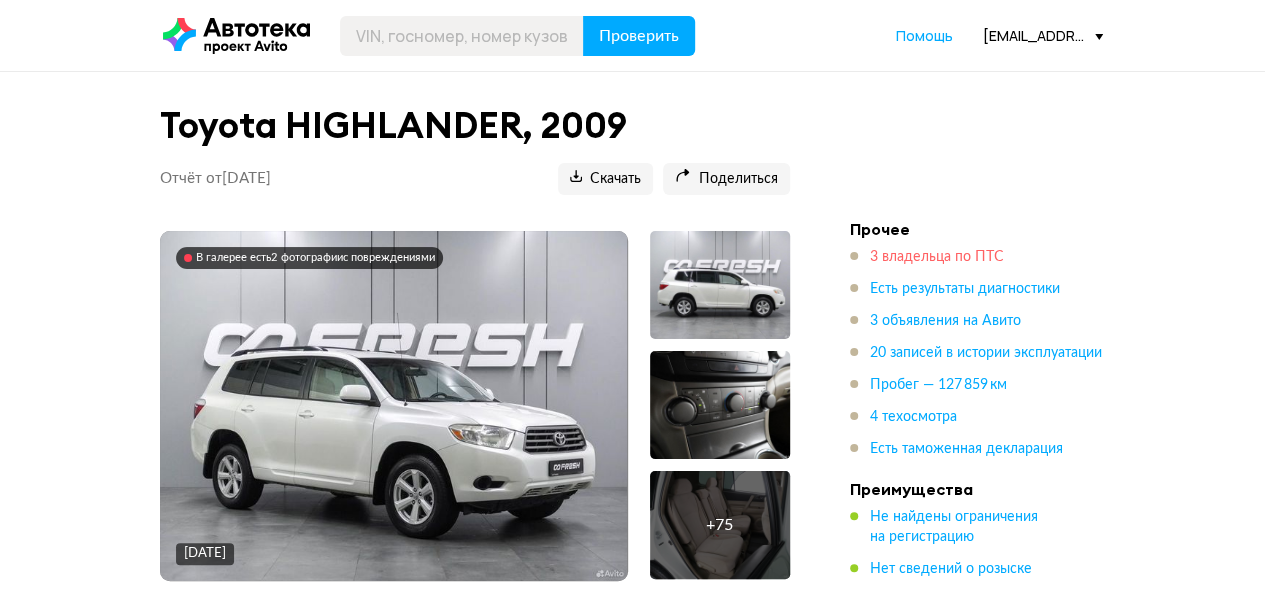 click on "3 владельца по ПТС" at bounding box center [937, 257] 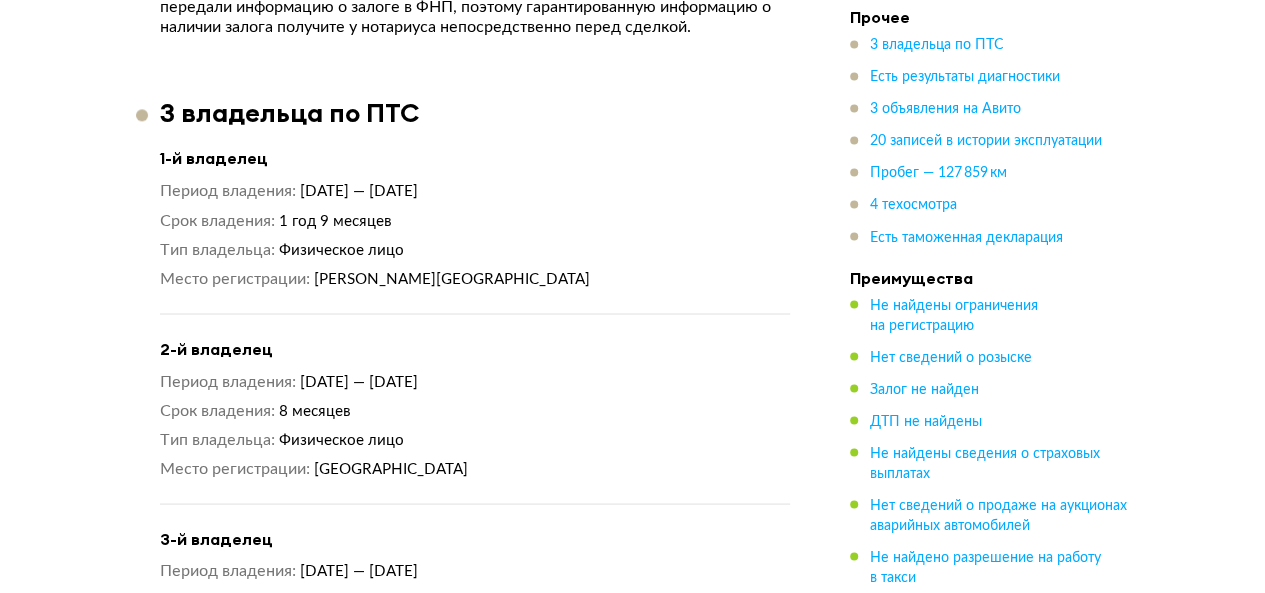 scroll, scrollTop: 1872, scrollLeft: 0, axis: vertical 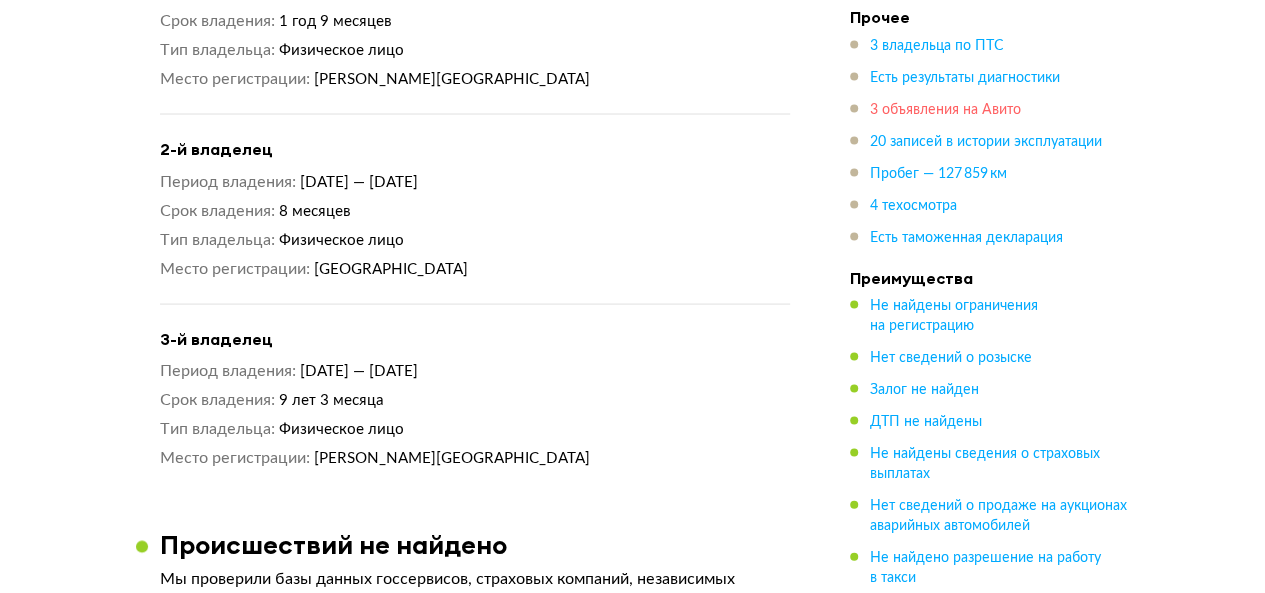 click on "3 объявления на Авито" at bounding box center [945, 110] 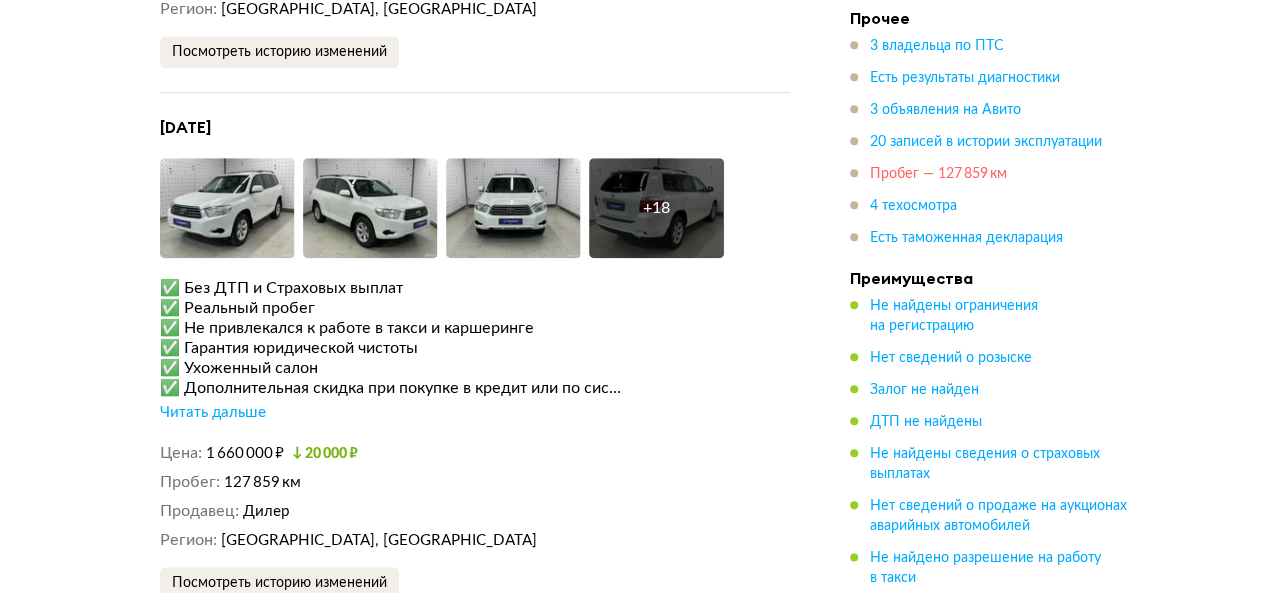 click on "Пробег —  127 859 км" at bounding box center (938, 174) 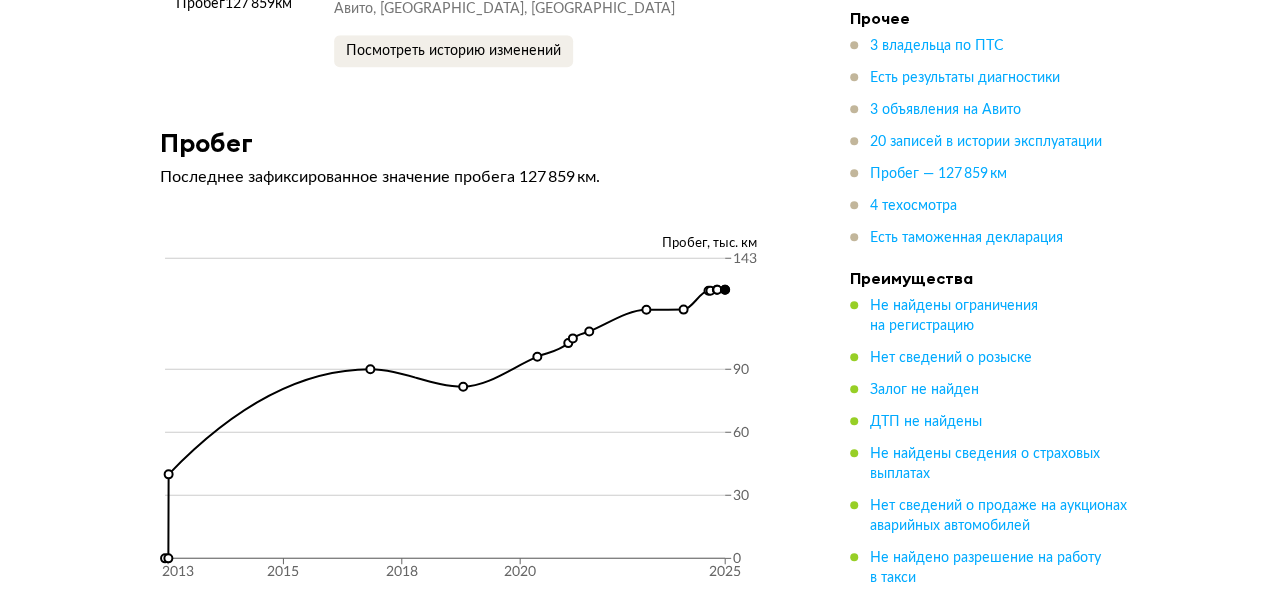 scroll, scrollTop: 8433, scrollLeft: 0, axis: vertical 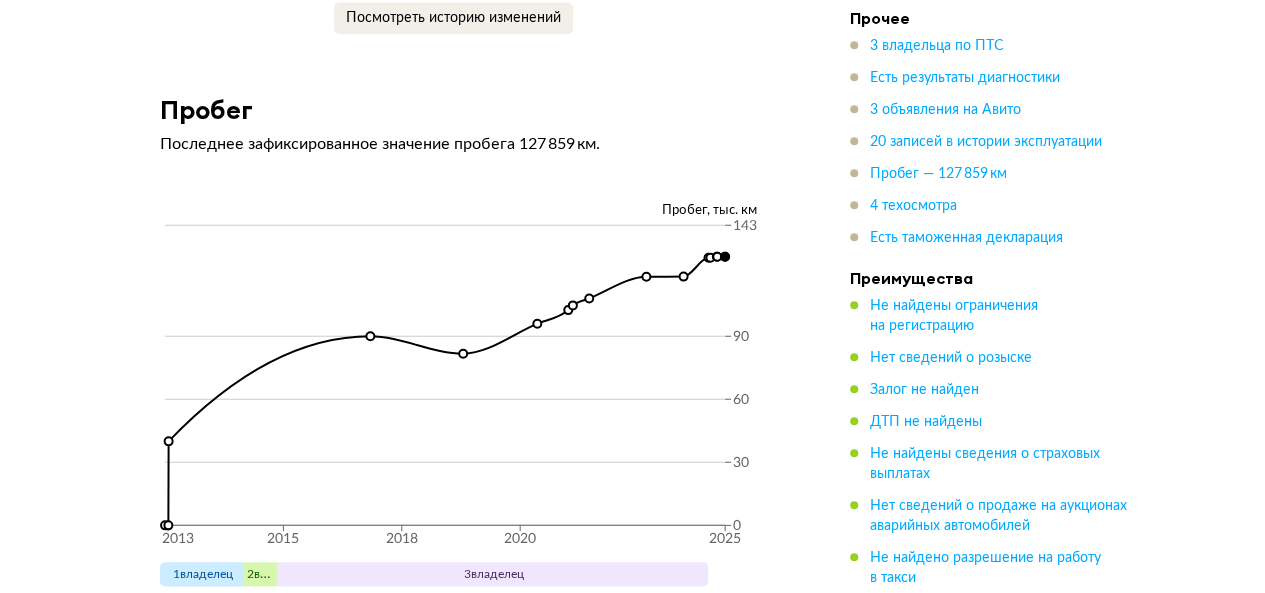 click on "3 владельца по ПТС Есть результаты диагностики 3 объявления на Авито 20 записей в истории эксплуатации Пробег —  127 859 км 4 техосмотра Есть таможенная декларация" at bounding box center [990, 142] 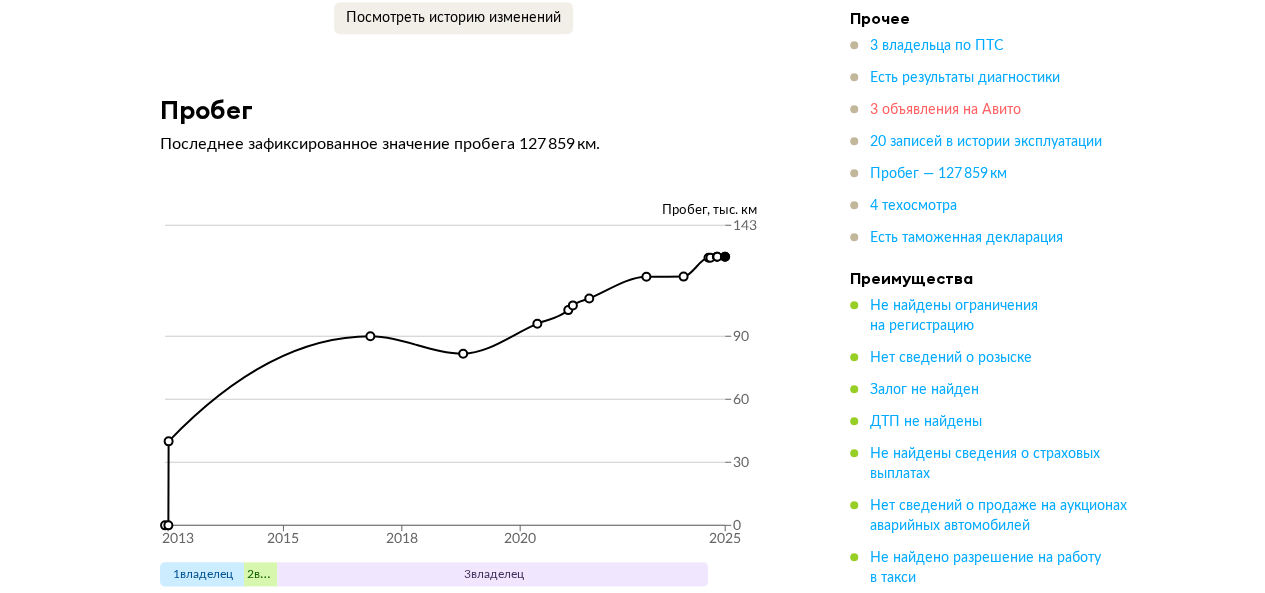 click on "3 объявления на Авито" at bounding box center (945, 110) 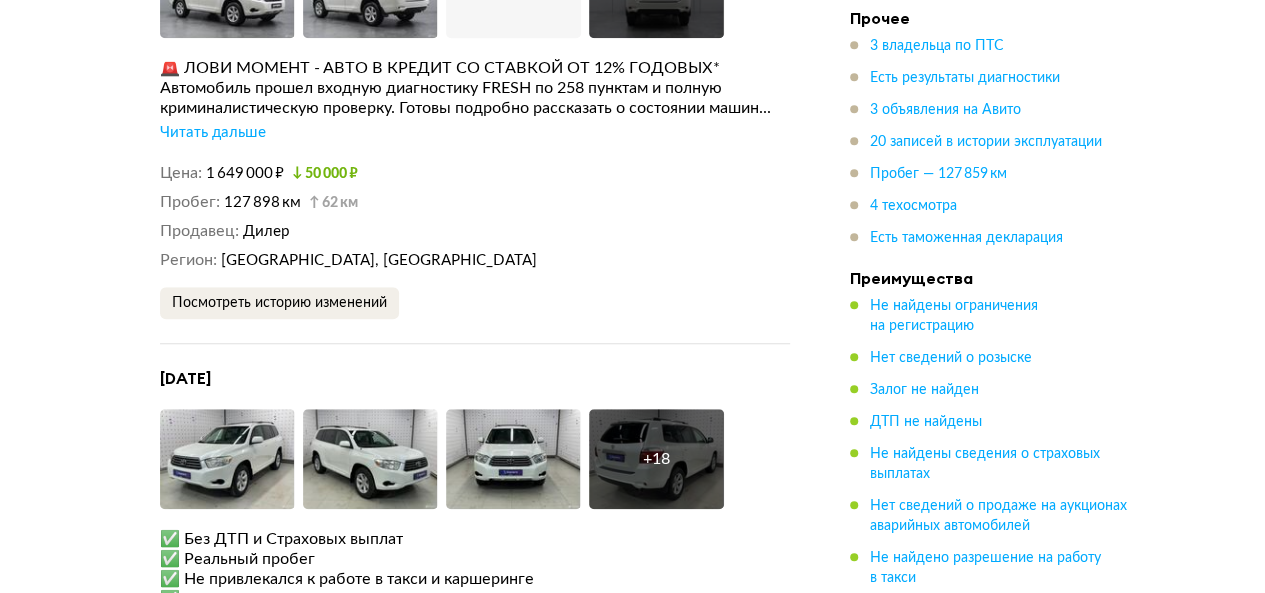scroll, scrollTop: 4510, scrollLeft: 0, axis: vertical 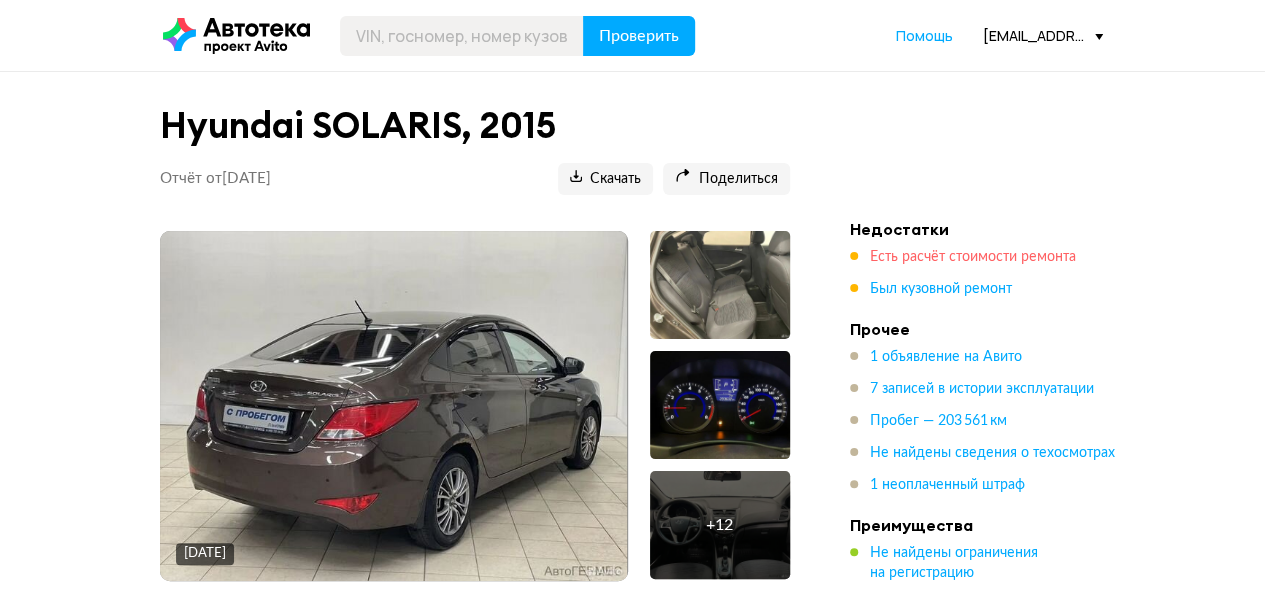 click on "Есть расчёт стоимости ремонта" at bounding box center (973, 257) 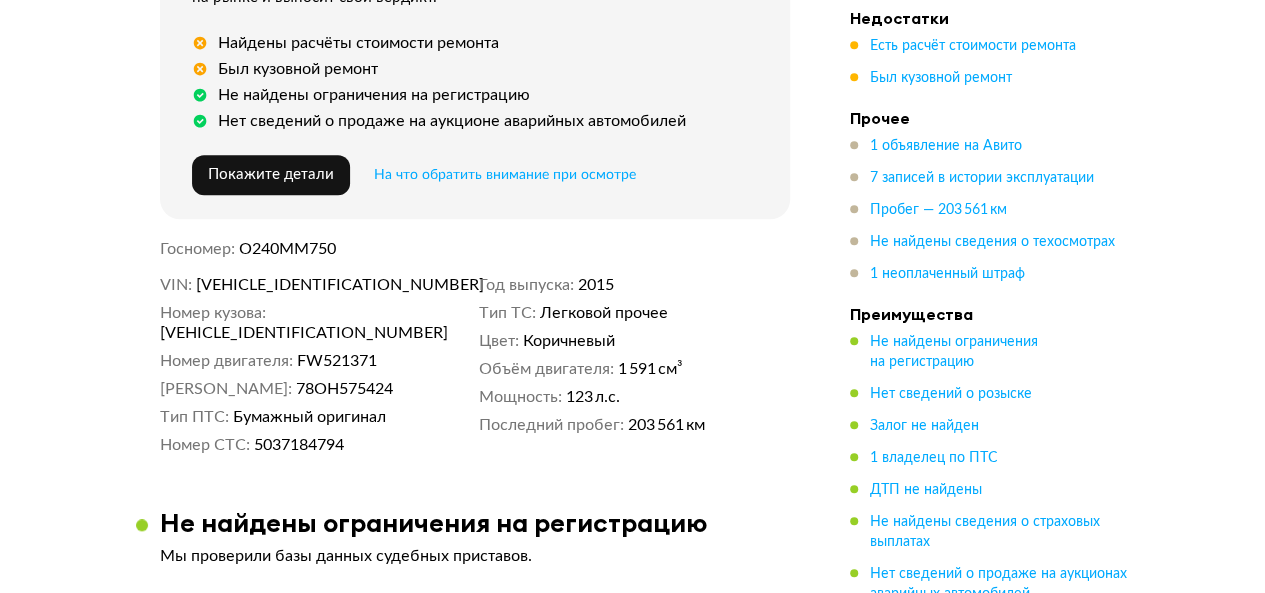 scroll, scrollTop: 2053, scrollLeft: 0, axis: vertical 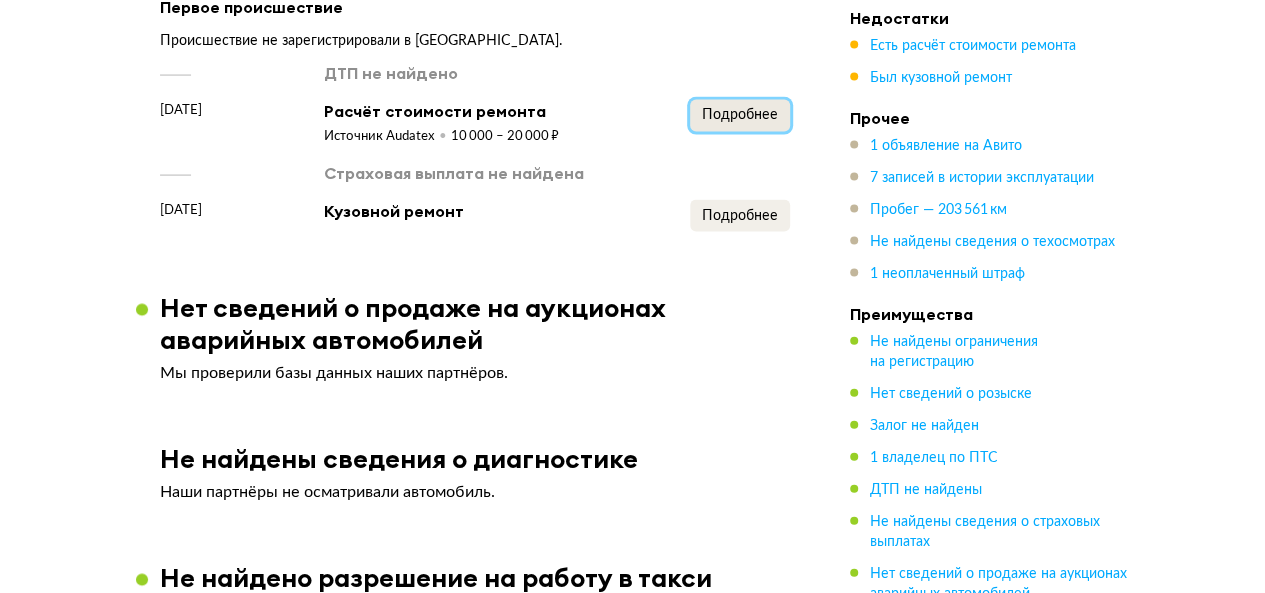 click on "Подробнее" at bounding box center (740, 116) 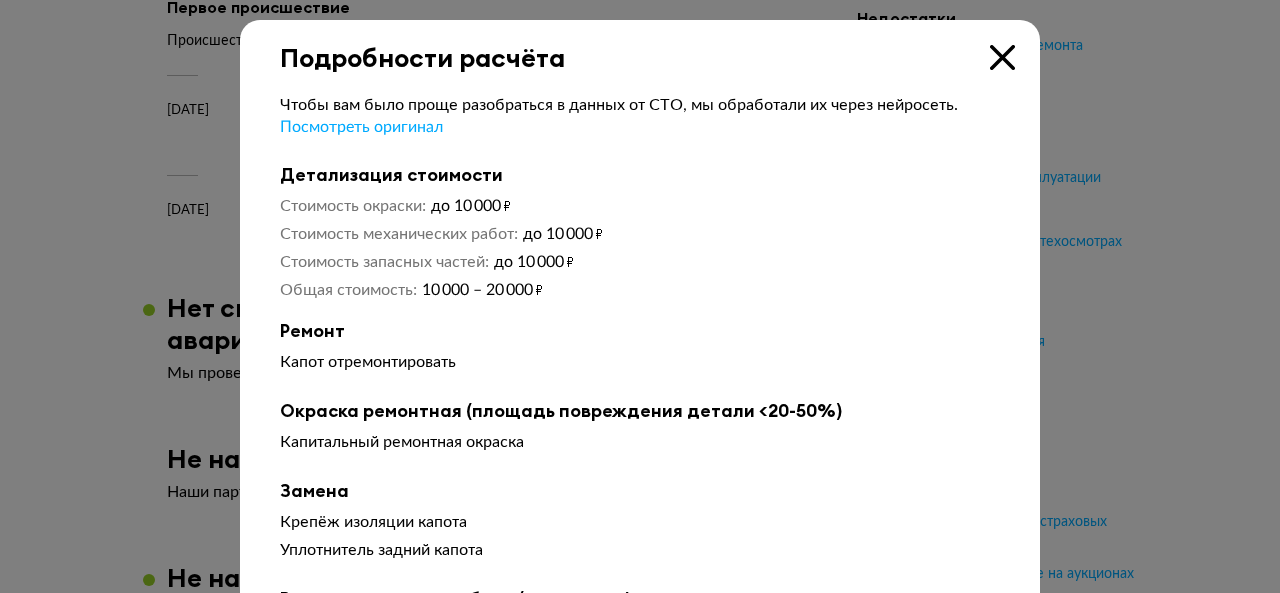click at bounding box center [1002, 57] 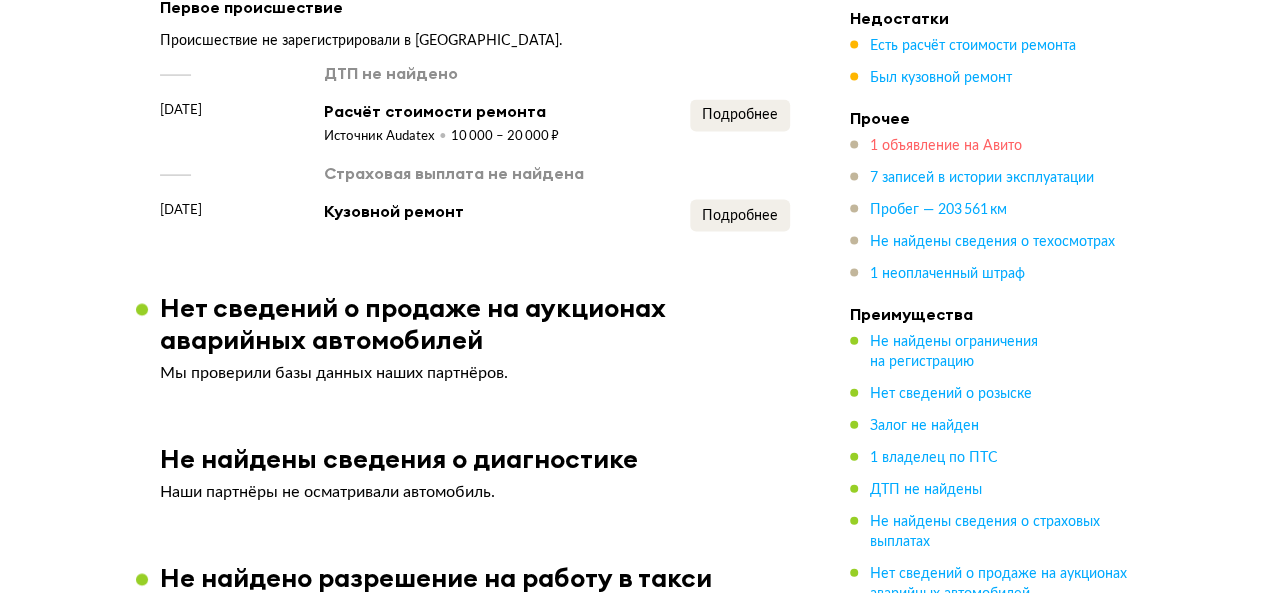 click on "1 объявление на Авито" at bounding box center (946, 146) 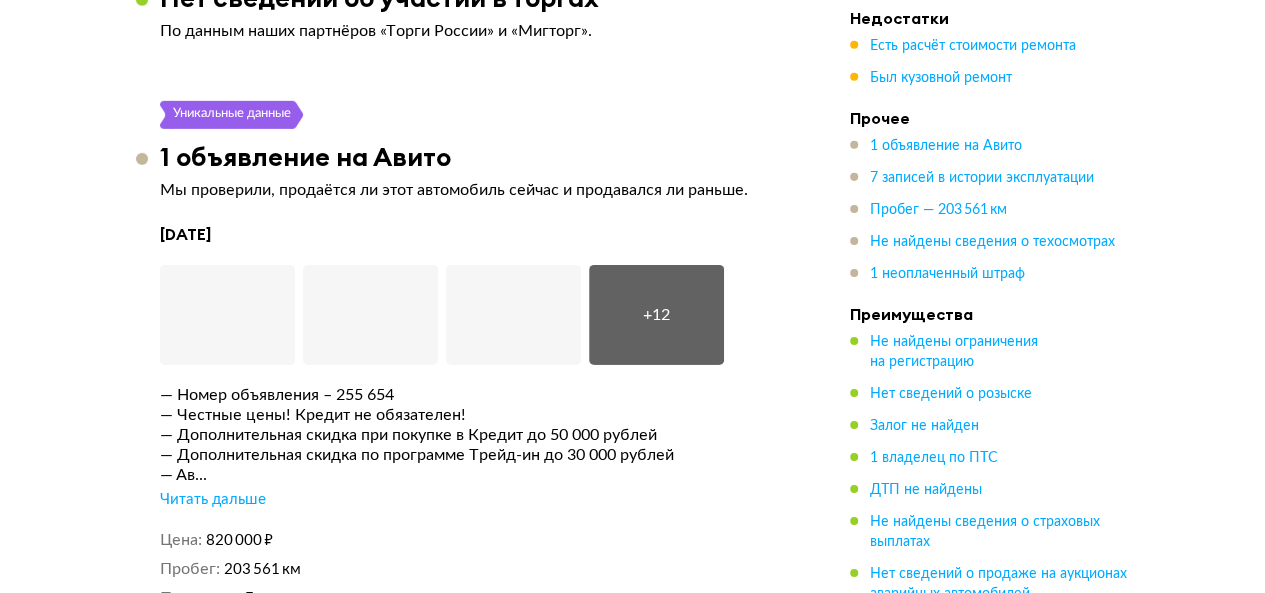 scroll, scrollTop: 3143, scrollLeft: 0, axis: vertical 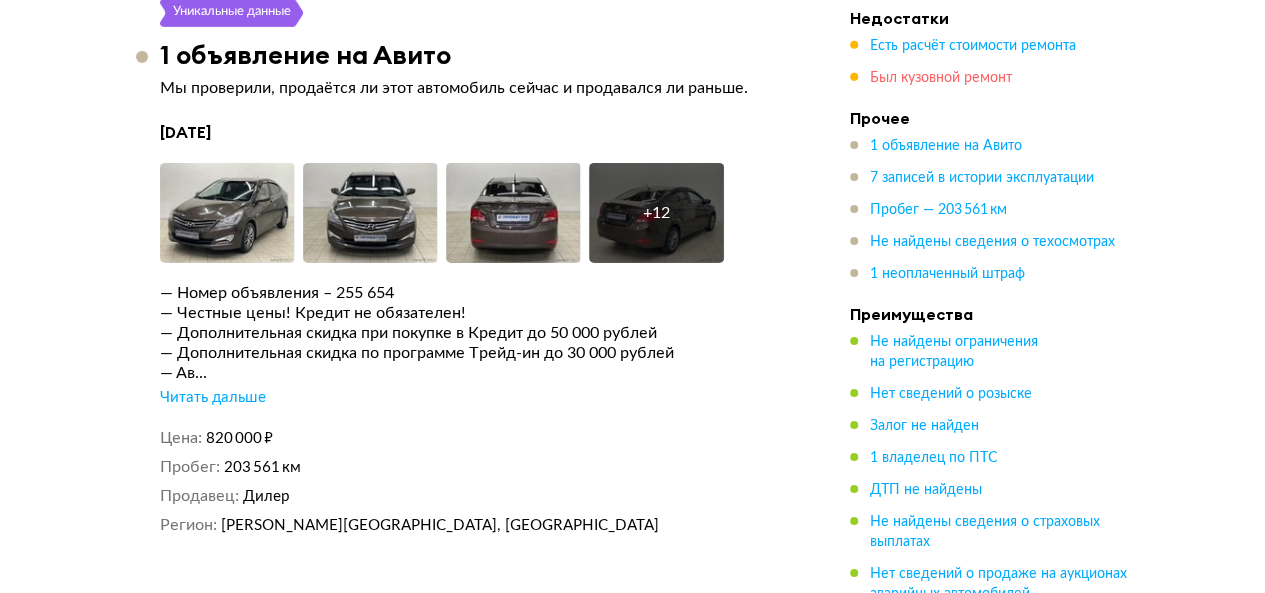 click on "Был кузовной ремонт" at bounding box center (941, 78) 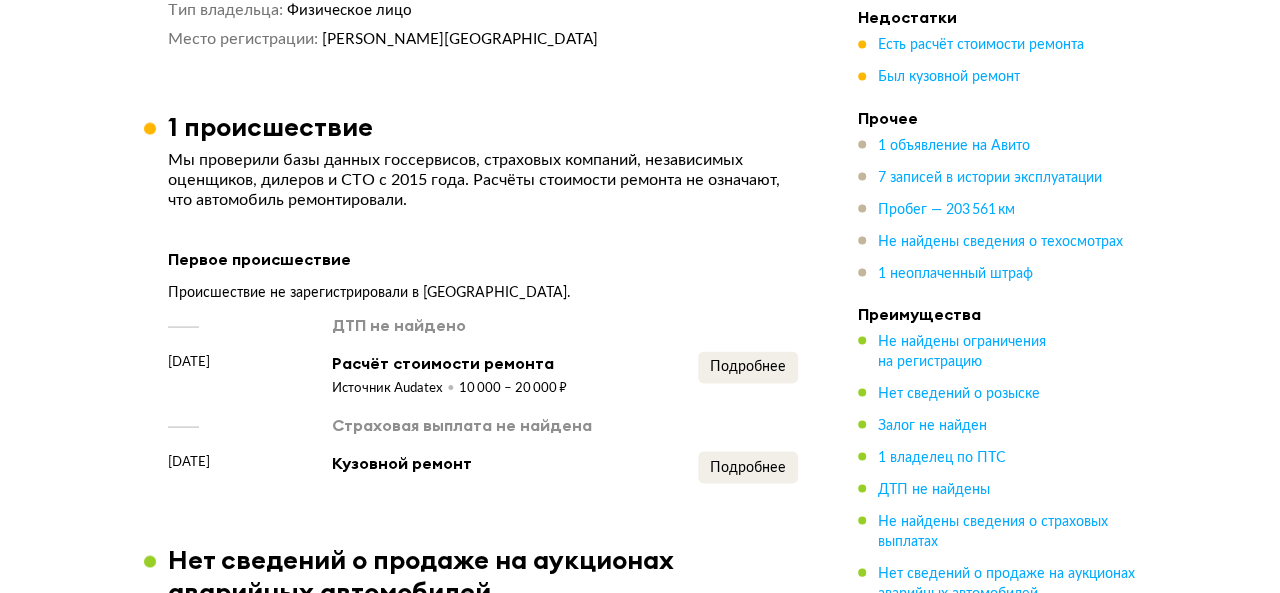scroll, scrollTop: 1754, scrollLeft: 0, axis: vertical 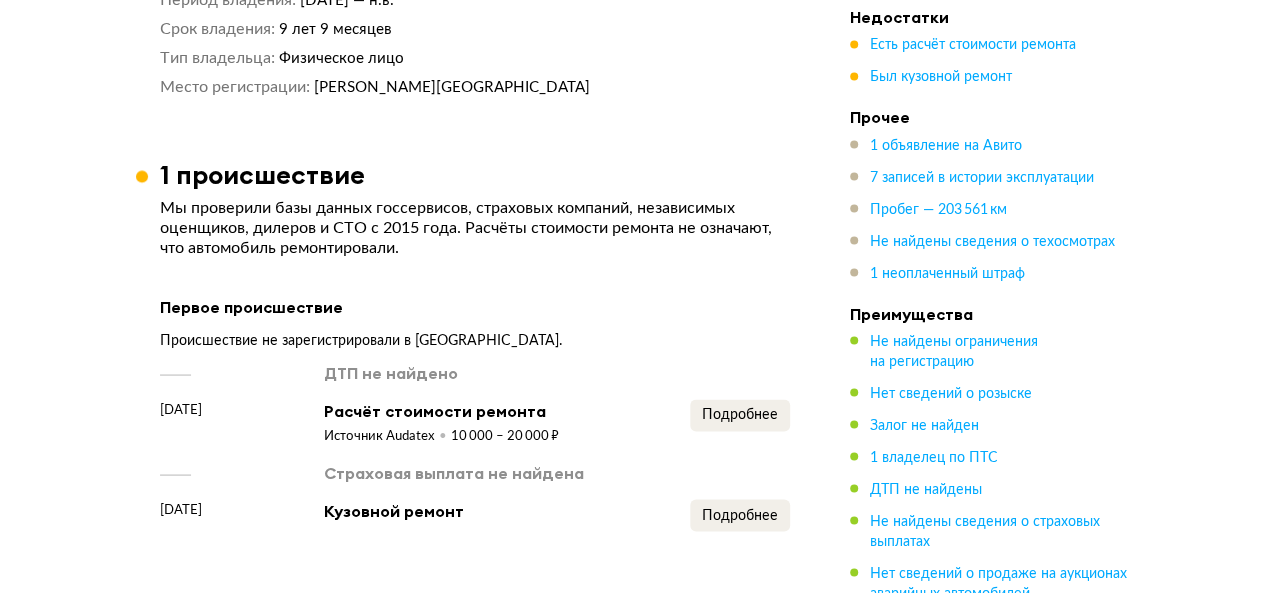 click on "Подробнее" at bounding box center (740, 422) 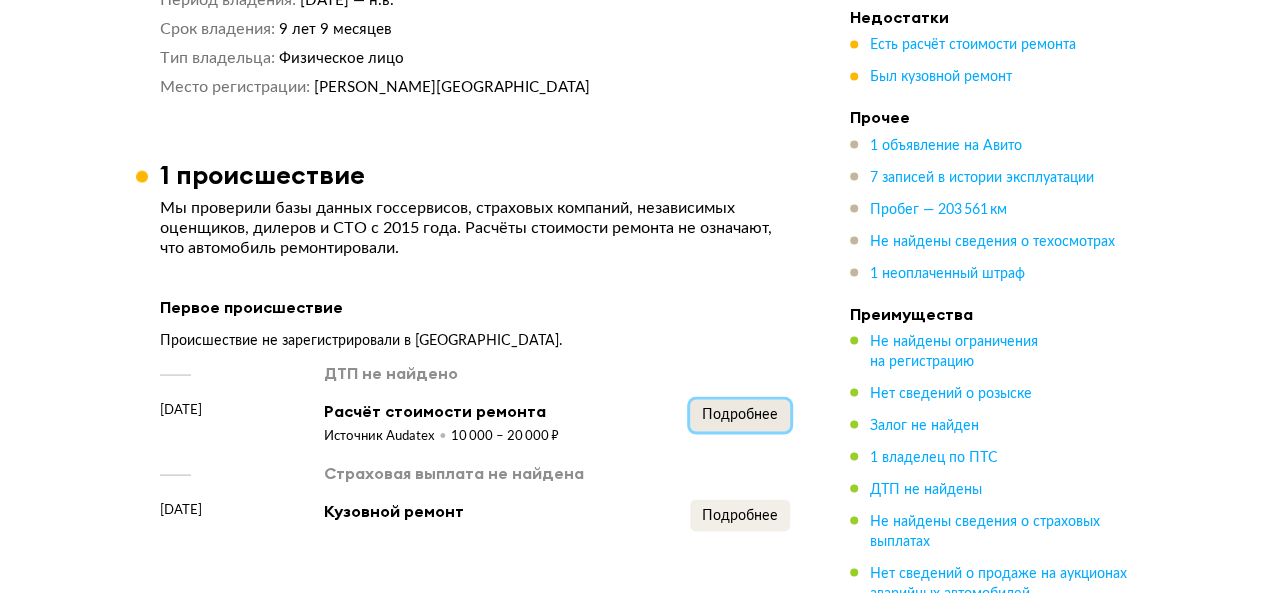 click on "Подробнее" at bounding box center [740, 414] 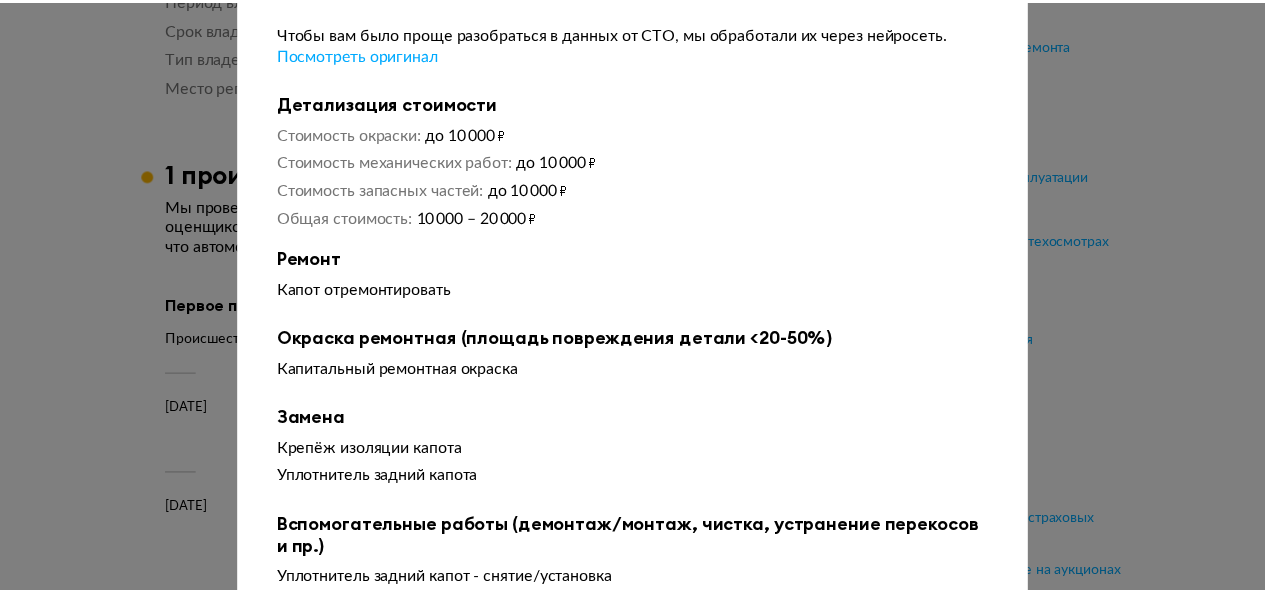 scroll, scrollTop: 0, scrollLeft: 0, axis: both 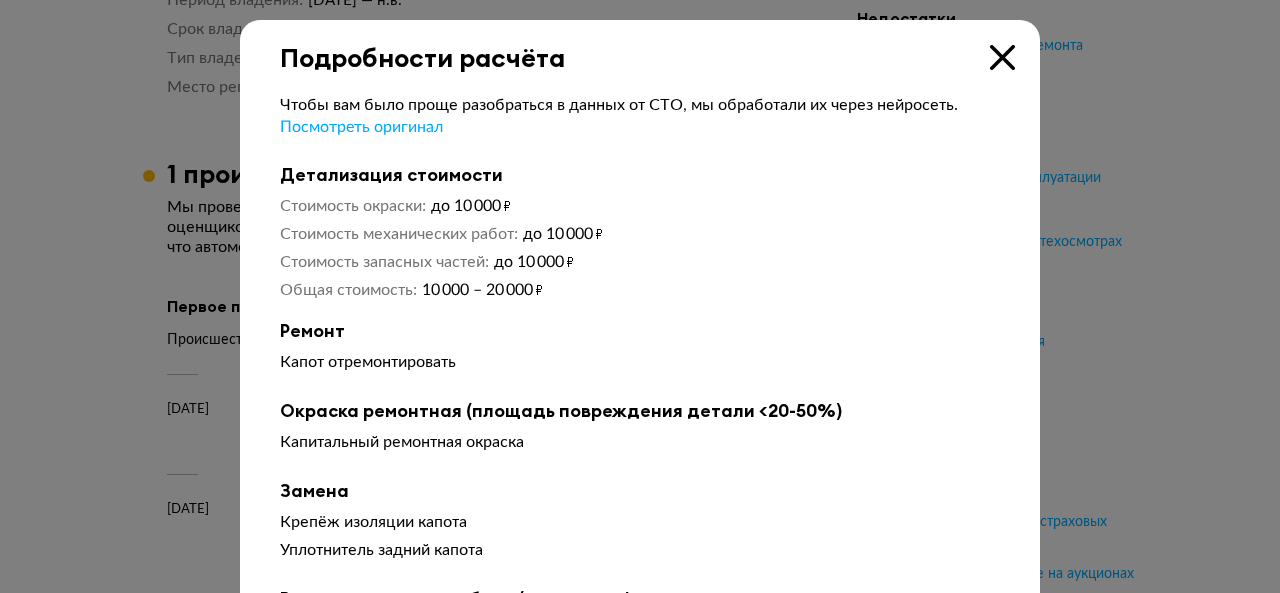 click at bounding box center [1002, 57] 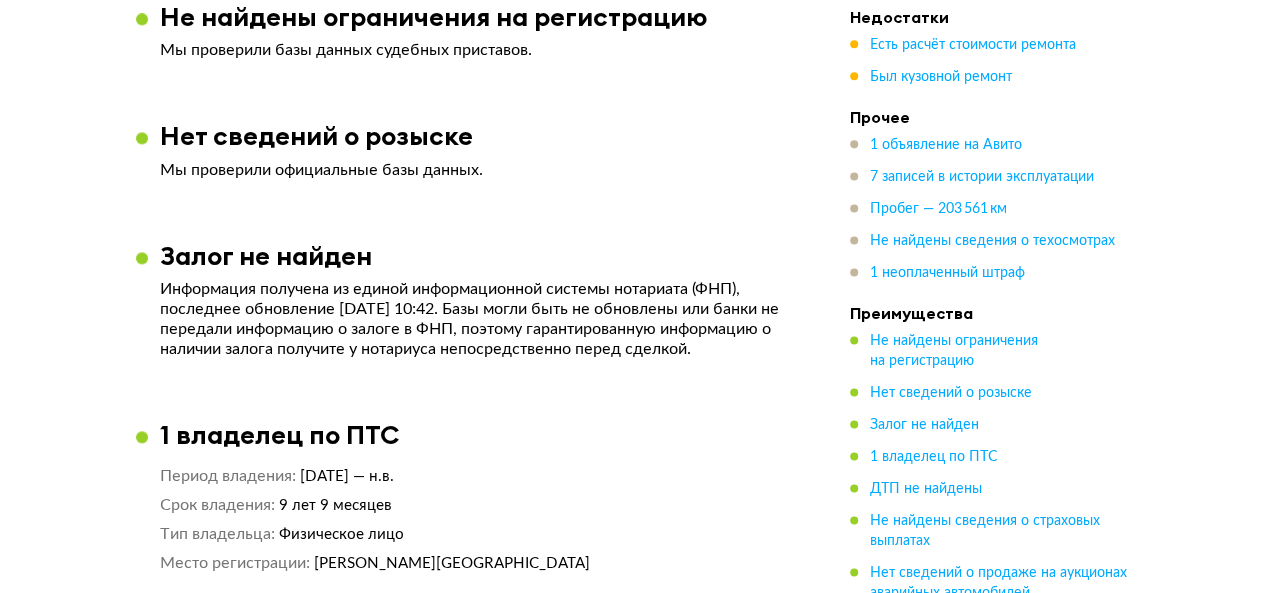 scroll, scrollTop: 1254, scrollLeft: 0, axis: vertical 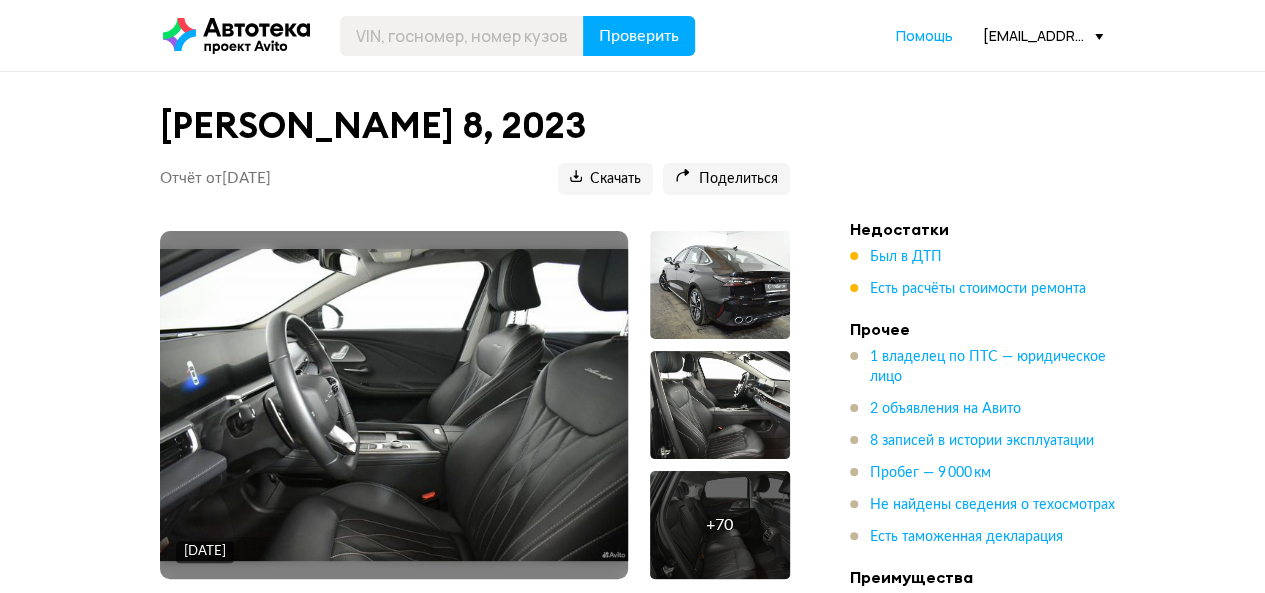 click on "Недостатки Был в ДТП Есть расчёты стоимости ремонта" at bounding box center (990, 259) 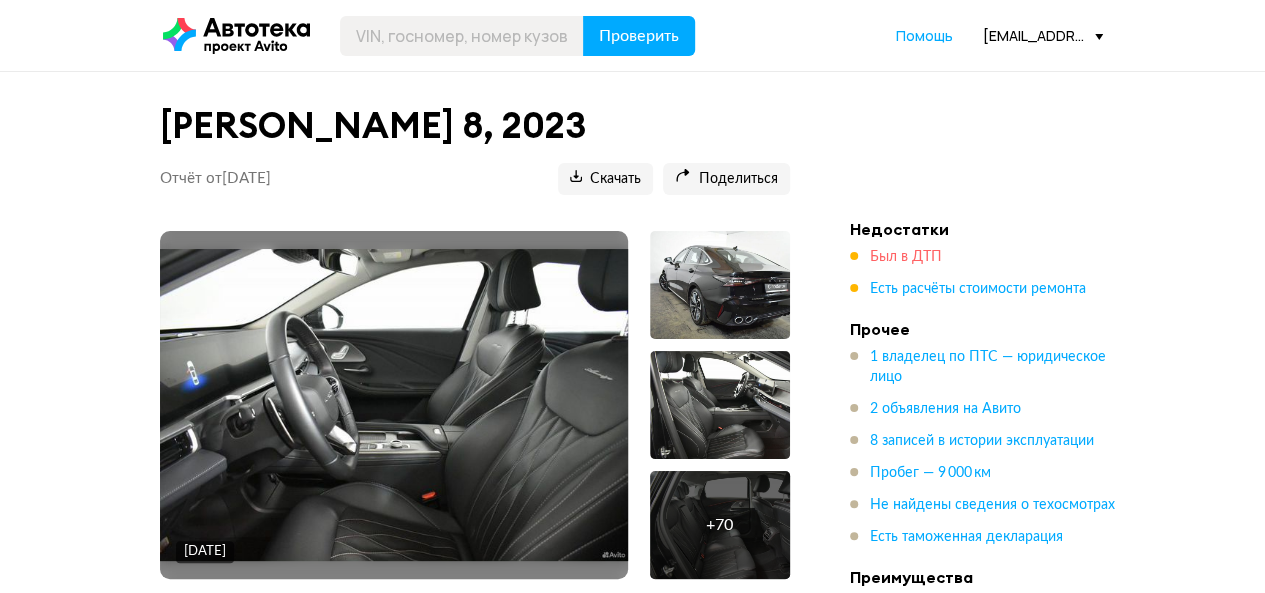 click on "Был в ДТП" at bounding box center (906, 257) 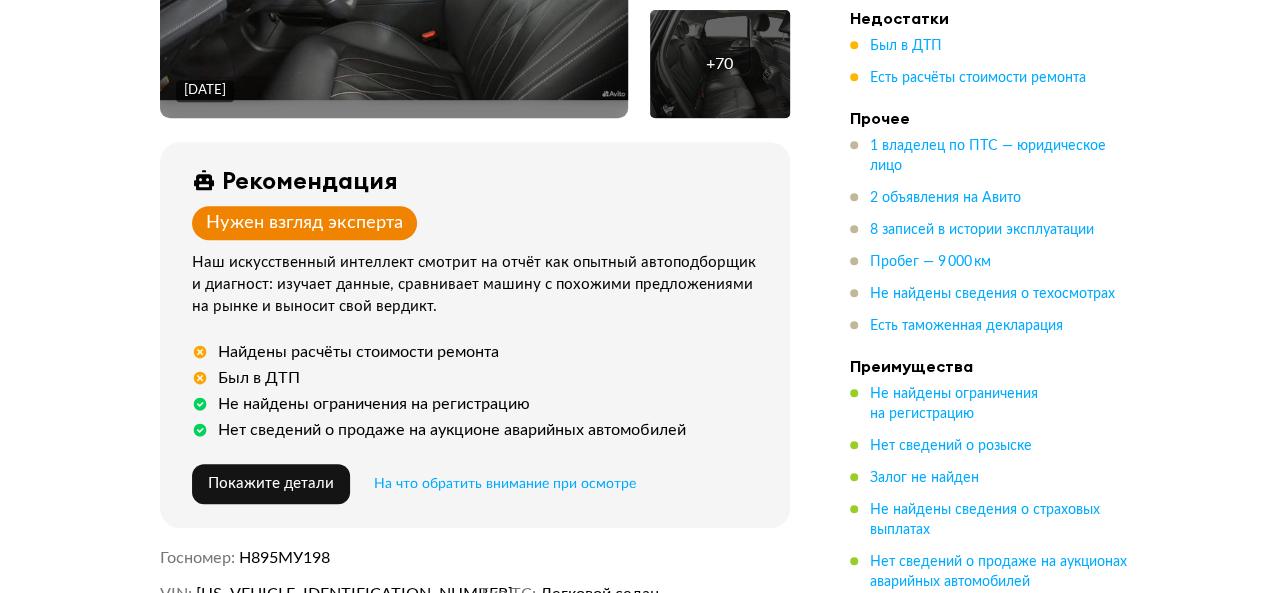 scroll, scrollTop: 2075, scrollLeft: 0, axis: vertical 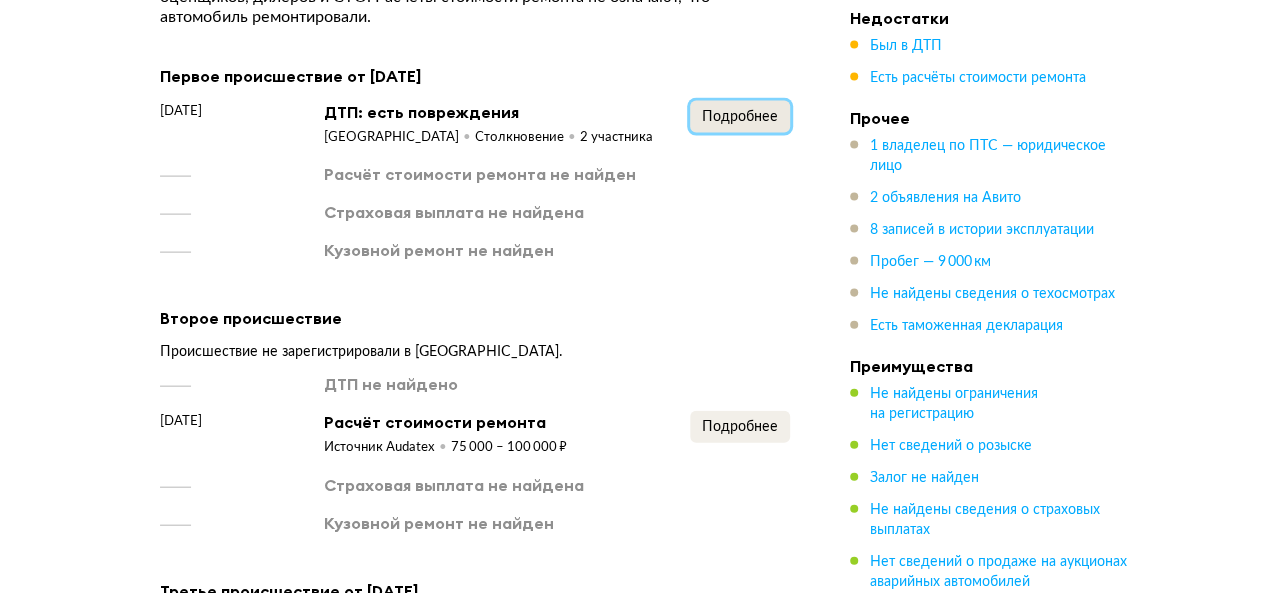 click on "Подробнее" at bounding box center (740, 117) 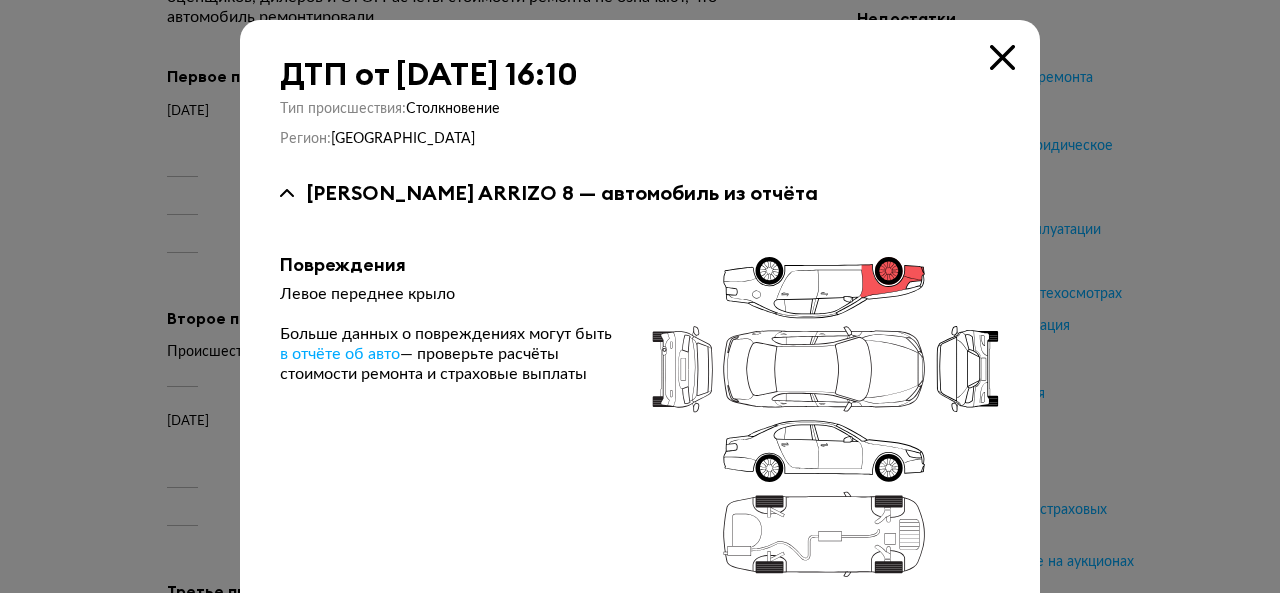 click at bounding box center [1002, 57] 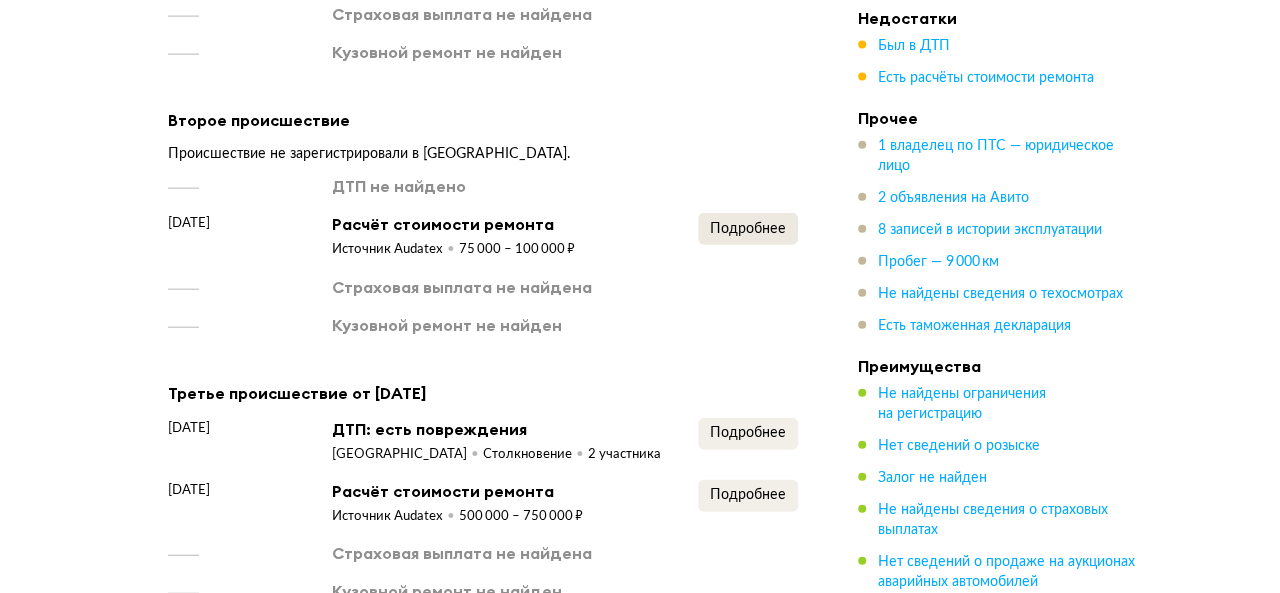 scroll, scrollTop: 2275, scrollLeft: 0, axis: vertical 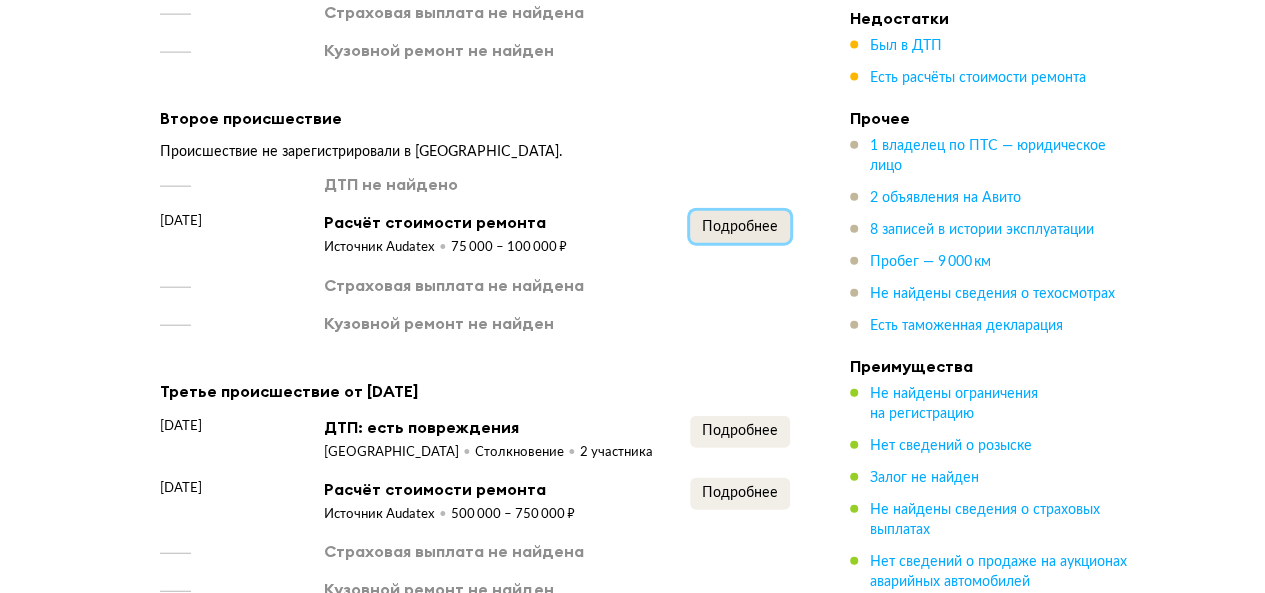 click on "Подробнее" at bounding box center (740, 227) 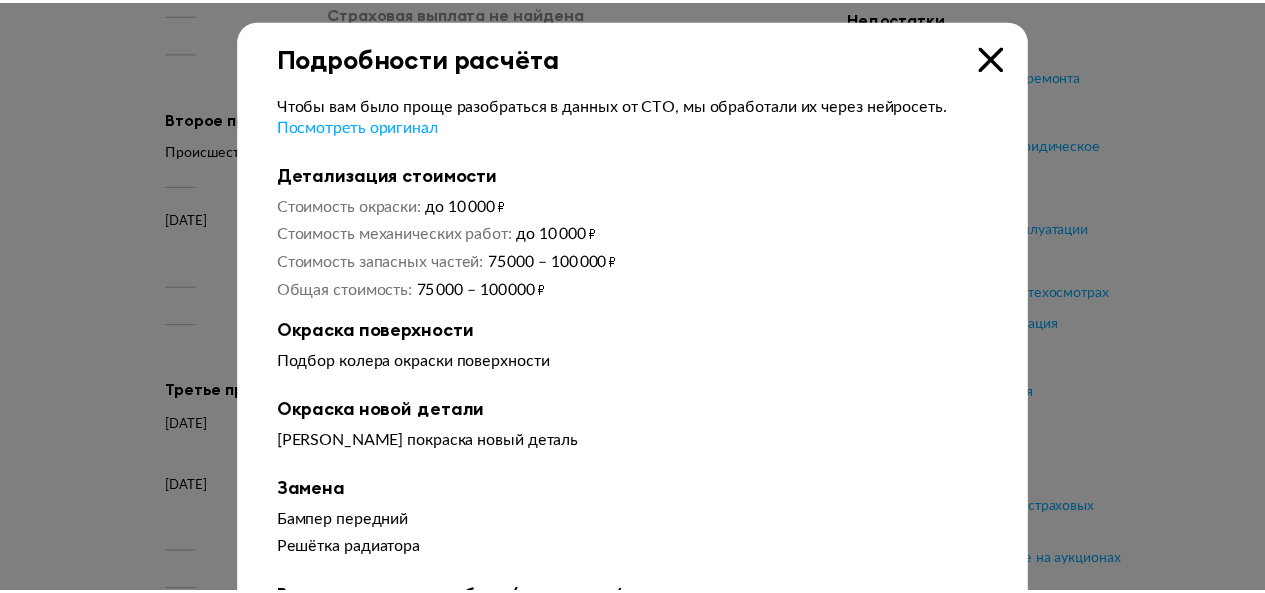 scroll, scrollTop: 0, scrollLeft: 0, axis: both 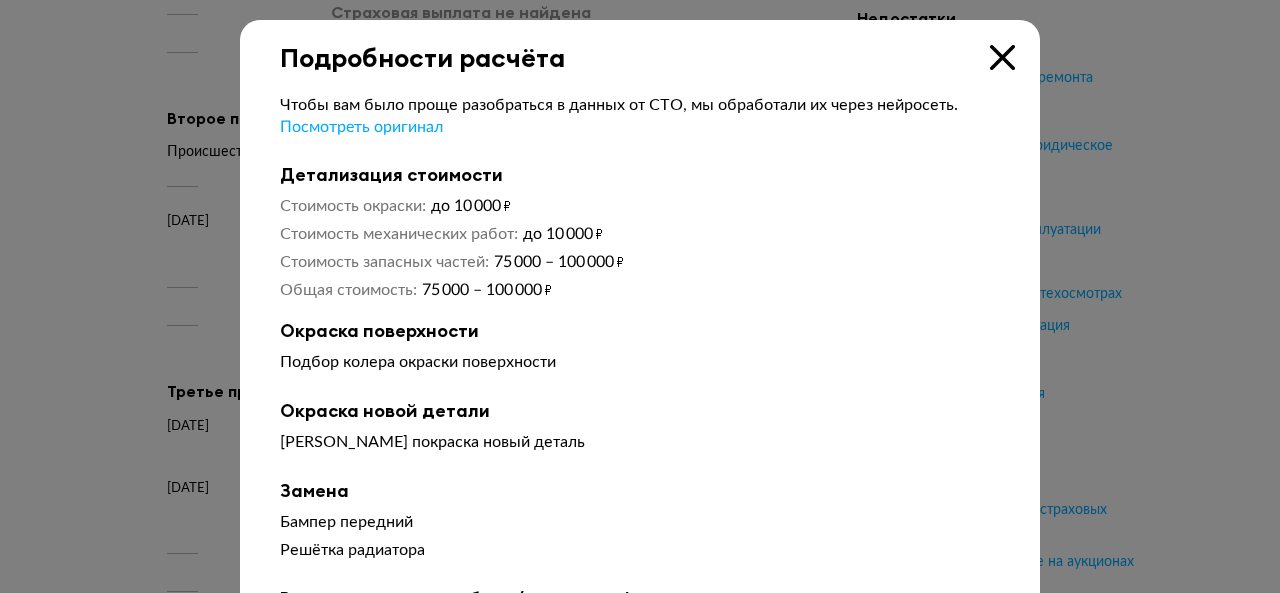 click at bounding box center (1002, 57) 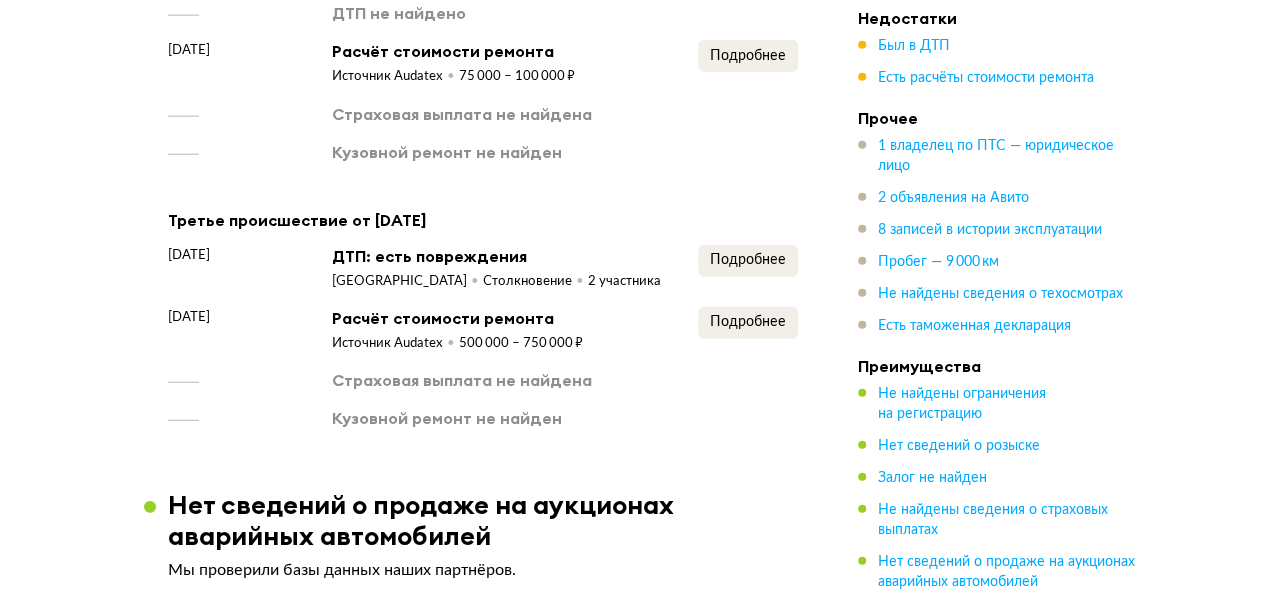 scroll, scrollTop: 2475, scrollLeft: 0, axis: vertical 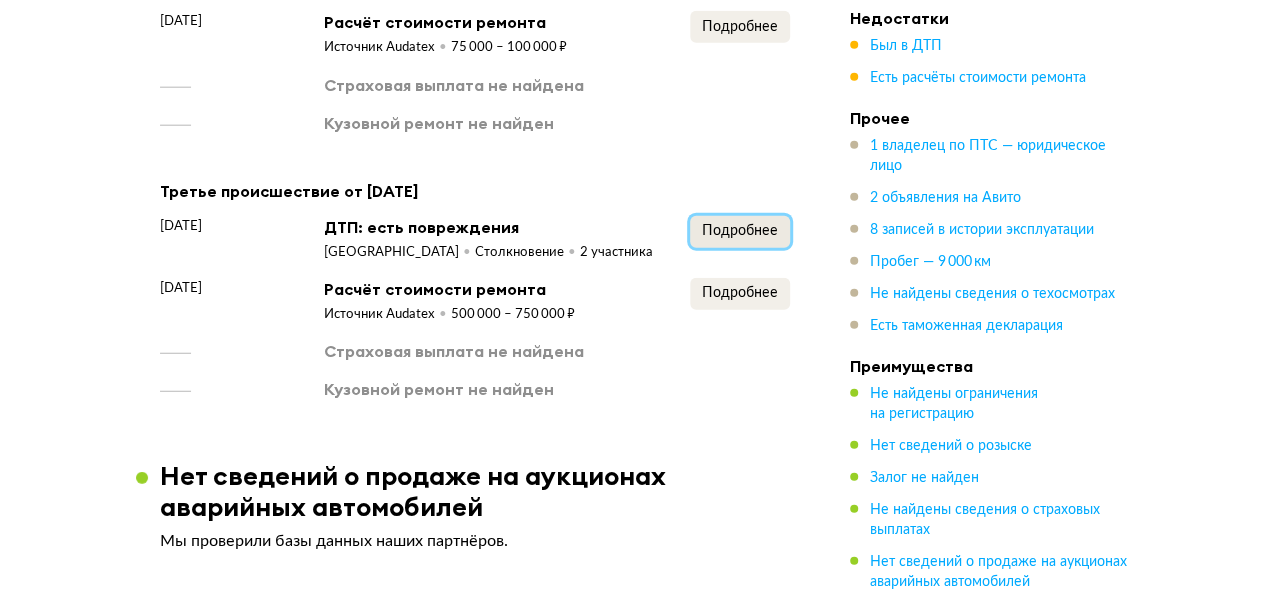 click on "Подробнее" at bounding box center (740, 231) 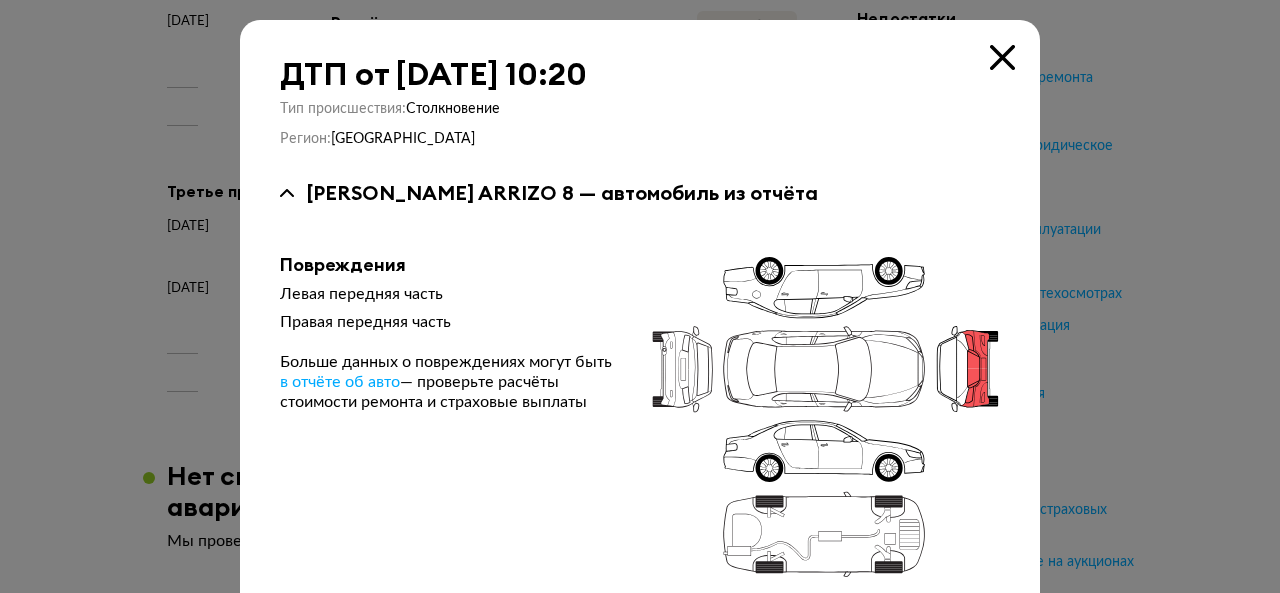 click on "ДТП от 10 января 2025 года в 10:20 Тип происшествия :  Столкновение Регион :  Санкт-Петербург Chery   ARRIZO 8   —   автомобиль из отчёта Повреждения Левая передняя часть Правая передняя часть Больше данных о повреждениях могут быть  в отчёте об авто   — проверьте расчёты стоимости ремонта и страховые выплаты Повреждения, например вмятины, деформации. Сравните повреждения всех участников происшествия с  автомобилем  из отчёта. Это поможет лучше понять, что именно произошло. Haval   H9   —   другой участник" at bounding box center [640, 460] 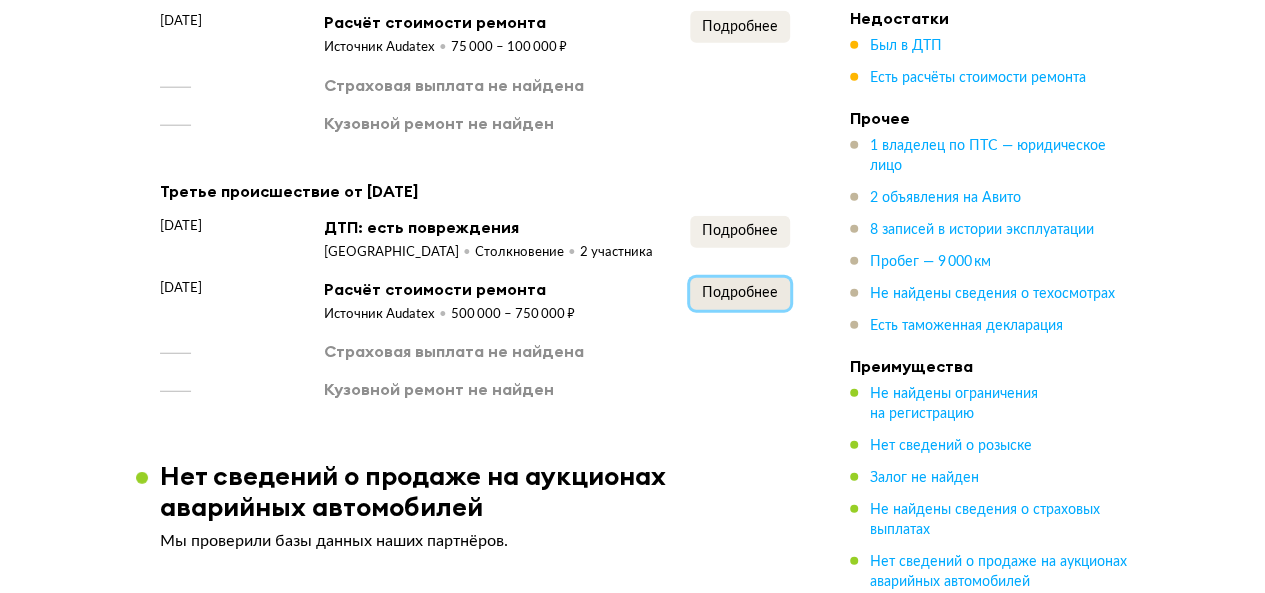 click on "Подробнее" at bounding box center (740, 293) 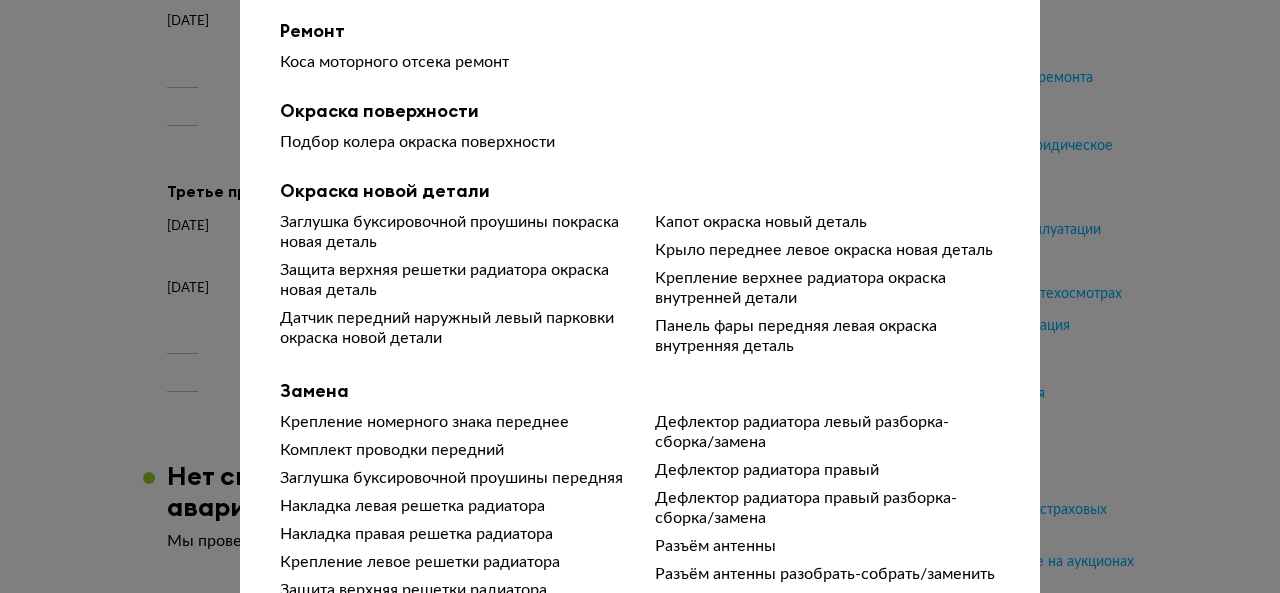 scroll, scrollTop: 100, scrollLeft: 0, axis: vertical 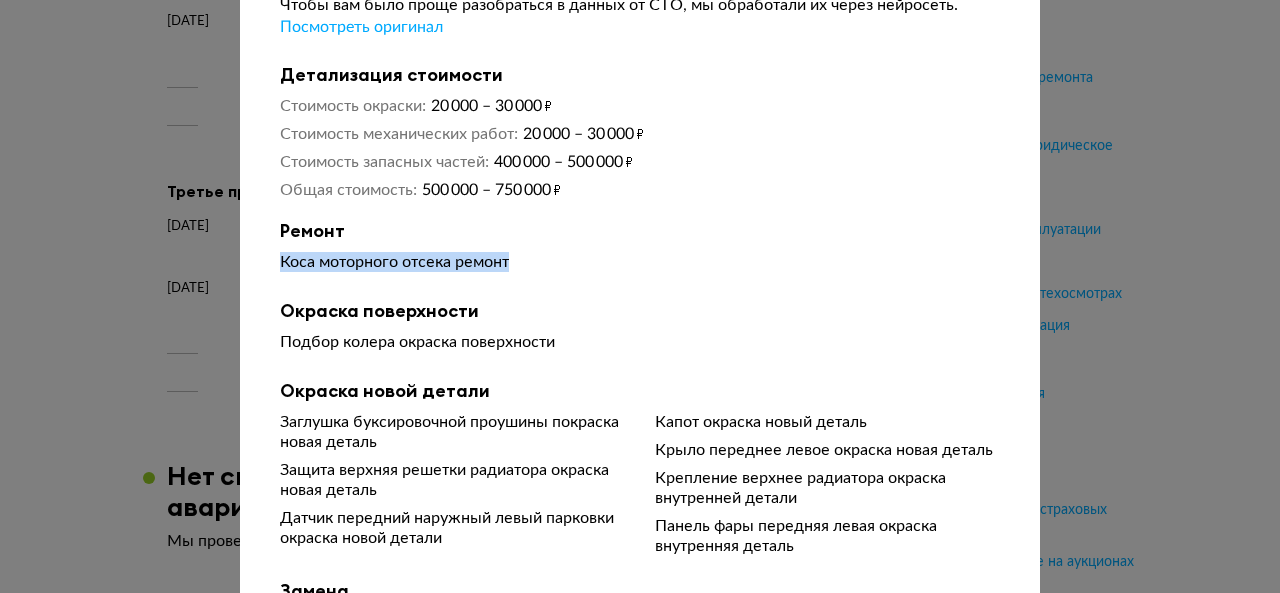 drag, startPoint x: 520, startPoint y: 255, endPoint x: 272, endPoint y: 275, distance: 248.80515 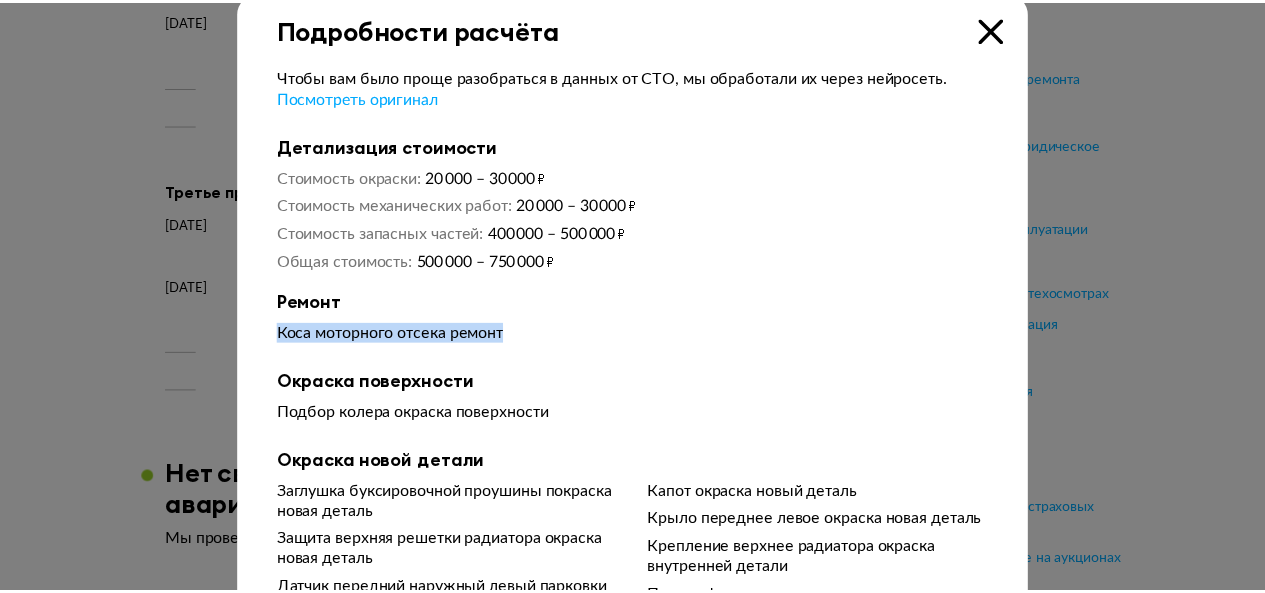 scroll, scrollTop: 0, scrollLeft: 0, axis: both 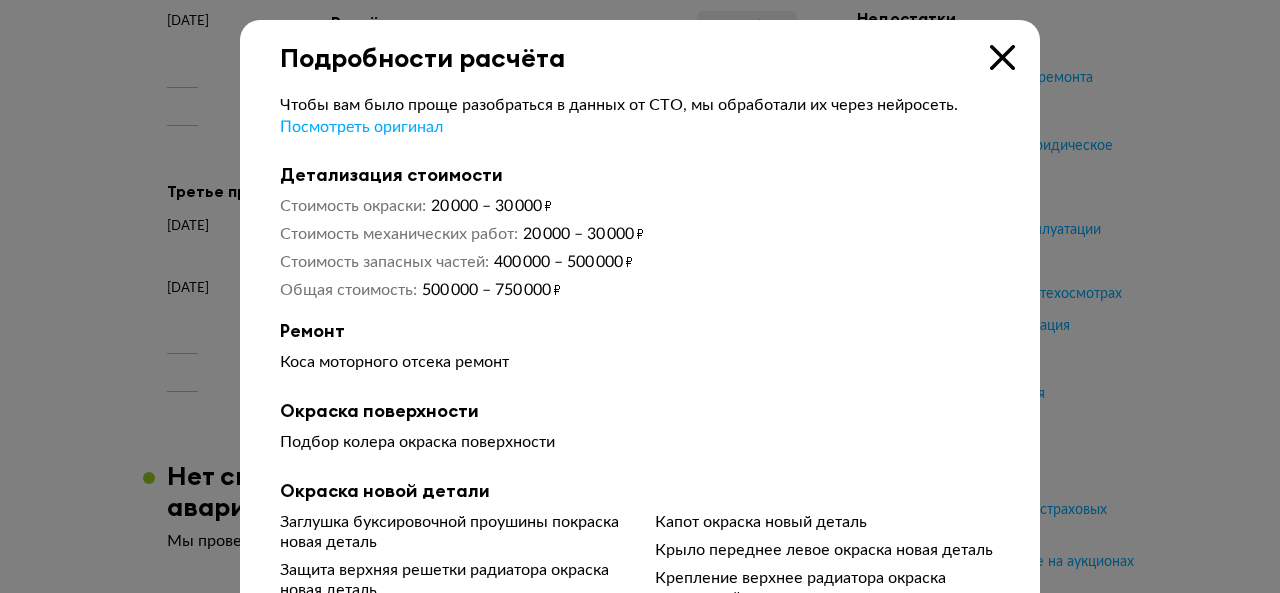 click at bounding box center [1002, 57] 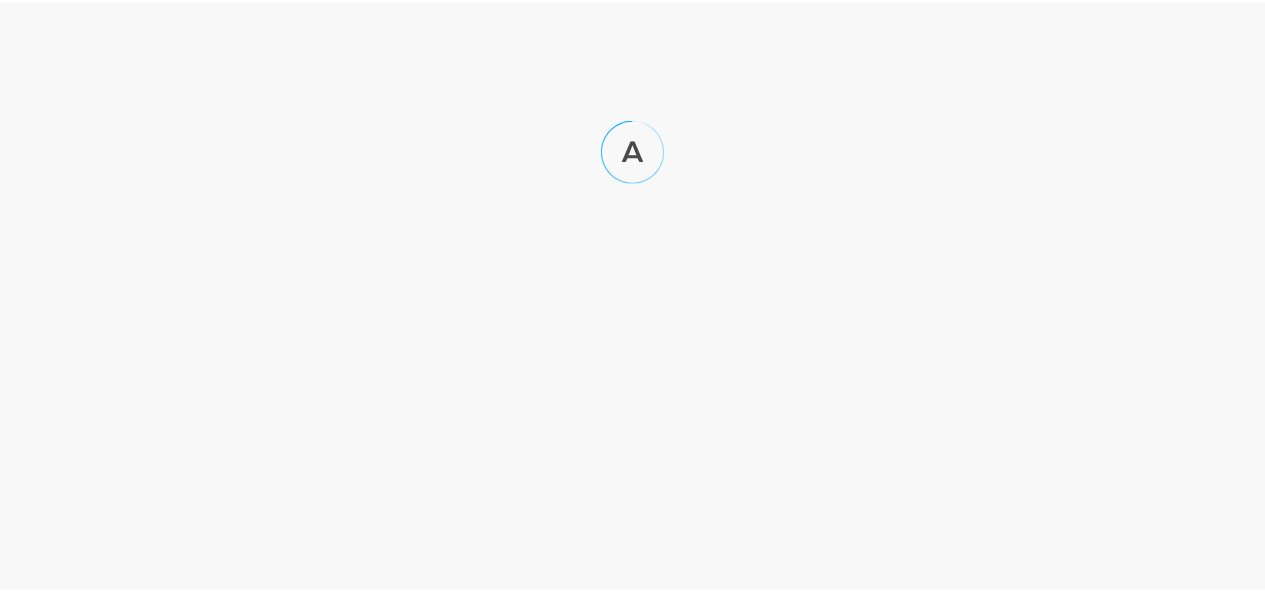 scroll, scrollTop: 0, scrollLeft: 0, axis: both 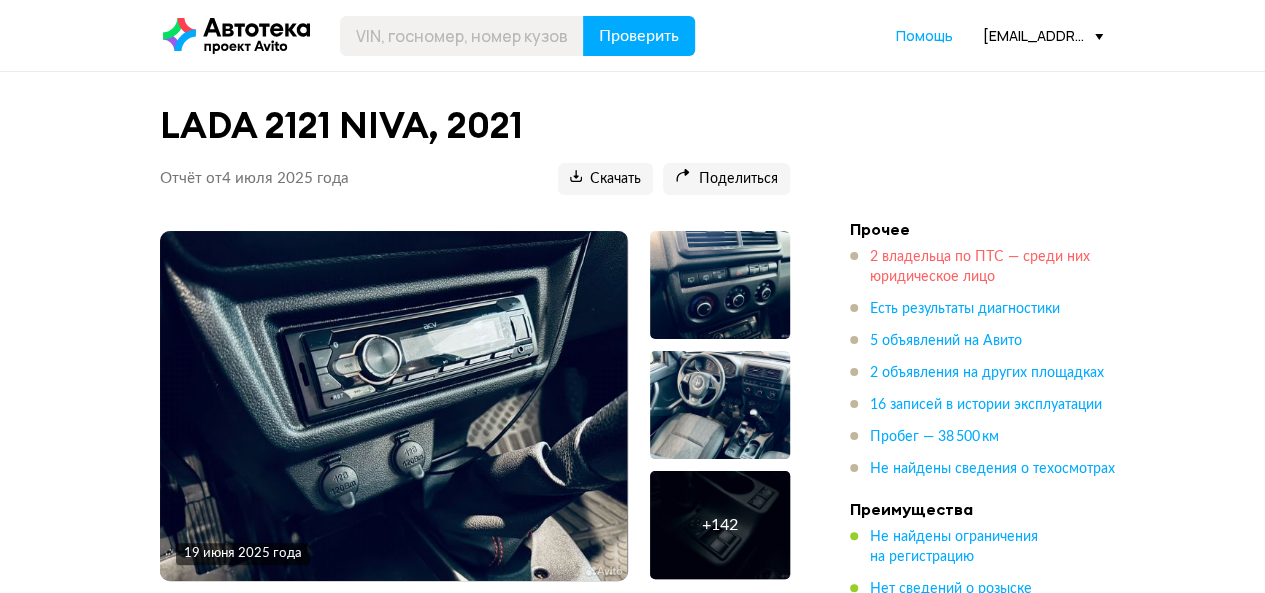 click on "2 владельца по ПТС — среди них юридическое лицо" at bounding box center (980, 267) 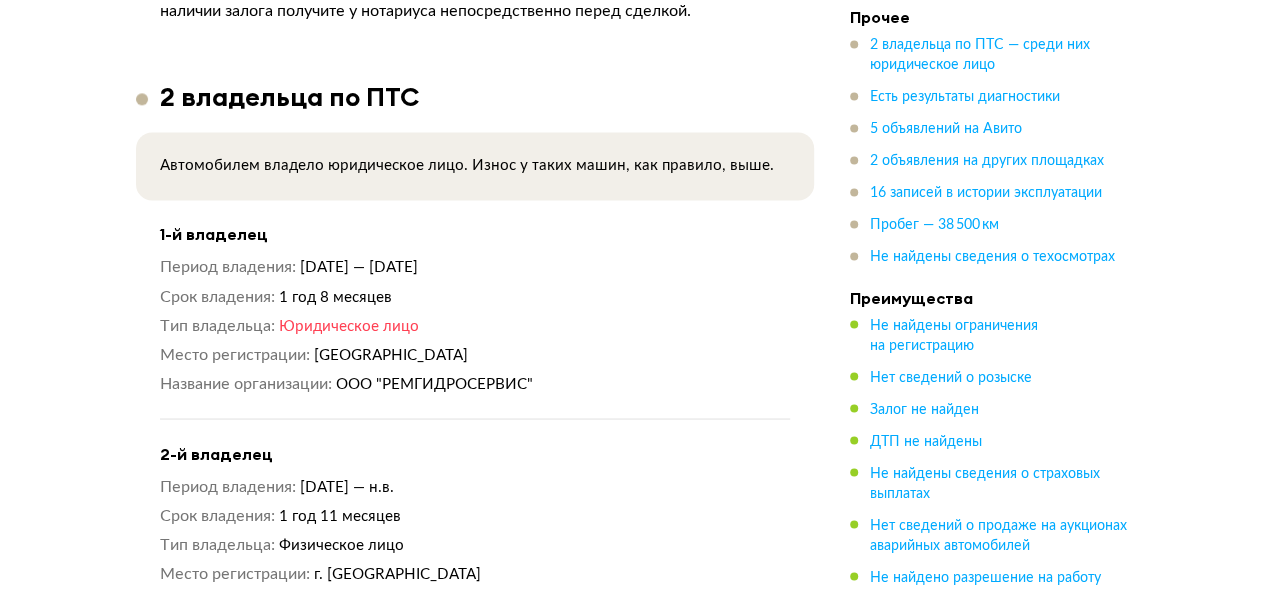 scroll, scrollTop: 1824, scrollLeft: 0, axis: vertical 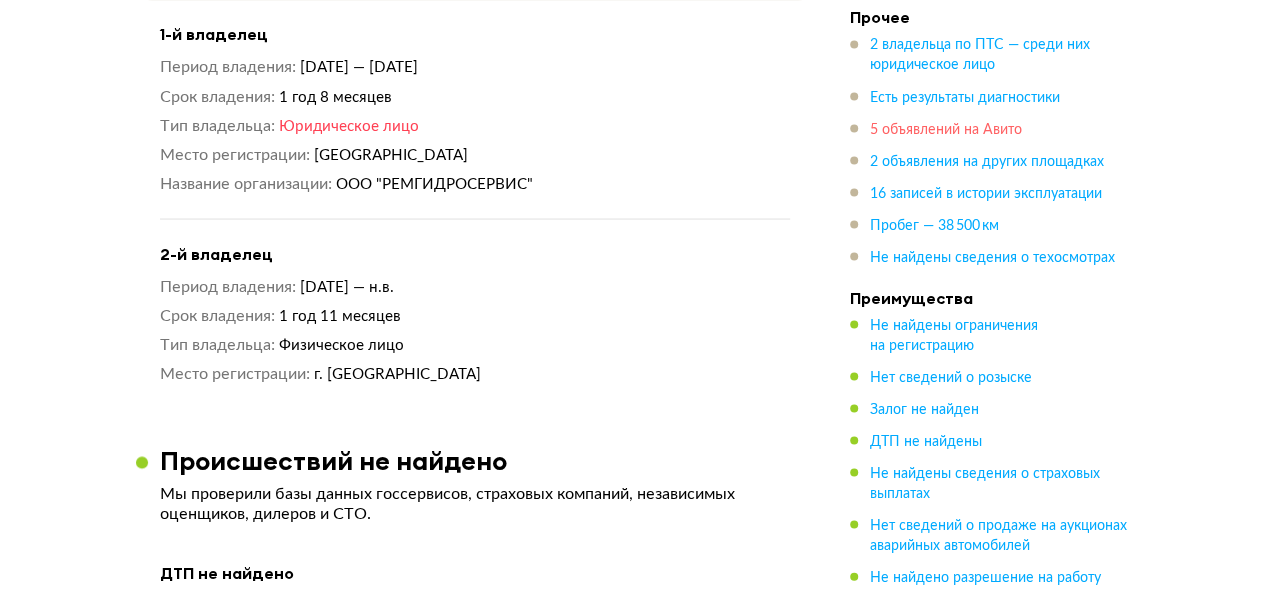 click on "5 объявлений на Авито" at bounding box center (946, 130) 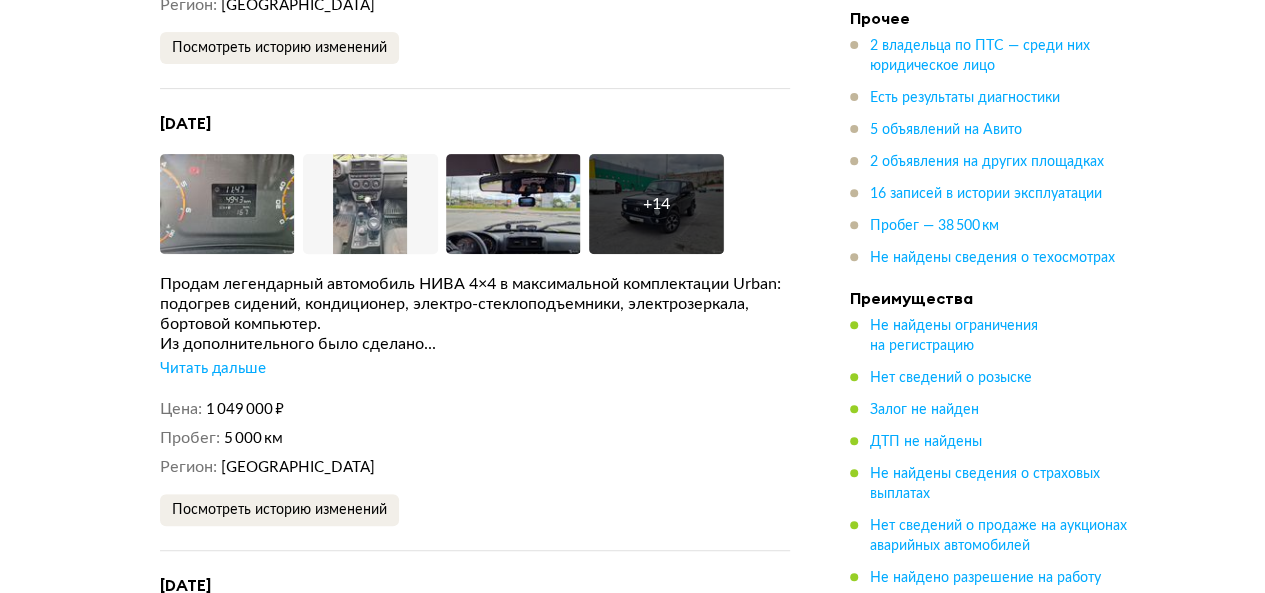 scroll, scrollTop: 4225, scrollLeft: 0, axis: vertical 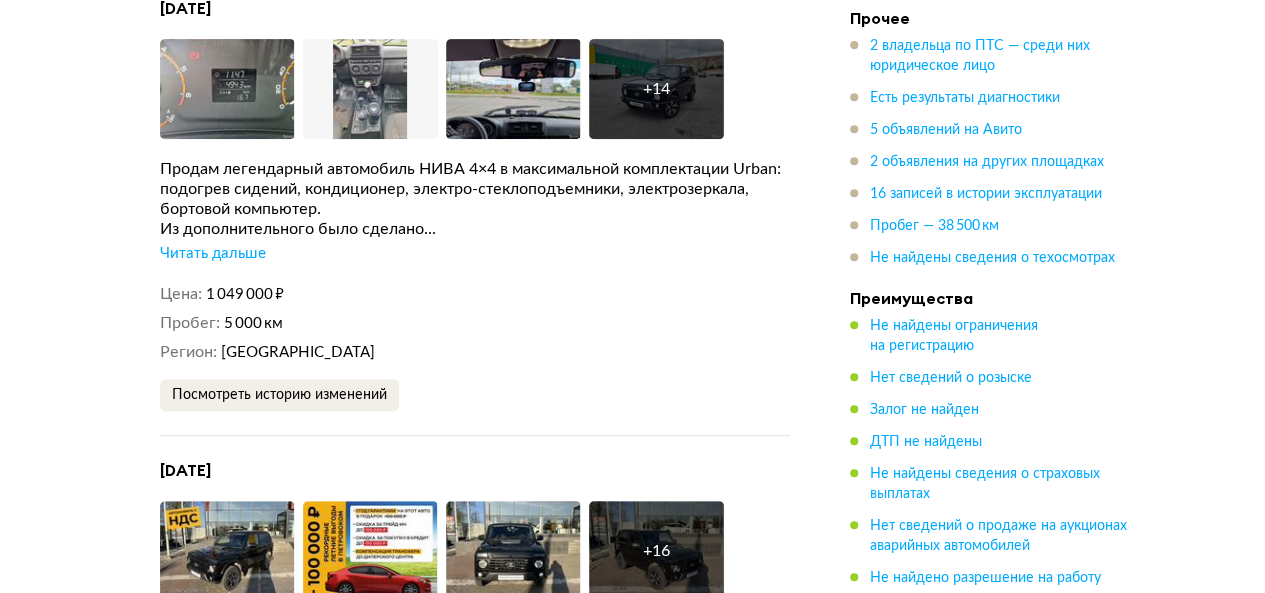 click on "Читать дальше" at bounding box center (213, 254) 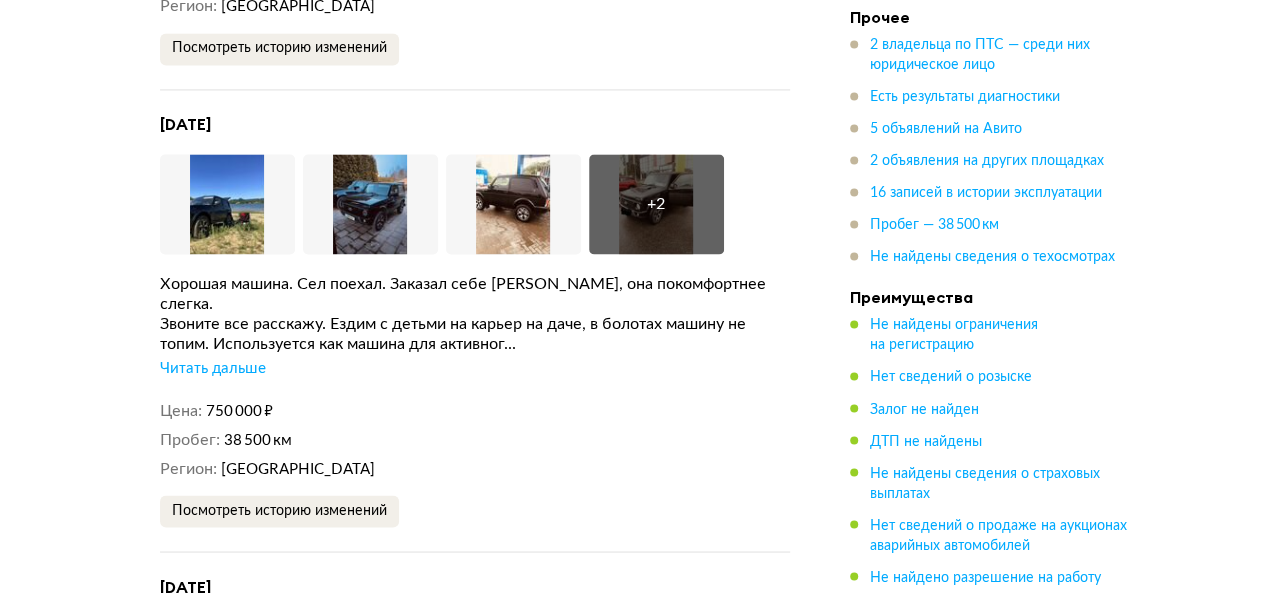 scroll, scrollTop: 5325, scrollLeft: 0, axis: vertical 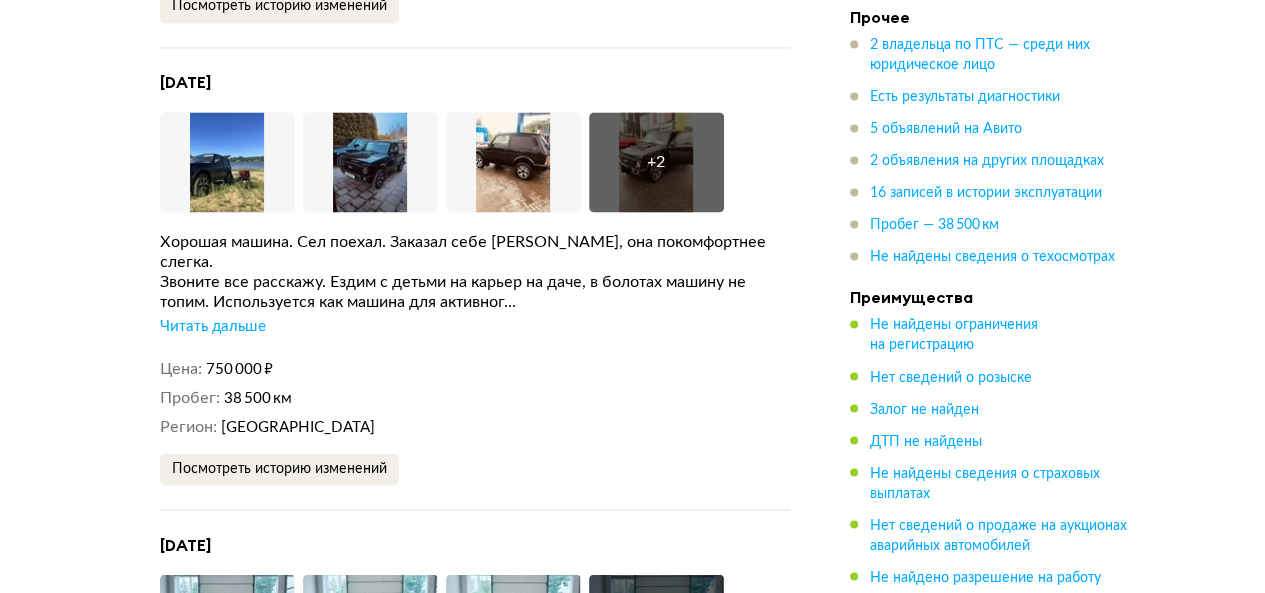 click on "Читать дальше" at bounding box center [213, 327] 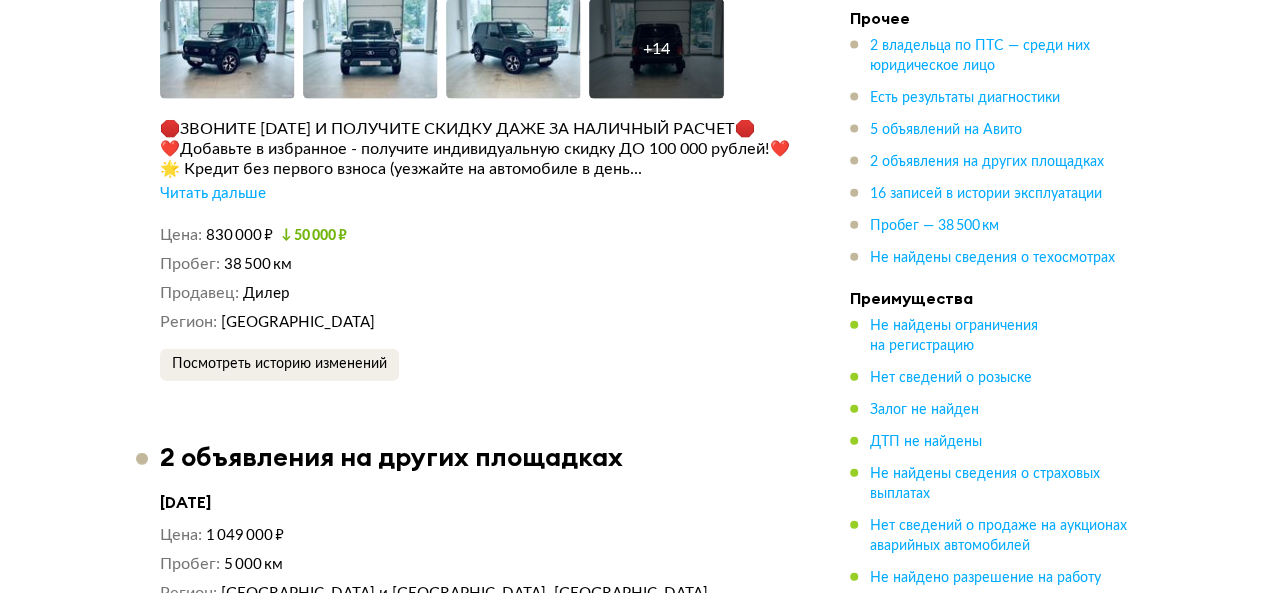 scroll, scrollTop: 6225, scrollLeft: 0, axis: vertical 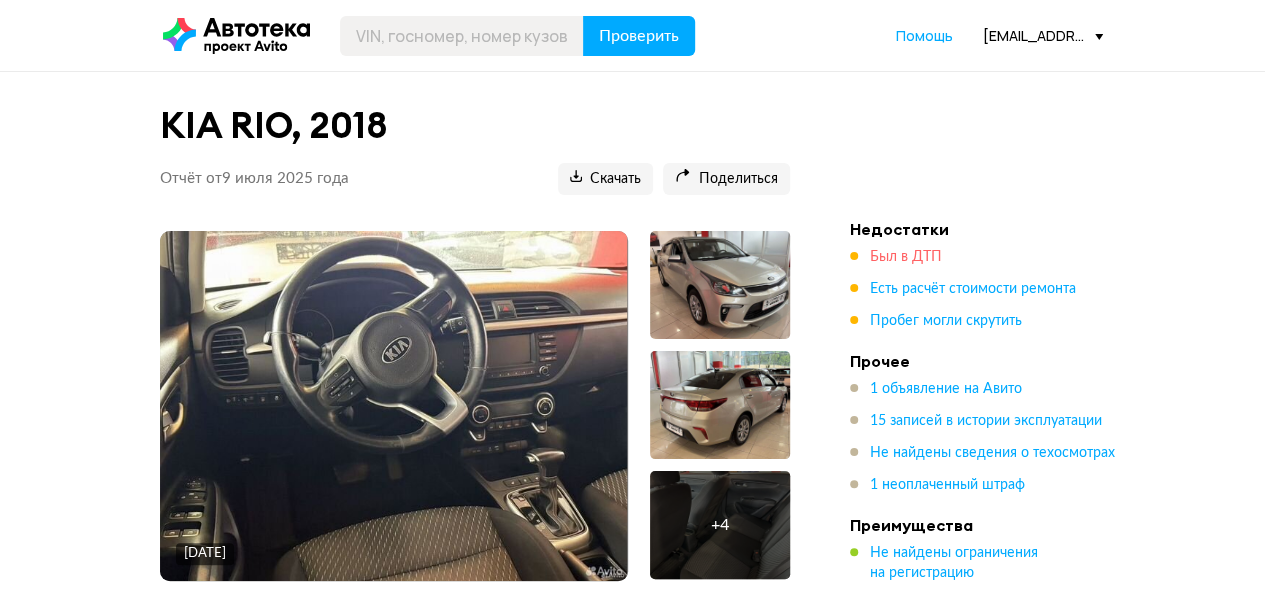 click on "Был в ДТП" 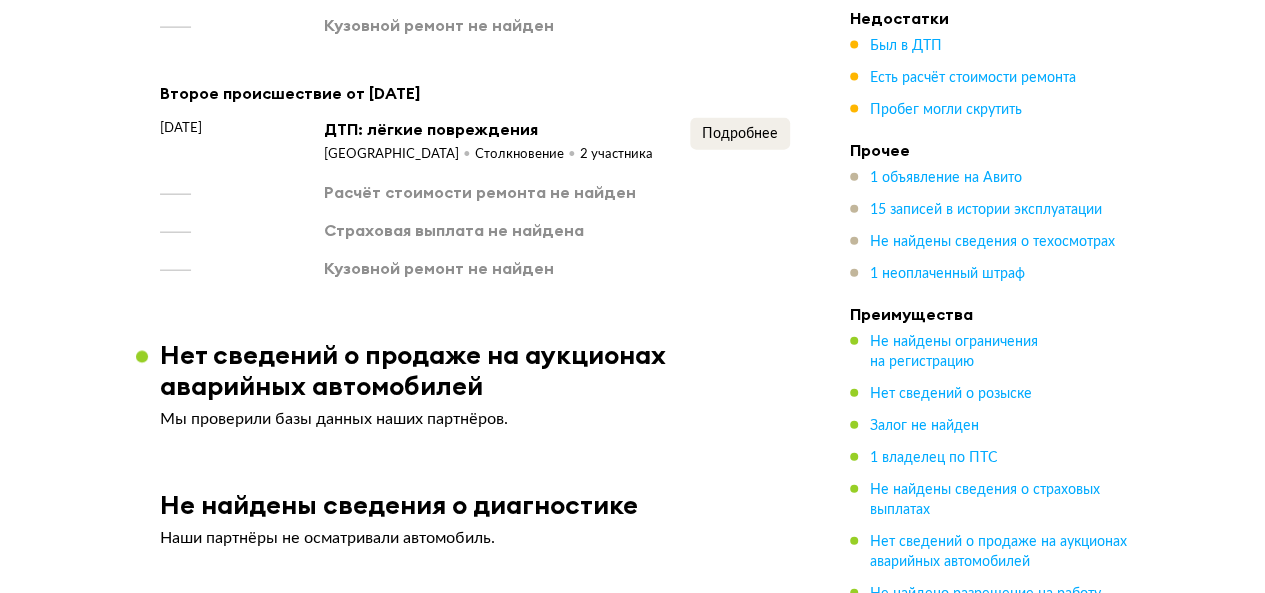 scroll, scrollTop: 2259, scrollLeft: 0, axis: vertical 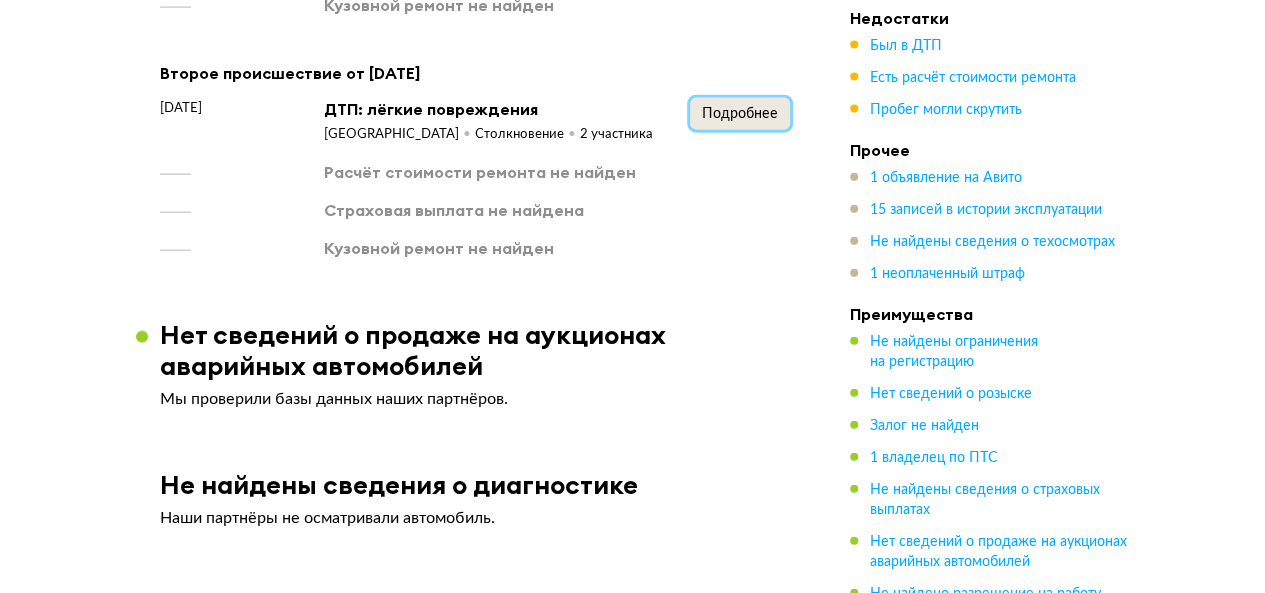 click on "Подробнее" 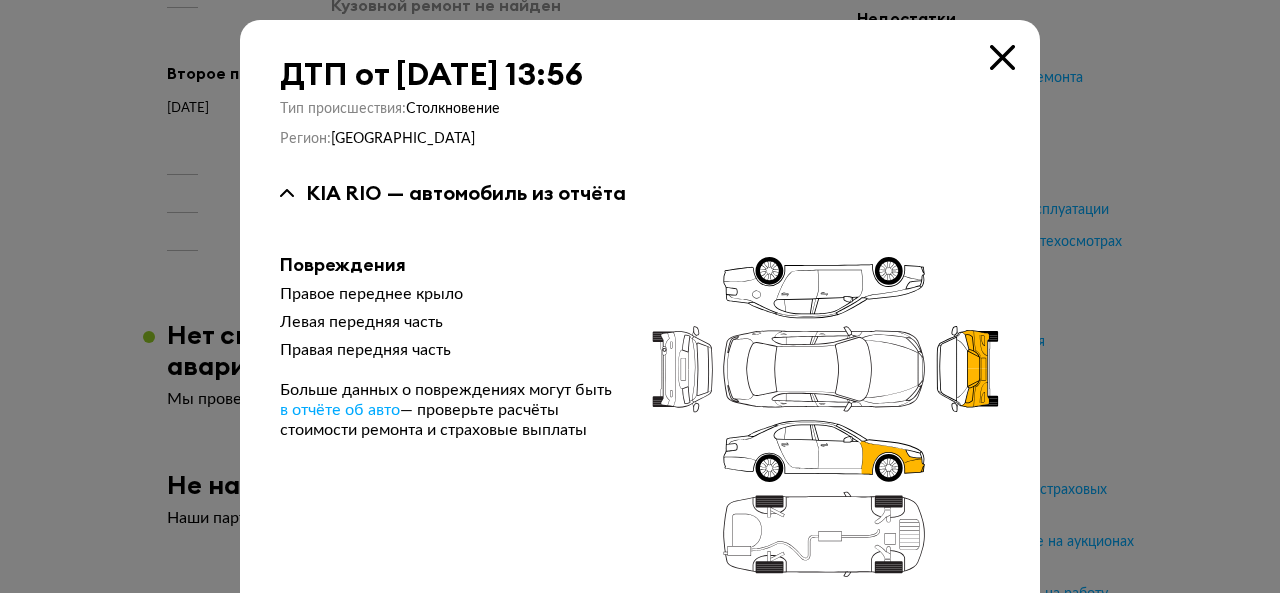 click 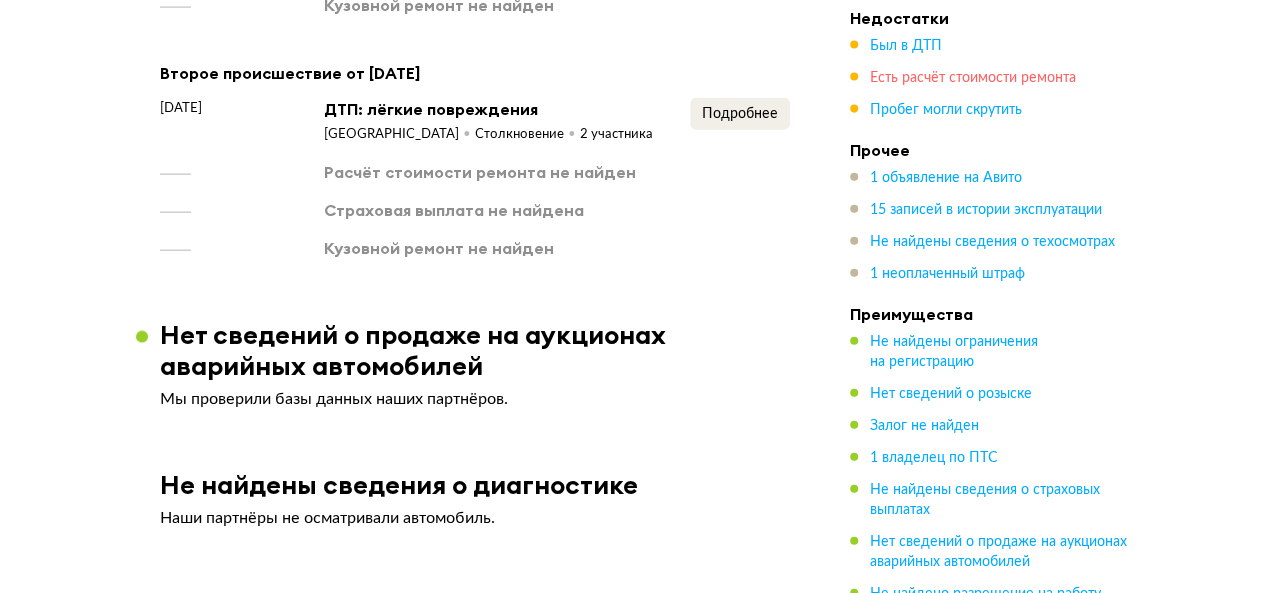 click on "Есть расчёт стоимости ремонта" 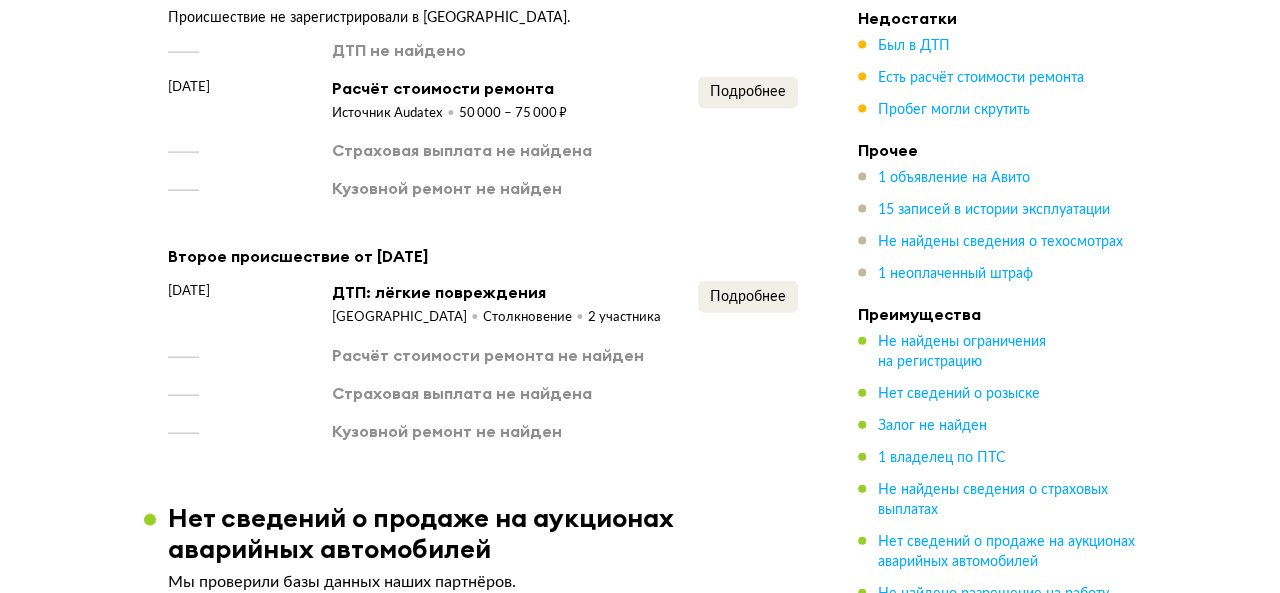 scroll, scrollTop: 2053, scrollLeft: 0, axis: vertical 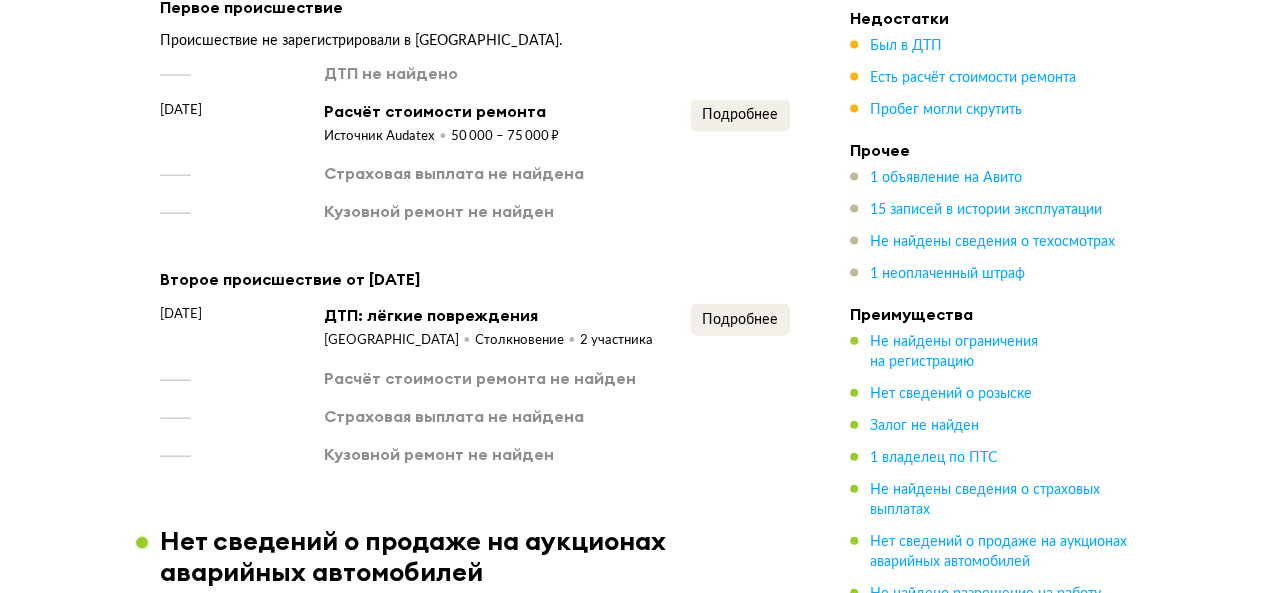 click on "Подробнее" 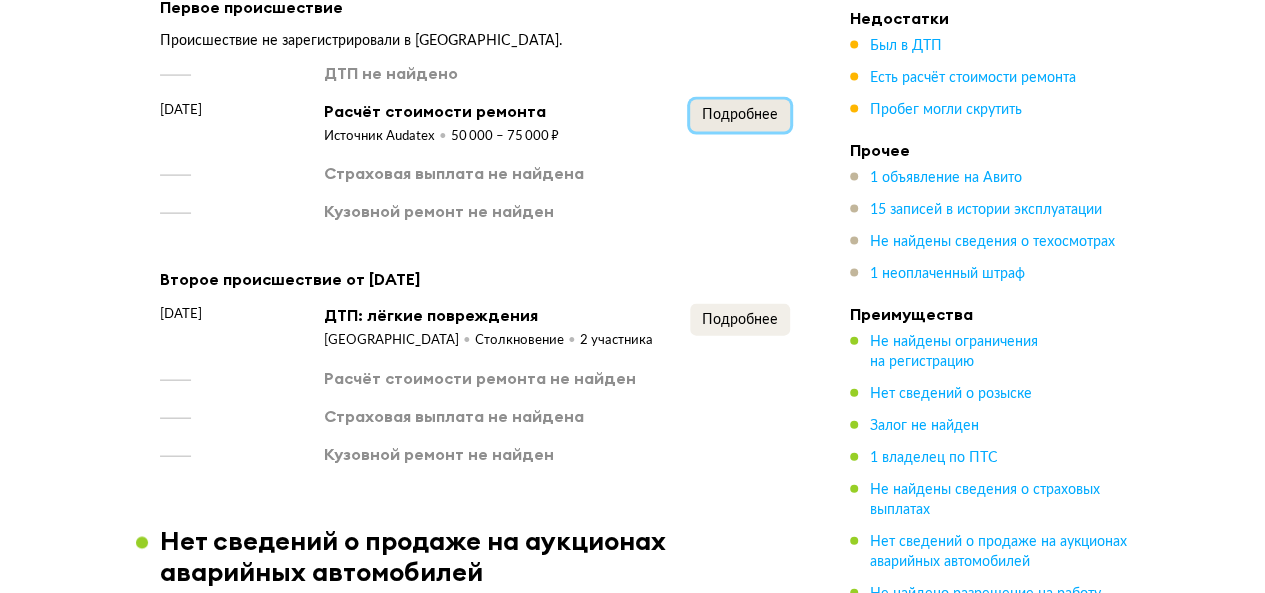 click on "Подробнее" 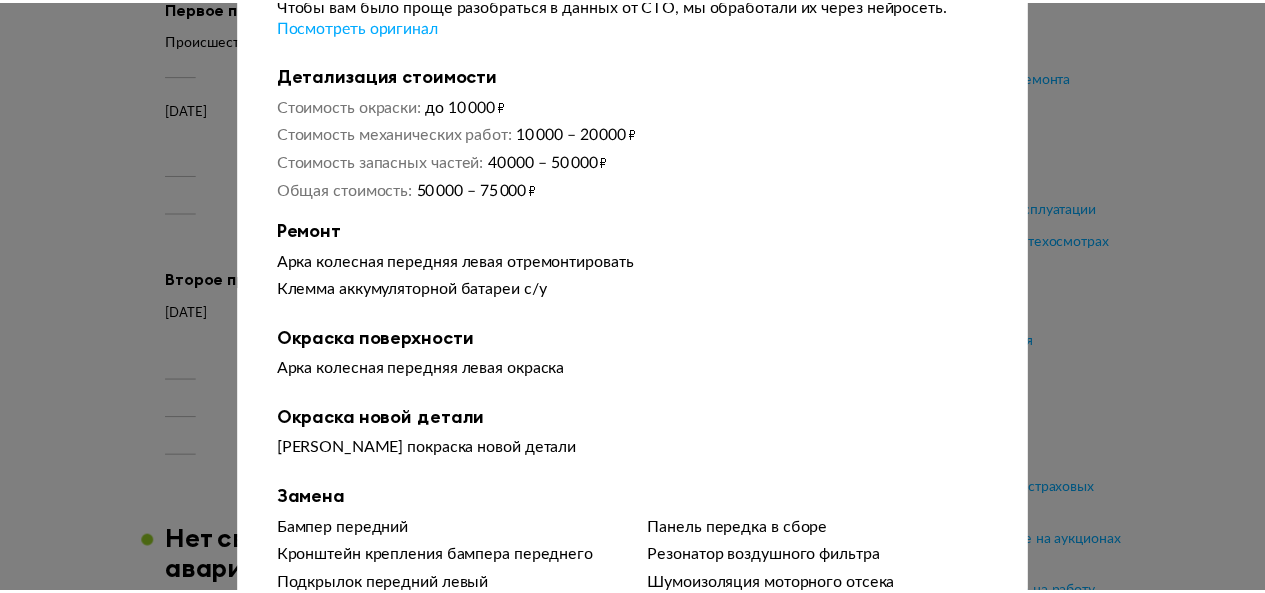 scroll, scrollTop: 0, scrollLeft: 0, axis: both 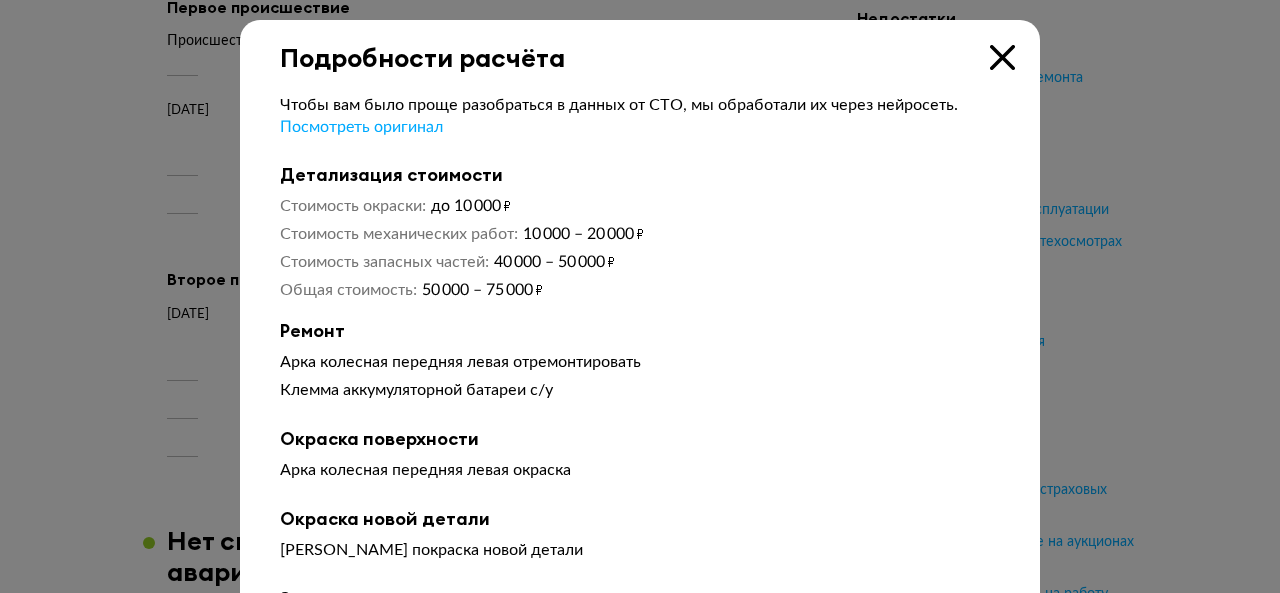 click 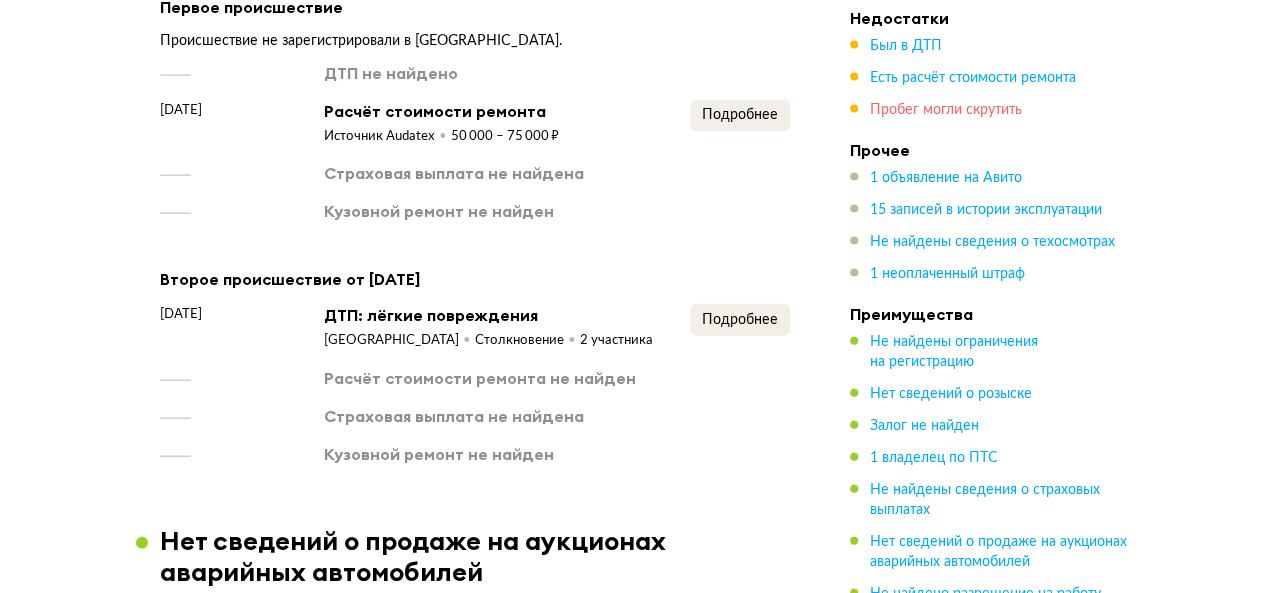 click on "Пробег могли скрутить" 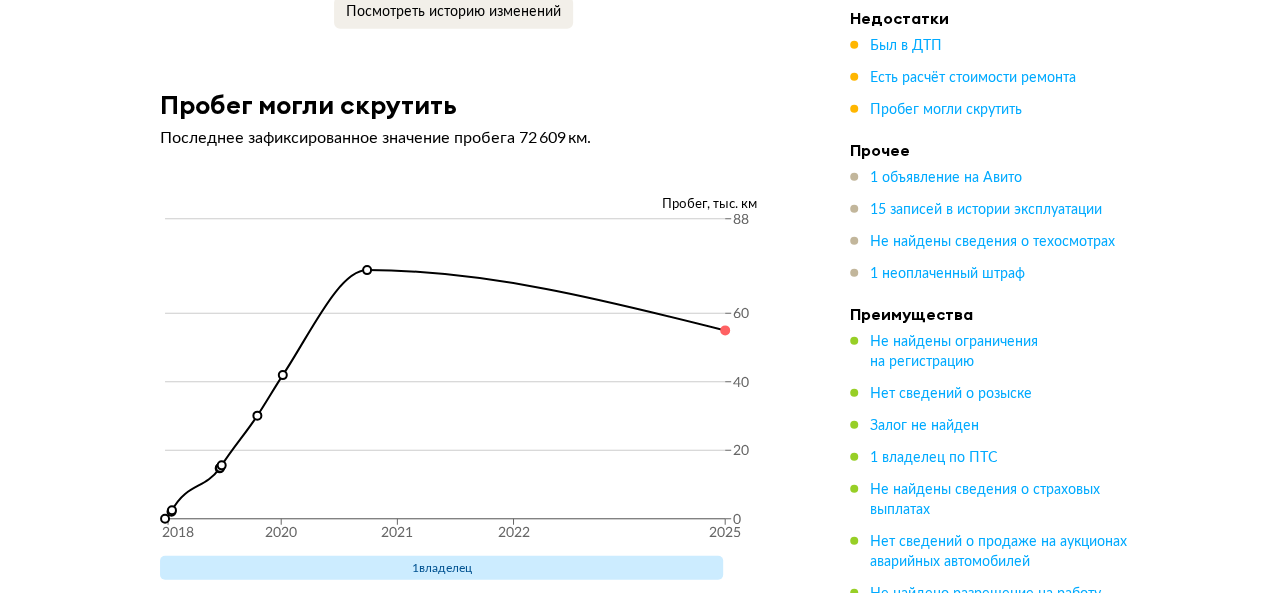 scroll, scrollTop: 6259, scrollLeft: 0, axis: vertical 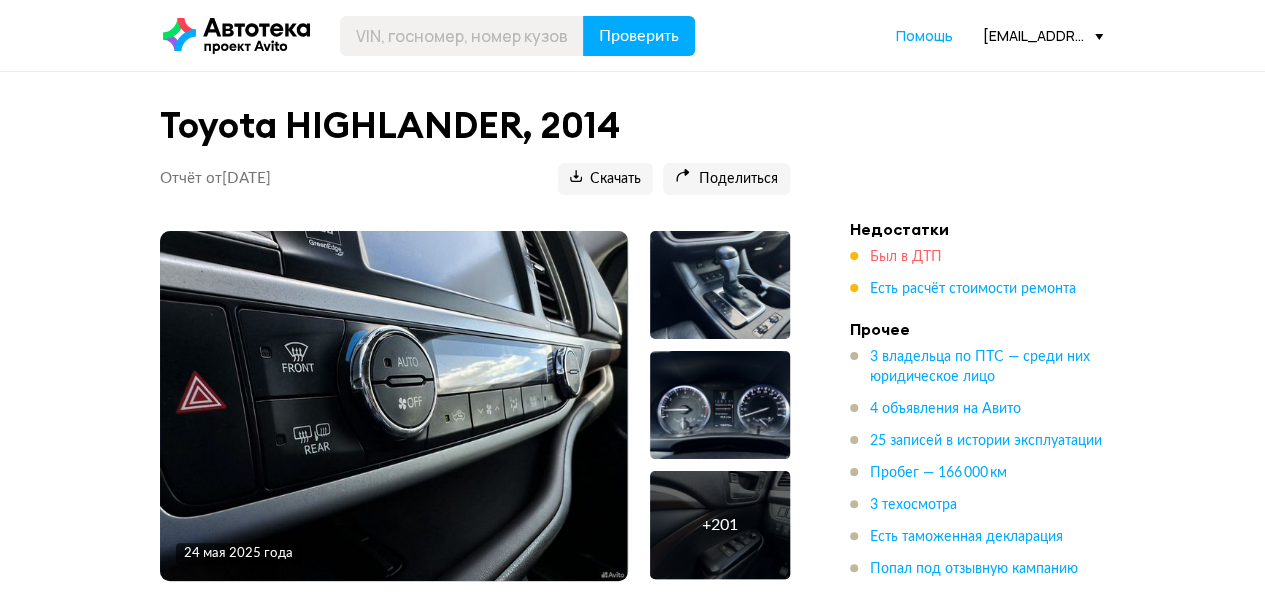 click on "Был в ДТП" at bounding box center (906, 257) 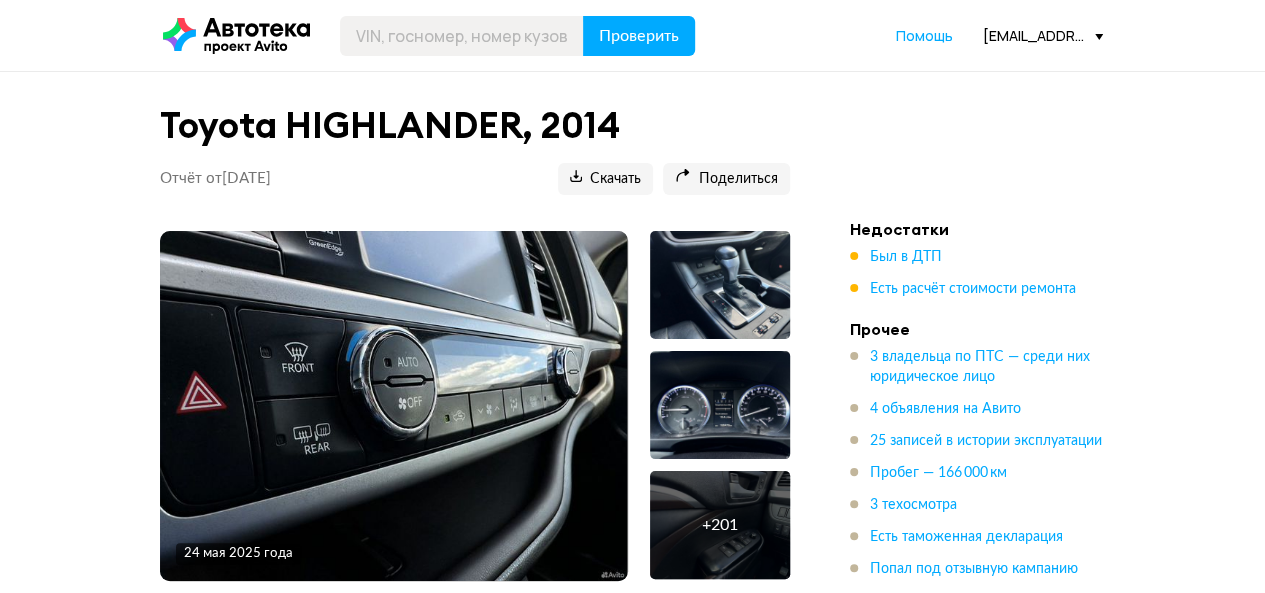 scroll, scrollTop: 2537, scrollLeft: 0, axis: vertical 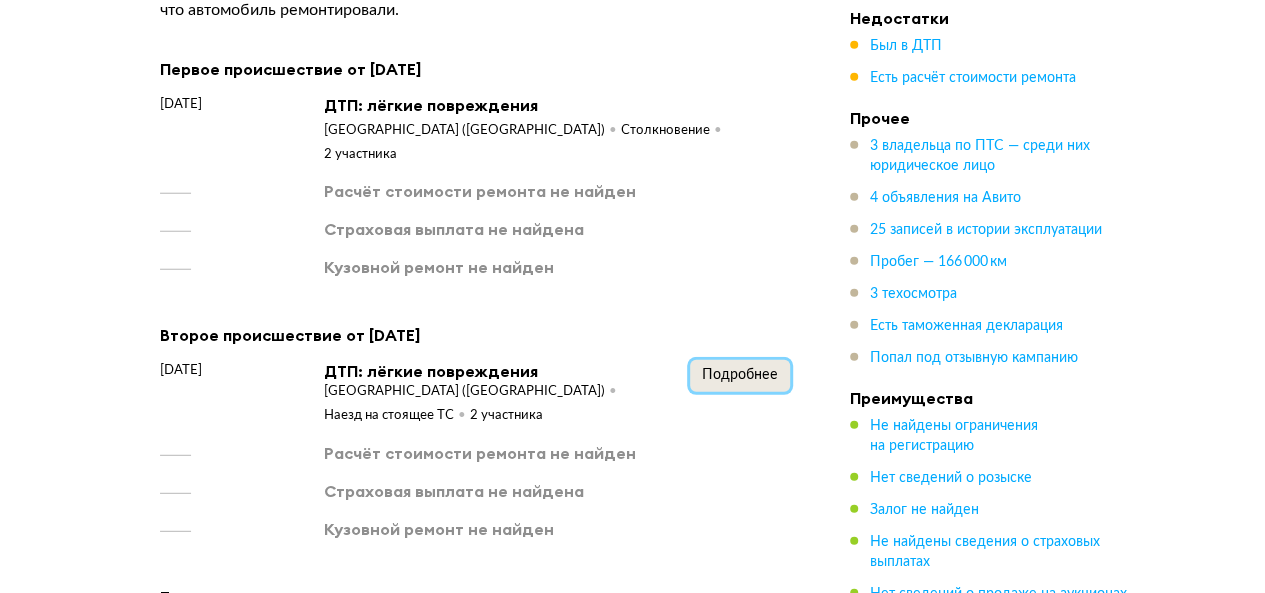 click on "Подробнее" at bounding box center (740, 375) 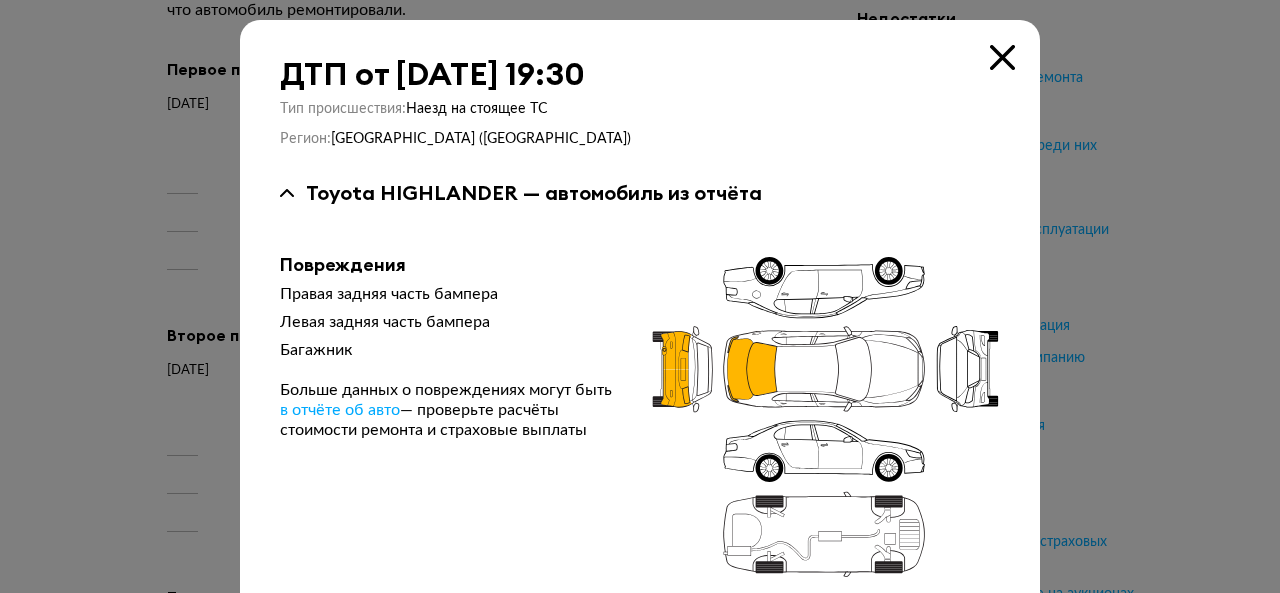 click at bounding box center (1002, 57) 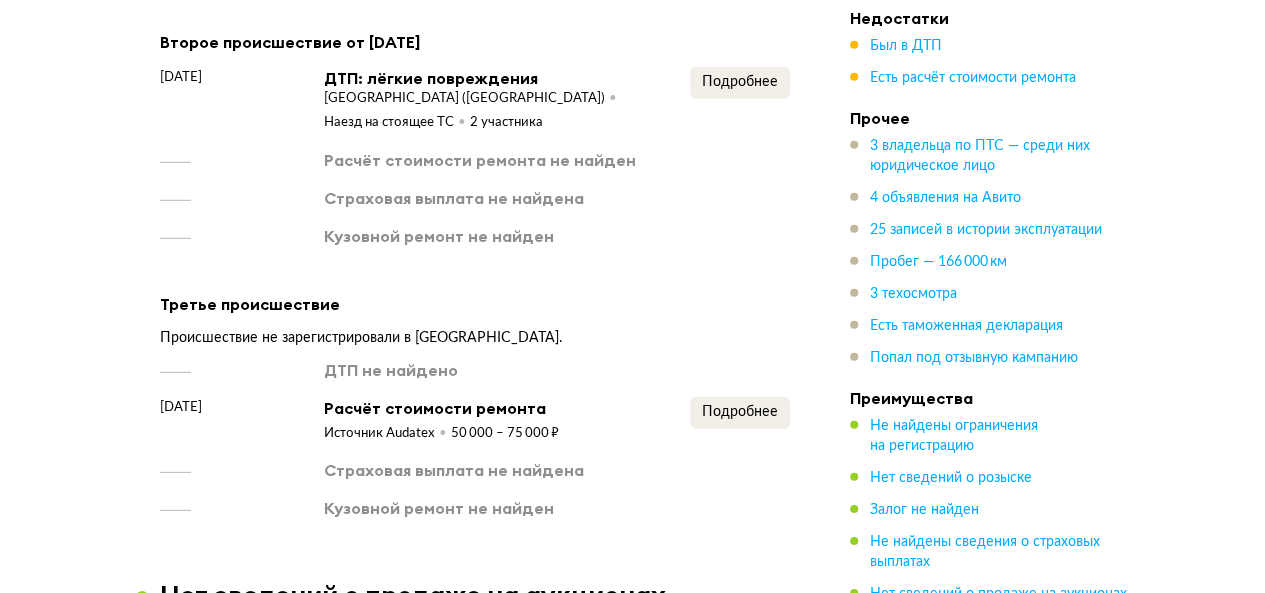 scroll, scrollTop: 2837, scrollLeft: 0, axis: vertical 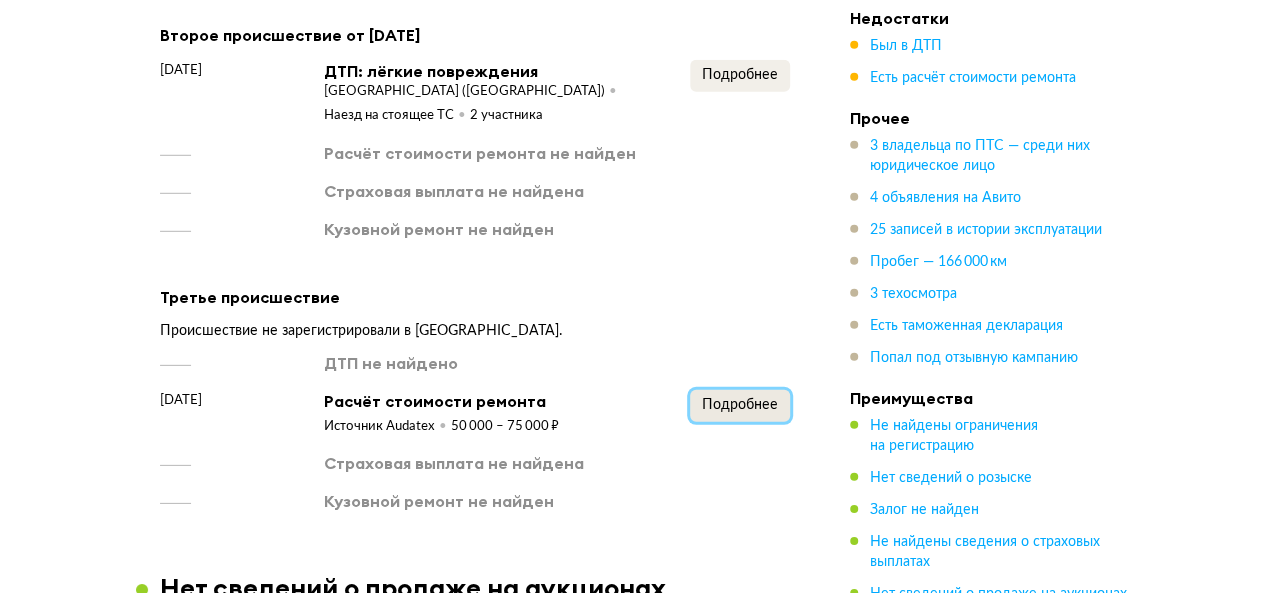 click on "Подробнее" at bounding box center (740, 405) 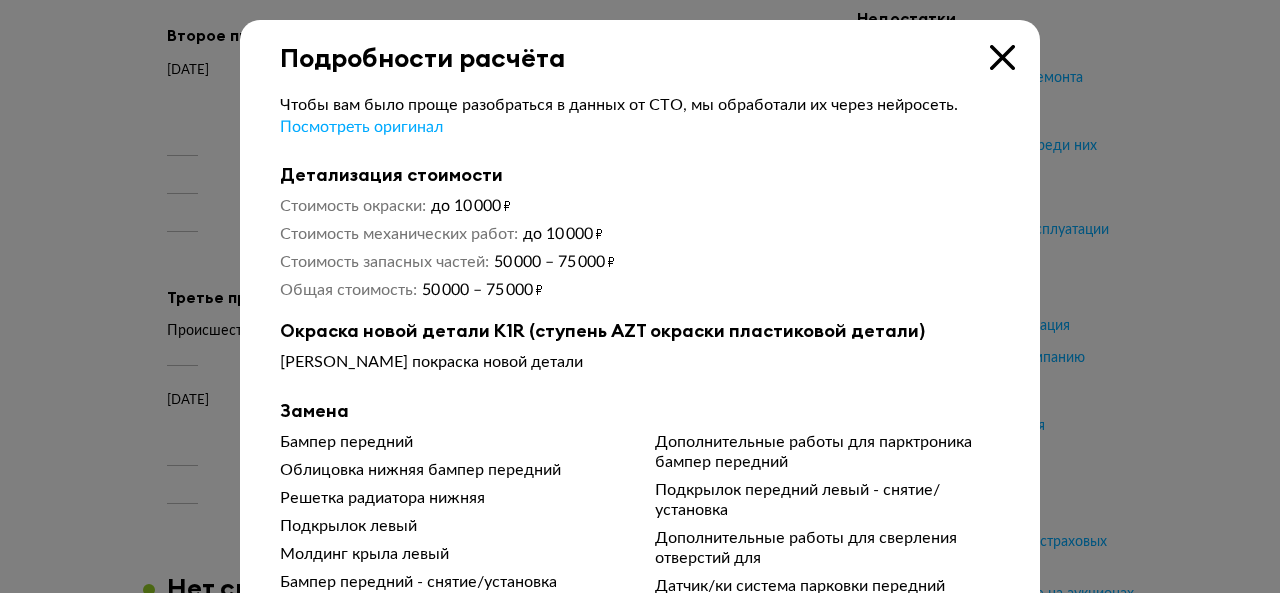 click at bounding box center [1002, 57] 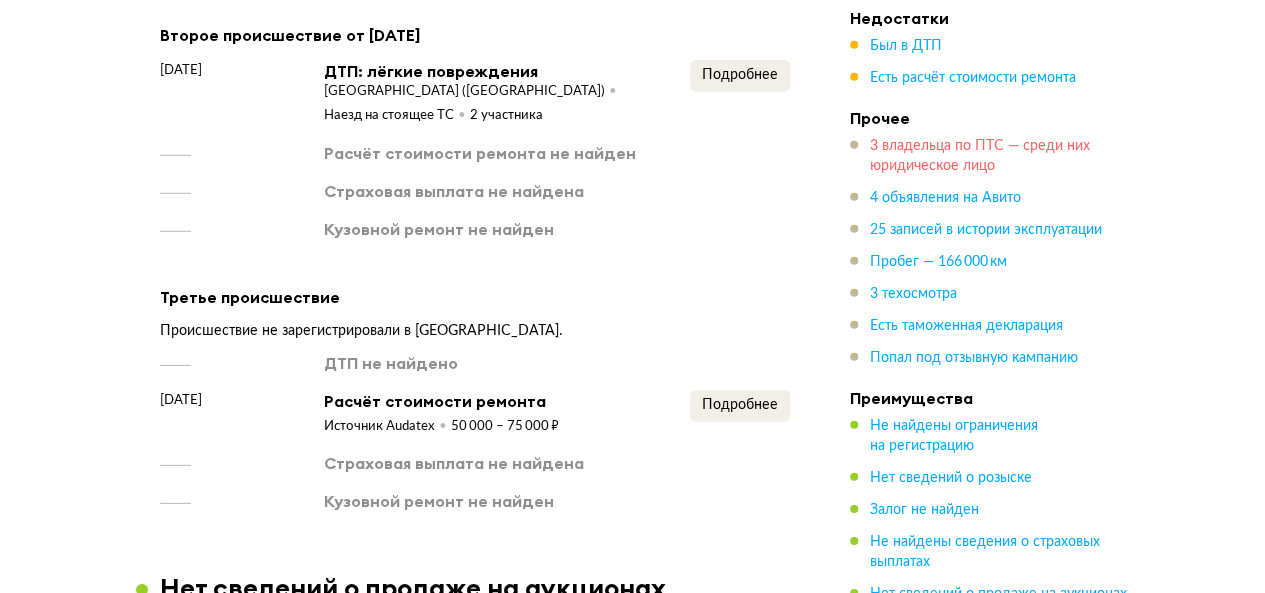 click on "3 владельца по ПТС — среди них юридическое лицо" at bounding box center (980, 156) 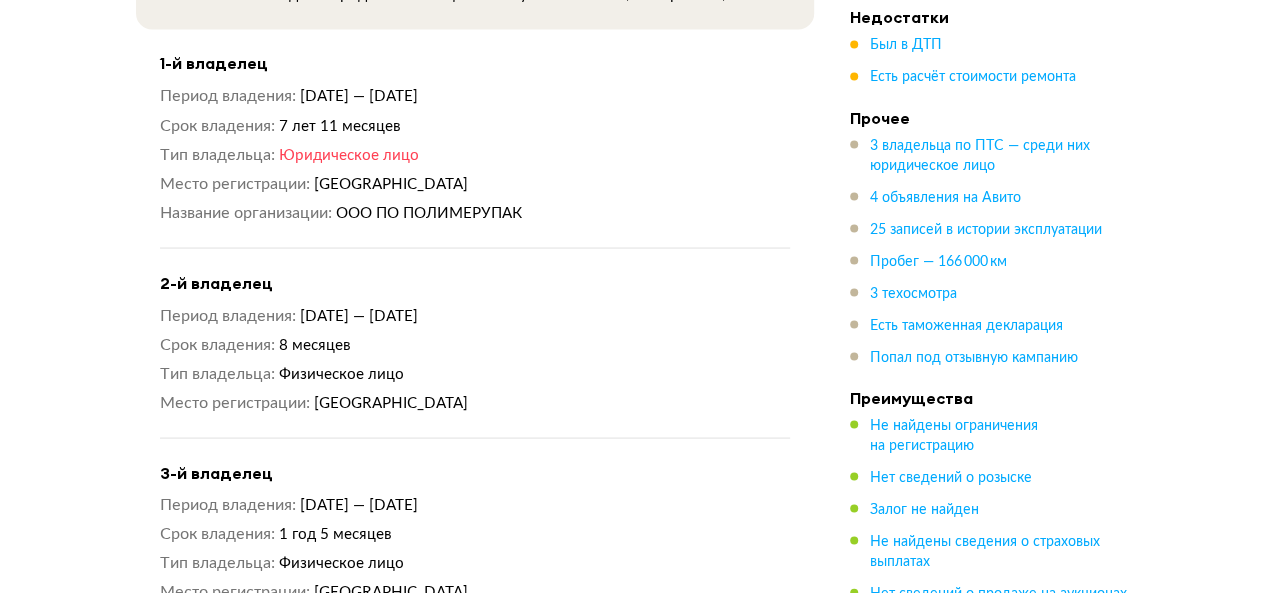 scroll, scrollTop: 1824, scrollLeft: 0, axis: vertical 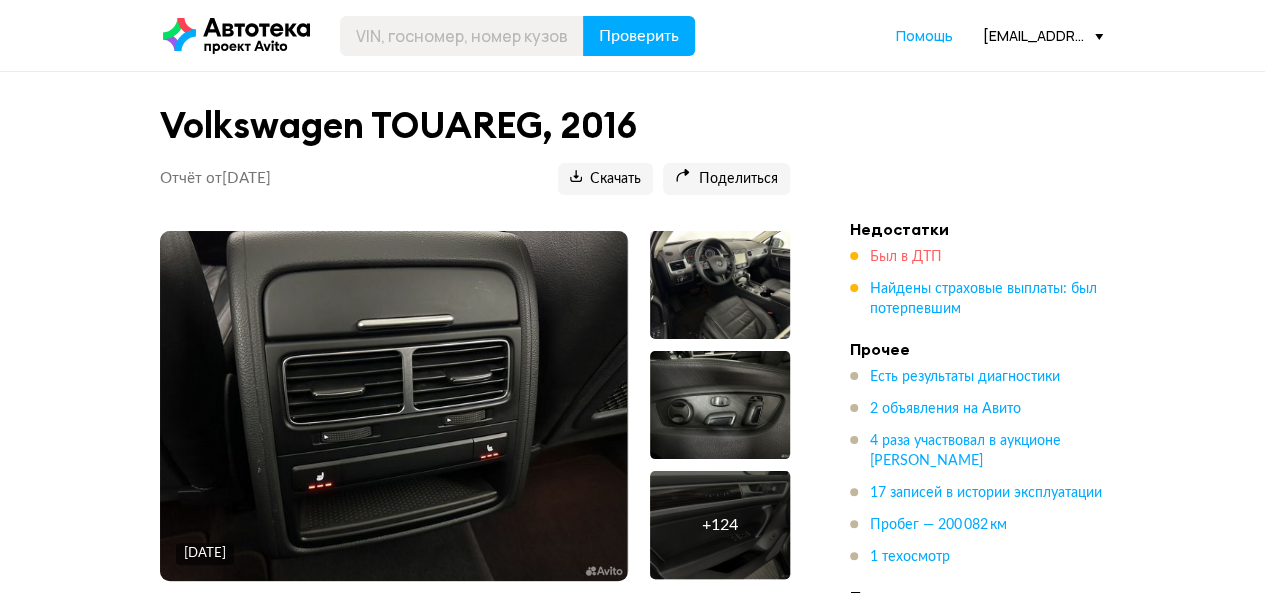 click on "Был в ДТП" at bounding box center (906, 257) 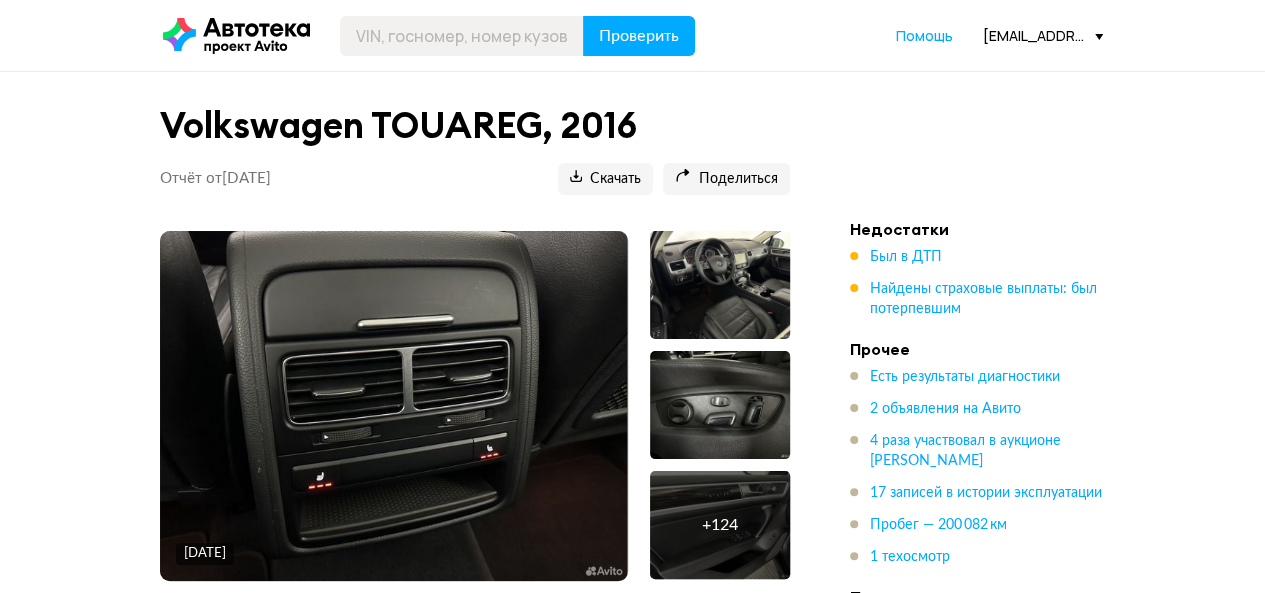 scroll, scrollTop: 2259, scrollLeft: 0, axis: vertical 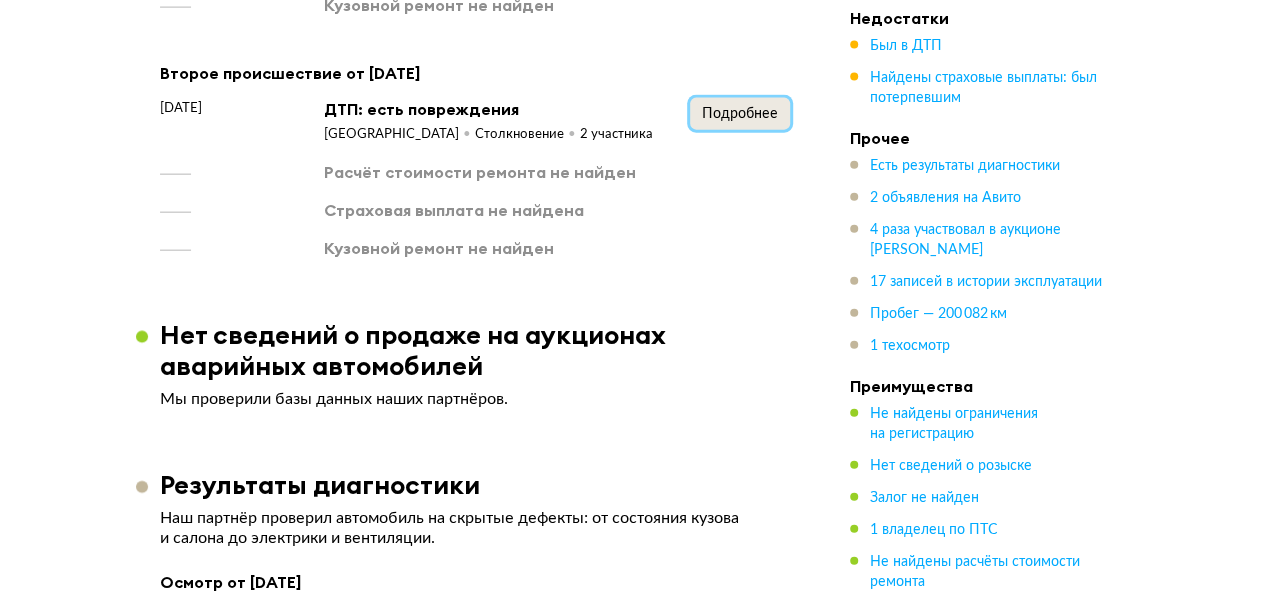 click on "Подробнее" at bounding box center [740, 114] 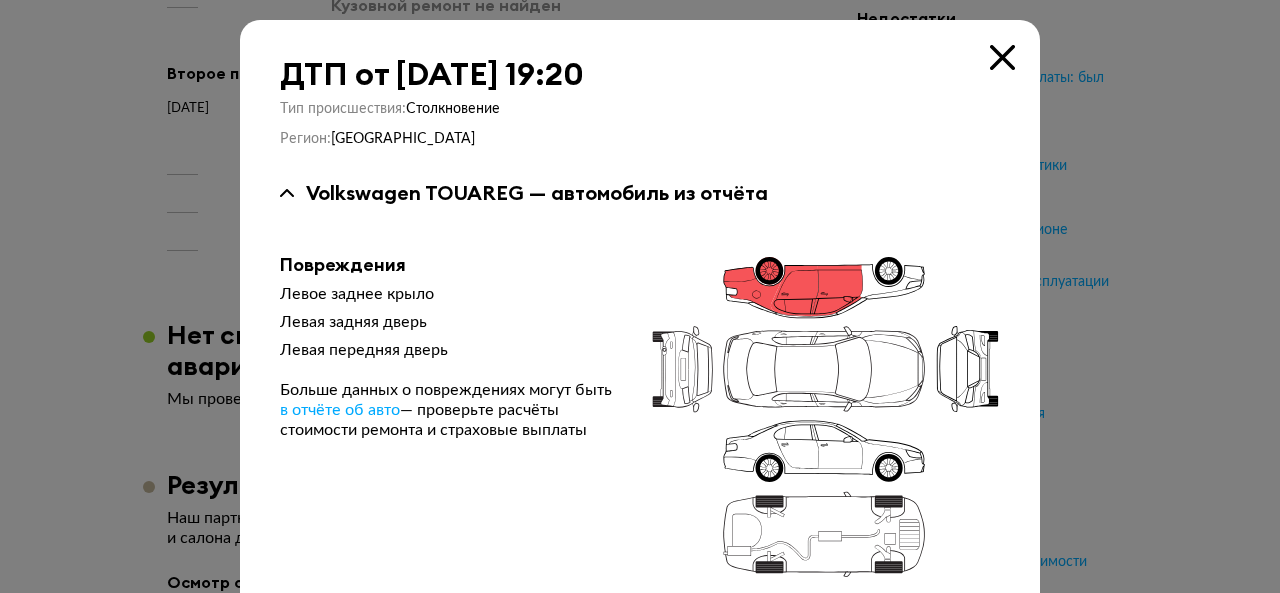 click at bounding box center (1002, 57) 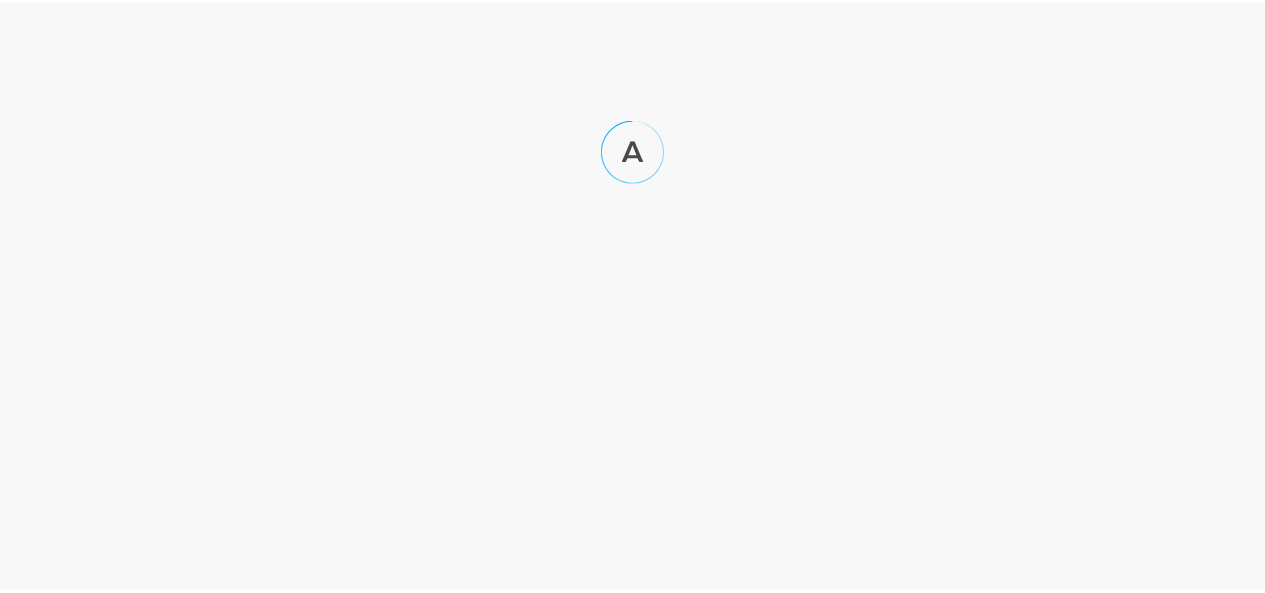 scroll, scrollTop: 0, scrollLeft: 0, axis: both 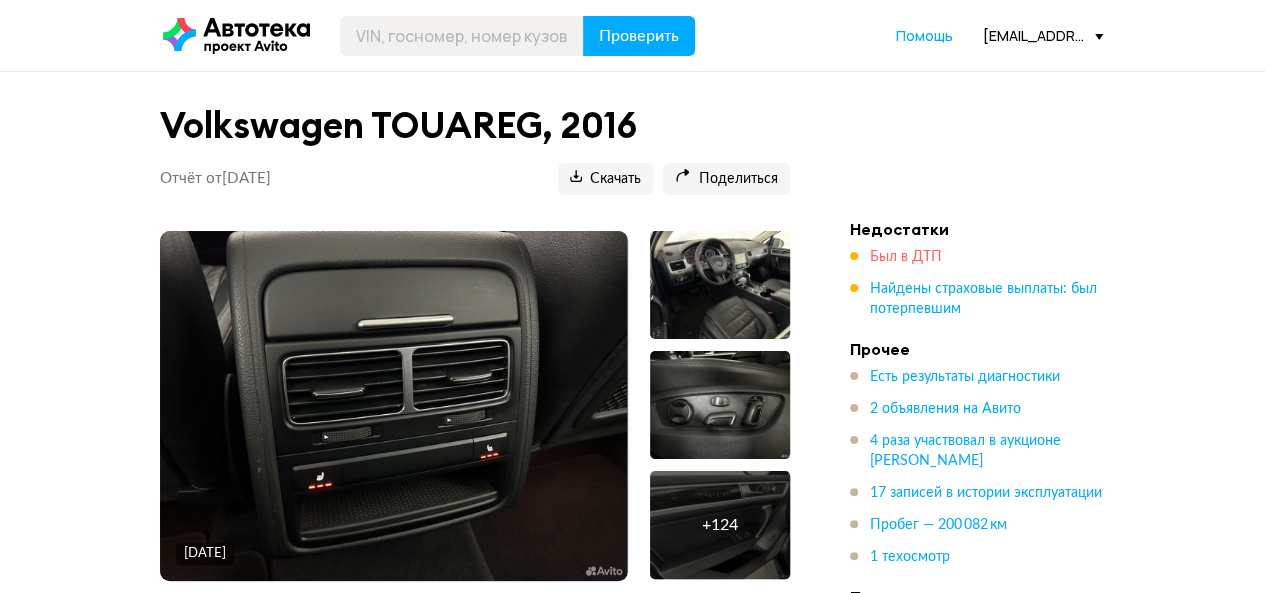 click on "Был в ДТП" at bounding box center [906, 257] 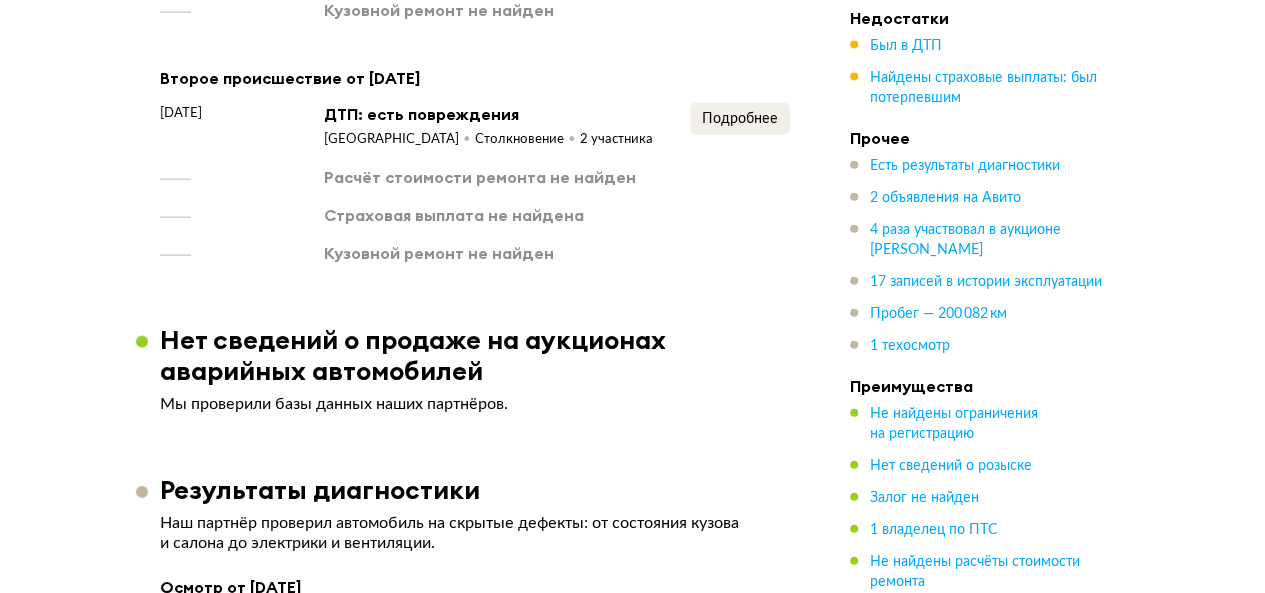 scroll, scrollTop: 2259, scrollLeft: 0, axis: vertical 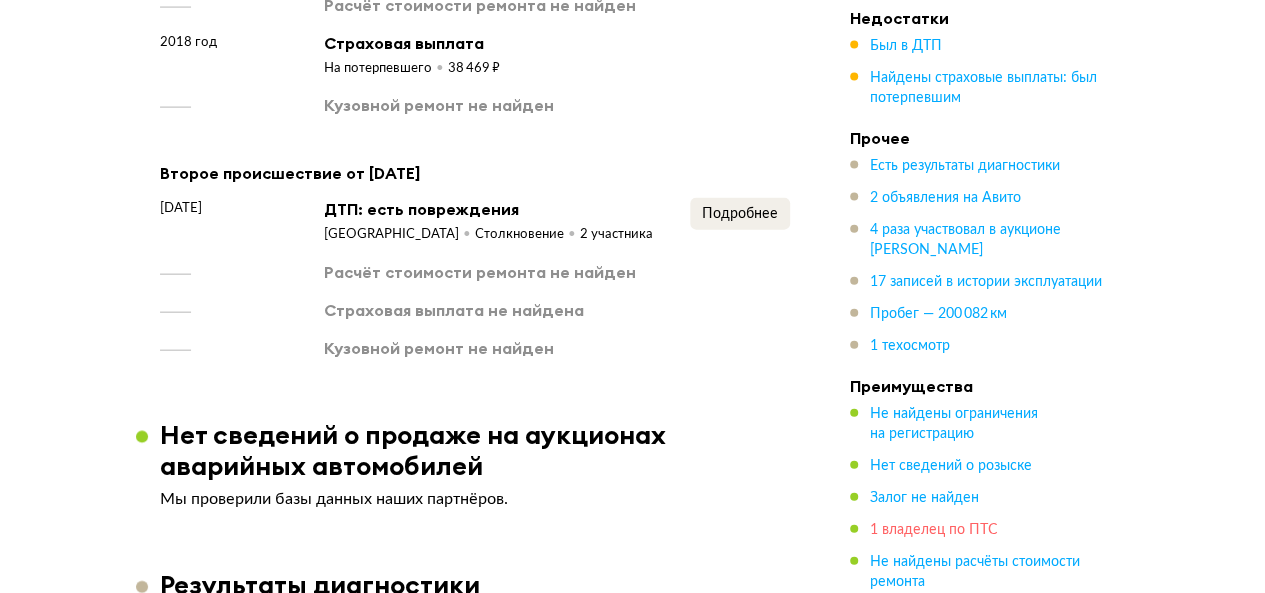 click on "1 владелец по ПТС" at bounding box center [934, 530] 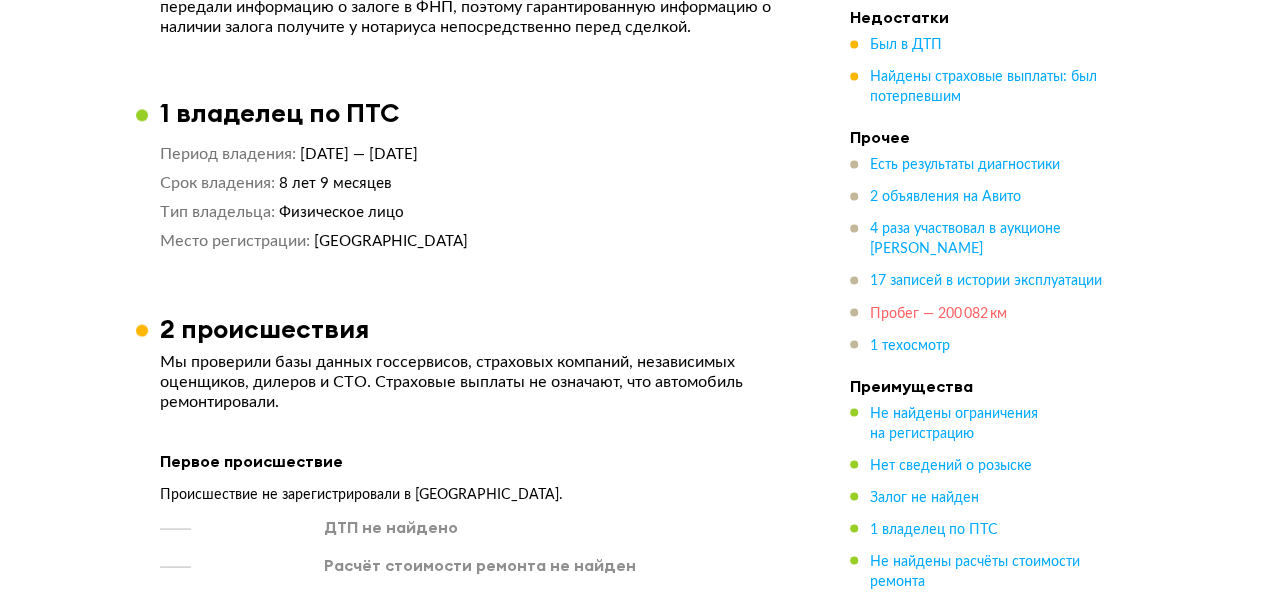 click on "Пробег —  200 082 км" at bounding box center [938, 314] 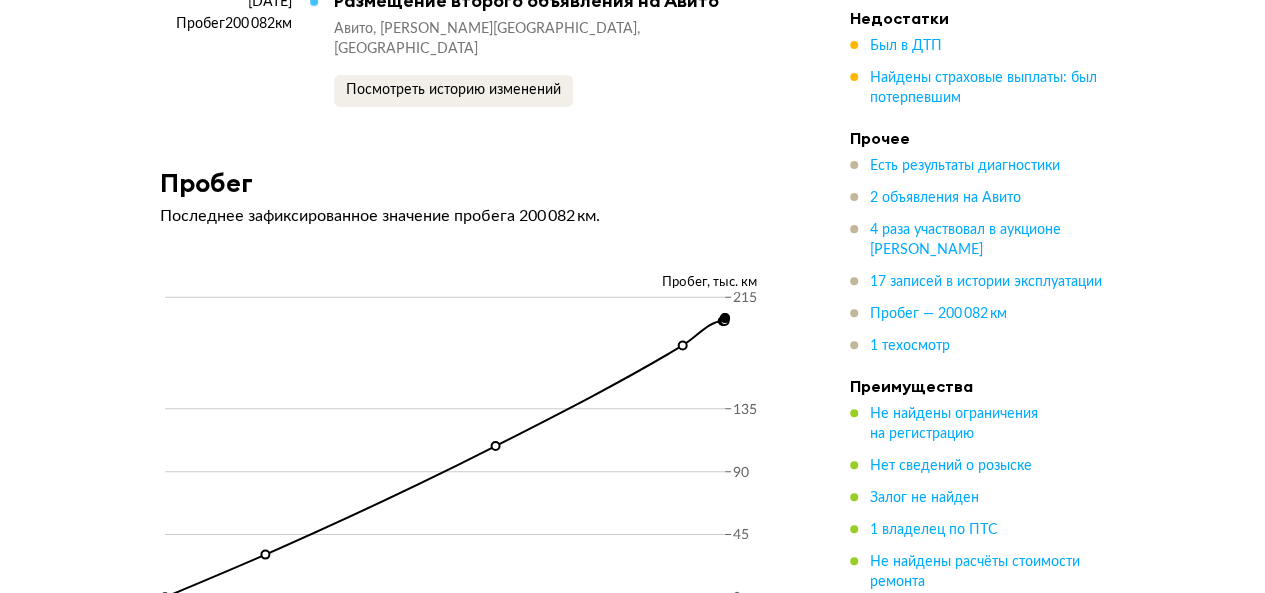 scroll, scrollTop: 7850, scrollLeft: 0, axis: vertical 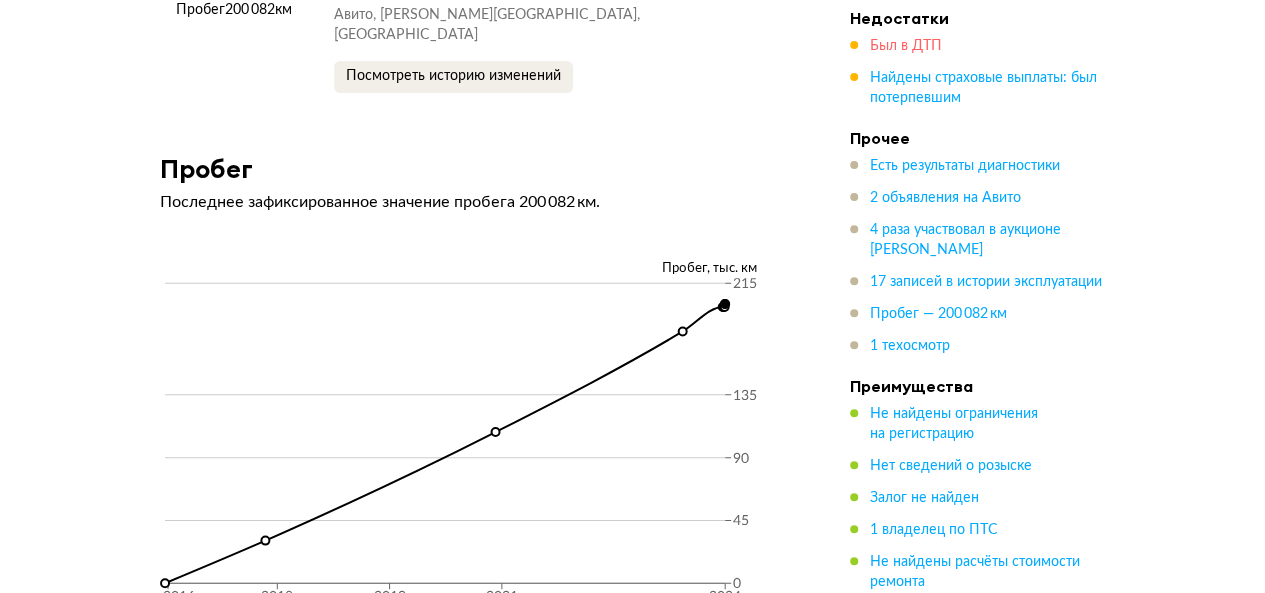click on "Был в ДТП" at bounding box center [906, 46] 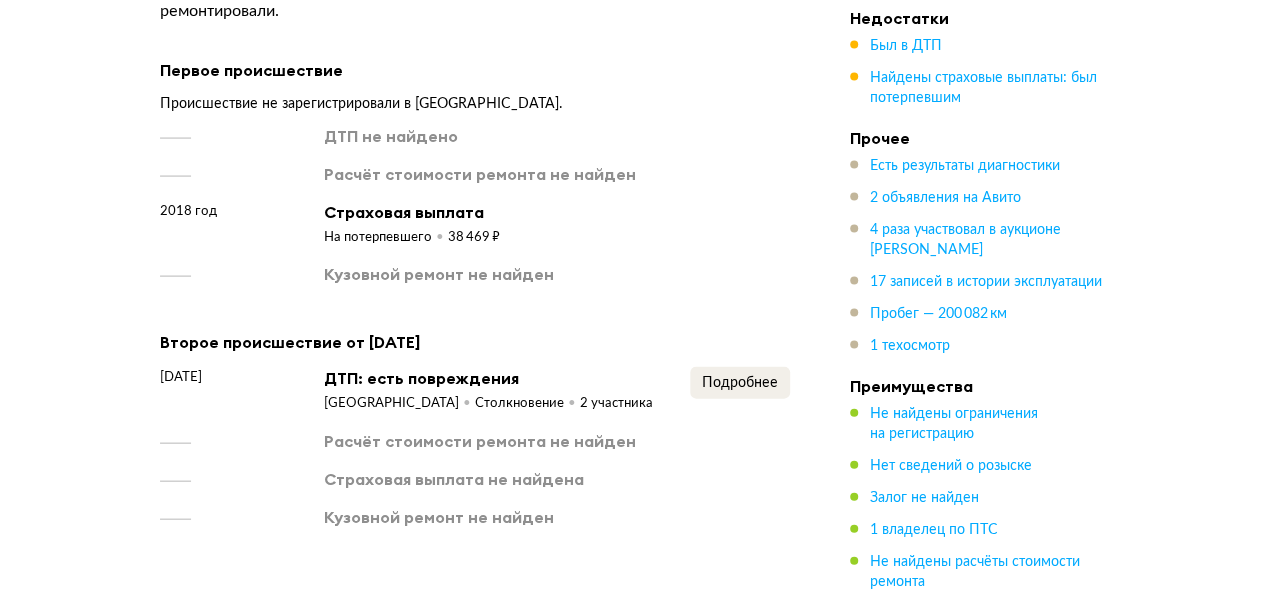 scroll, scrollTop: 1959, scrollLeft: 0, axis: vertical 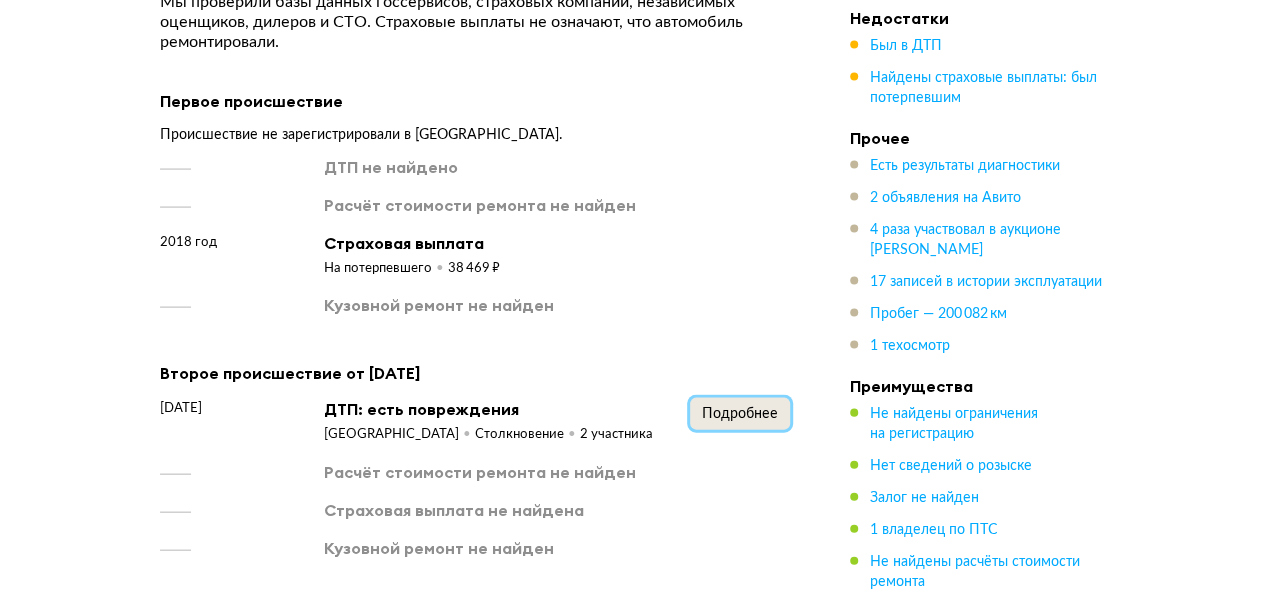 click on "Подробнее" at bounding box center [740, 414] 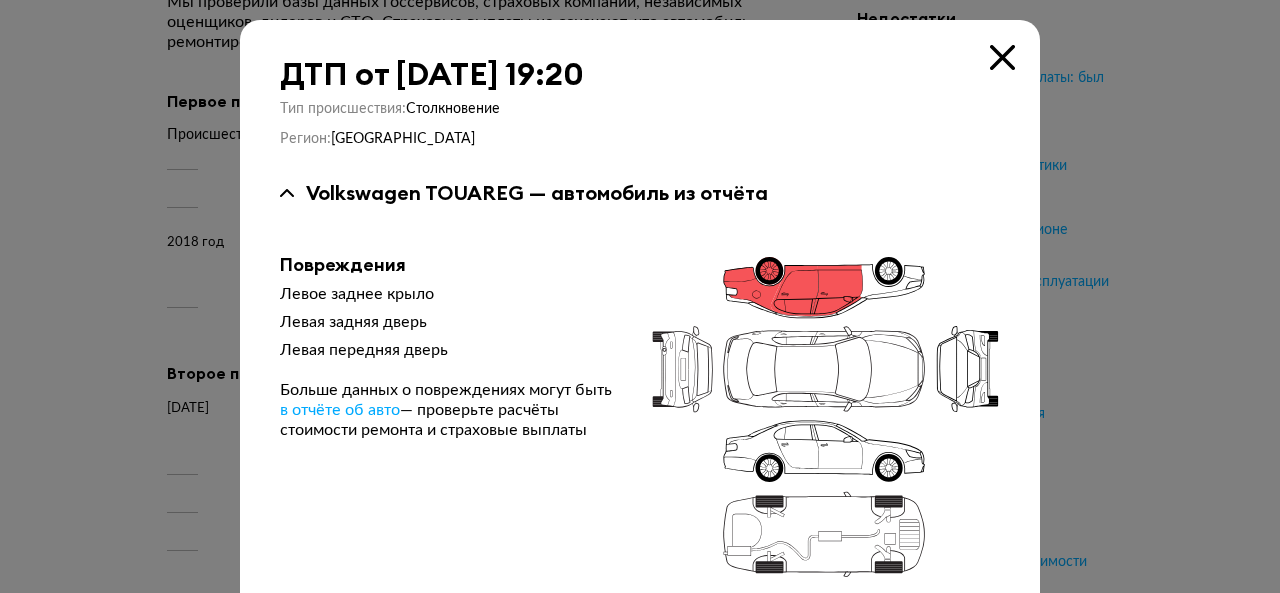 click at bounding box center [1002, 57] 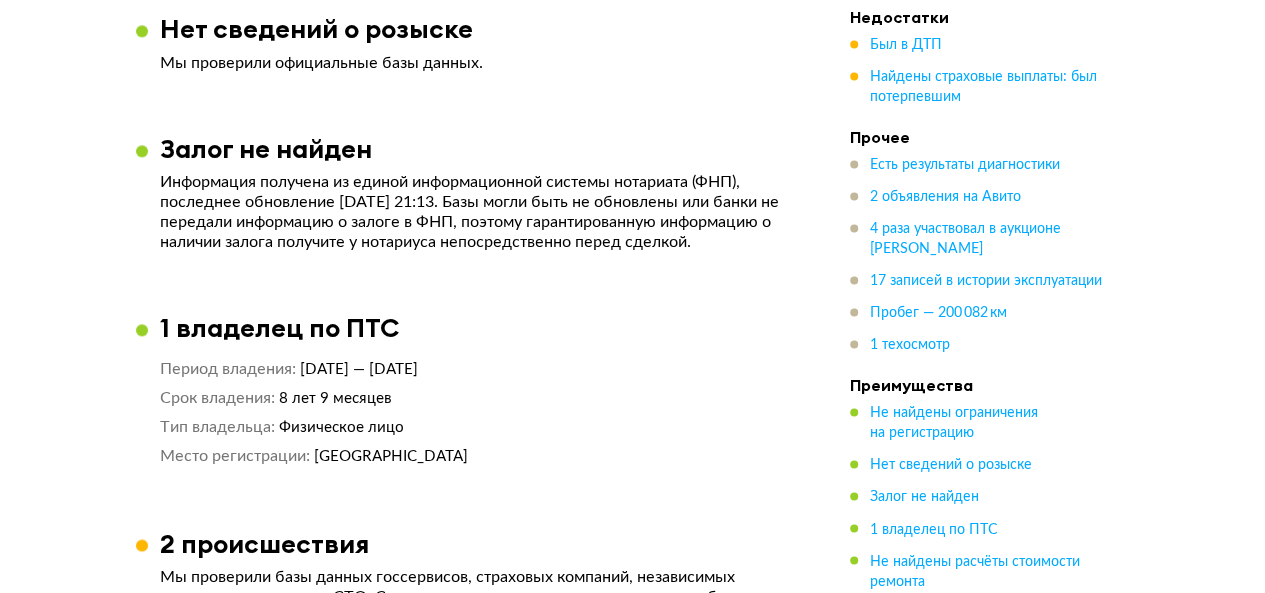 scroll, scrollTop: 1159, scrollLeft: 0, axis: vertical 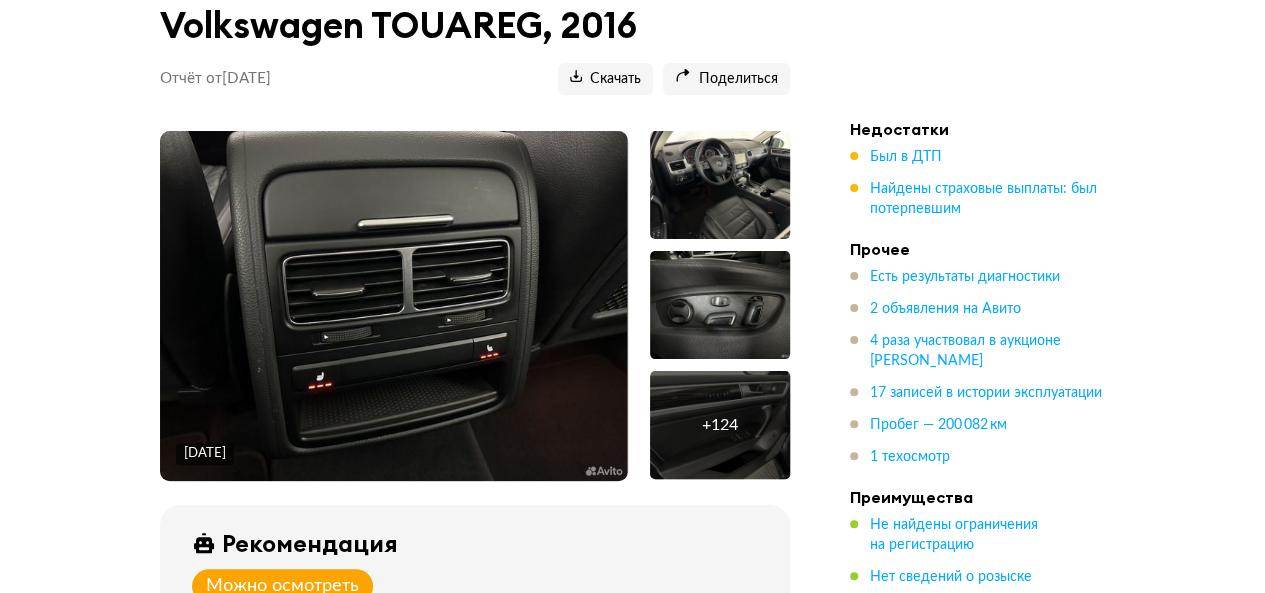 click at bounding box center [393, 306] 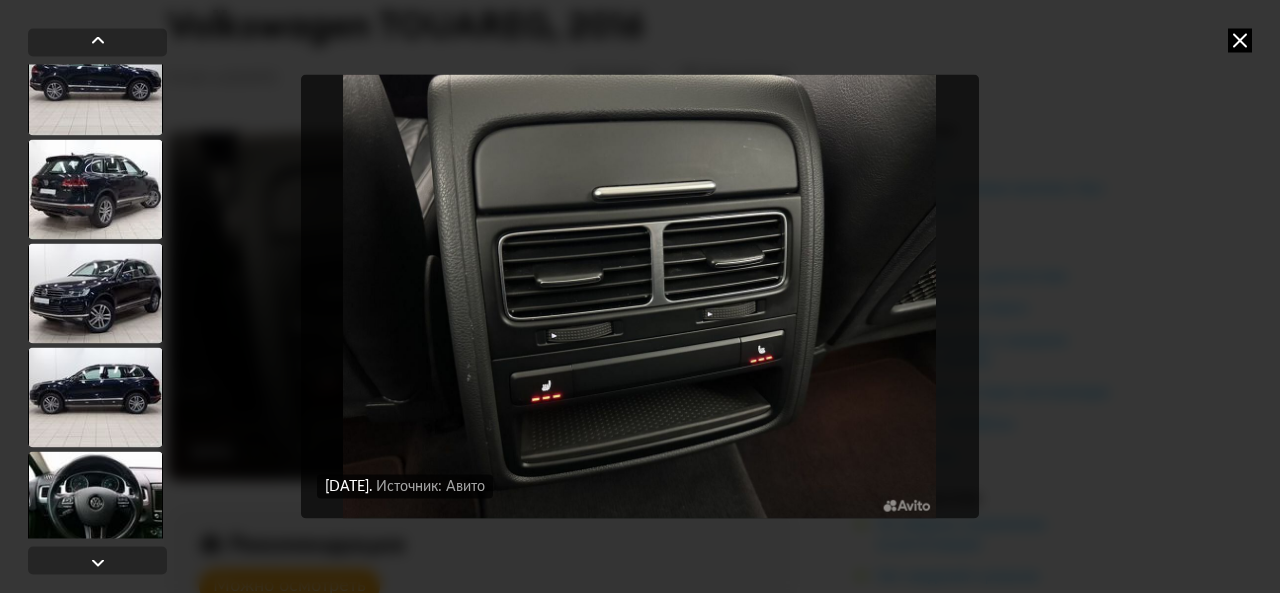 scroll, scrollTop: 3300, scrollLeft: 0, axis: vertical 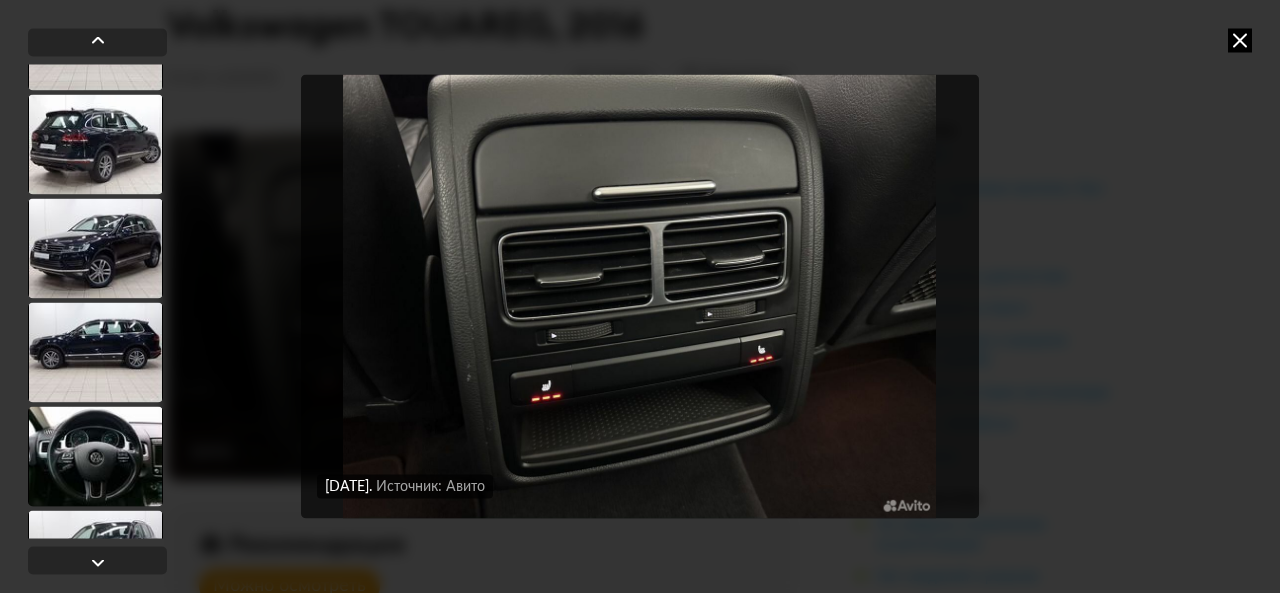 click at bounding box center (95, 352) 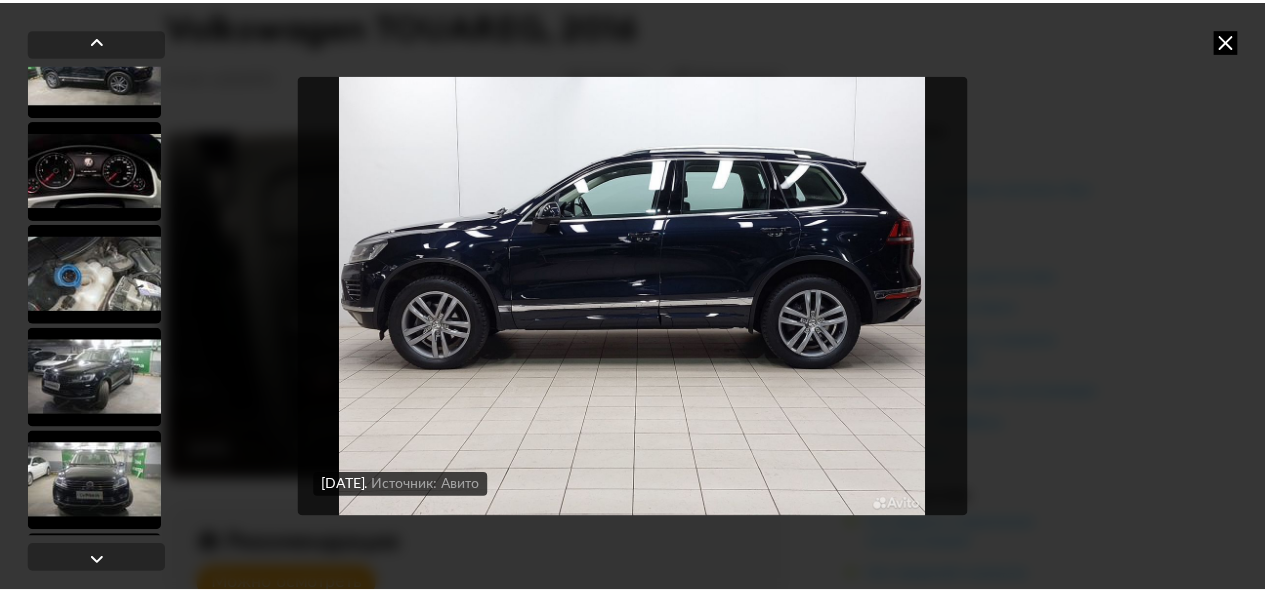 scroll, scrollTop: 8498, scrollLeft: 0, axis: vertical 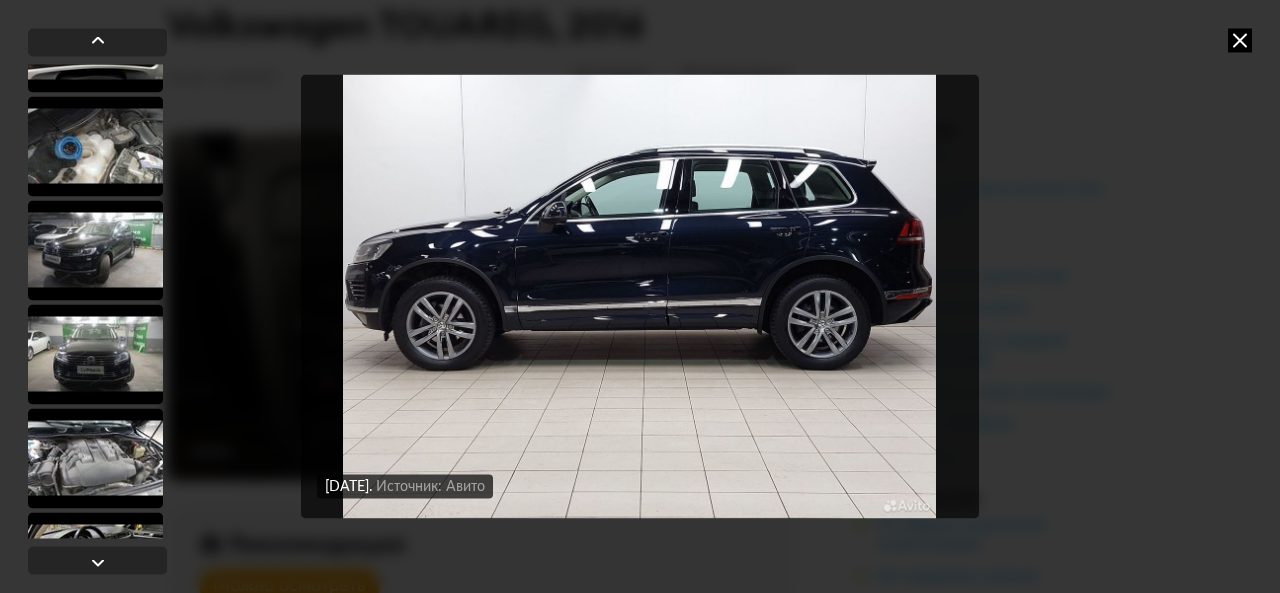 click at bounding box center [1240, 40] 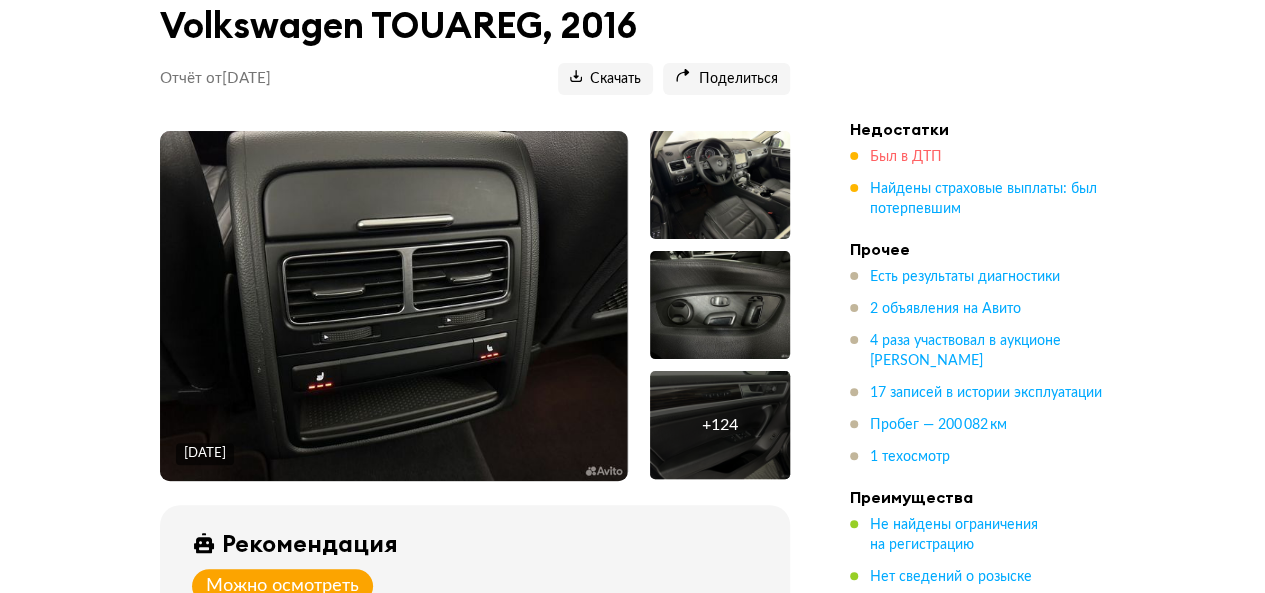 click on "Был в ДТП" at bounding box center [906, 157] 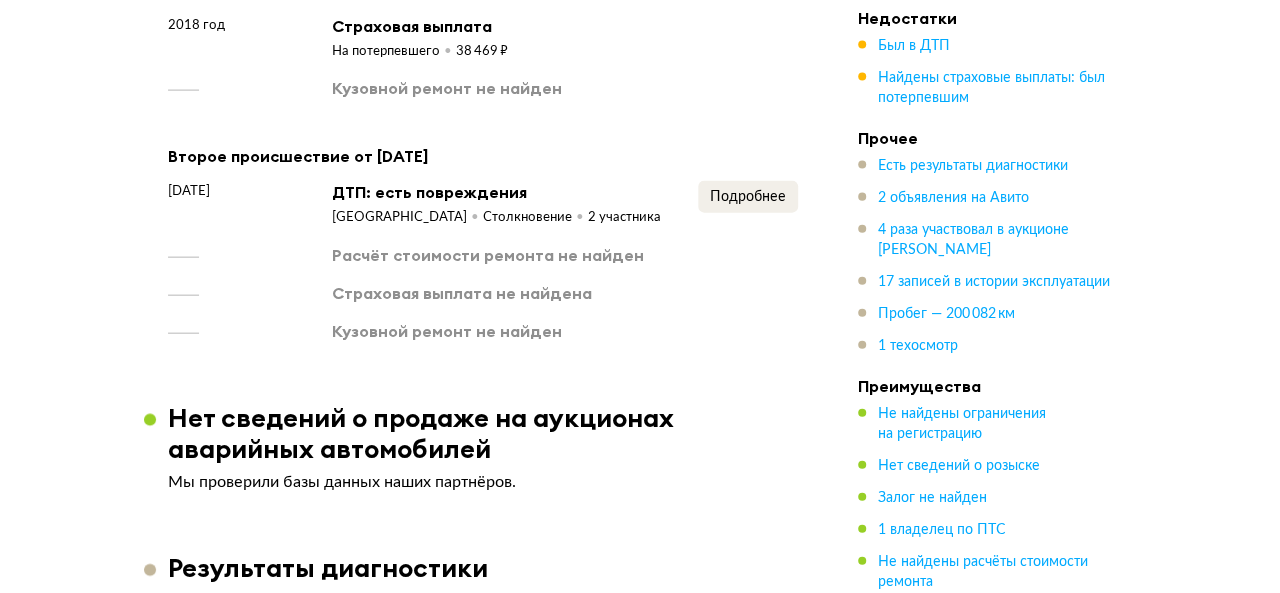 scroll, scrollTop: 2059, scrollLeft: 0, axis: vertical 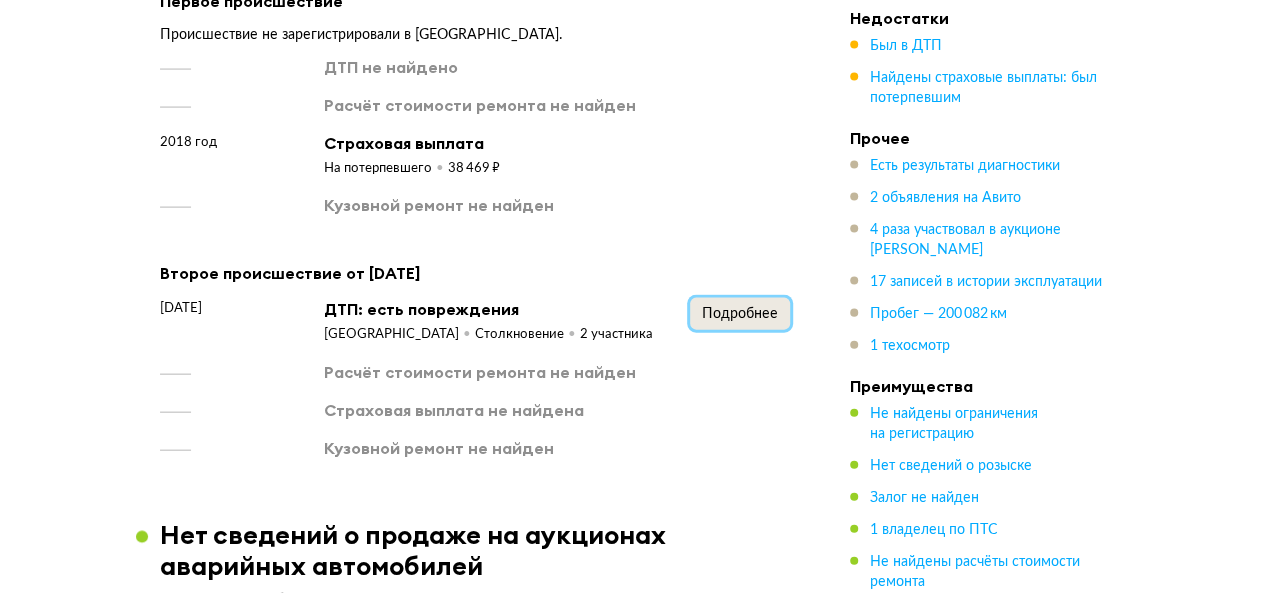 click on "Подробнее" at bounding box center (740, 314) 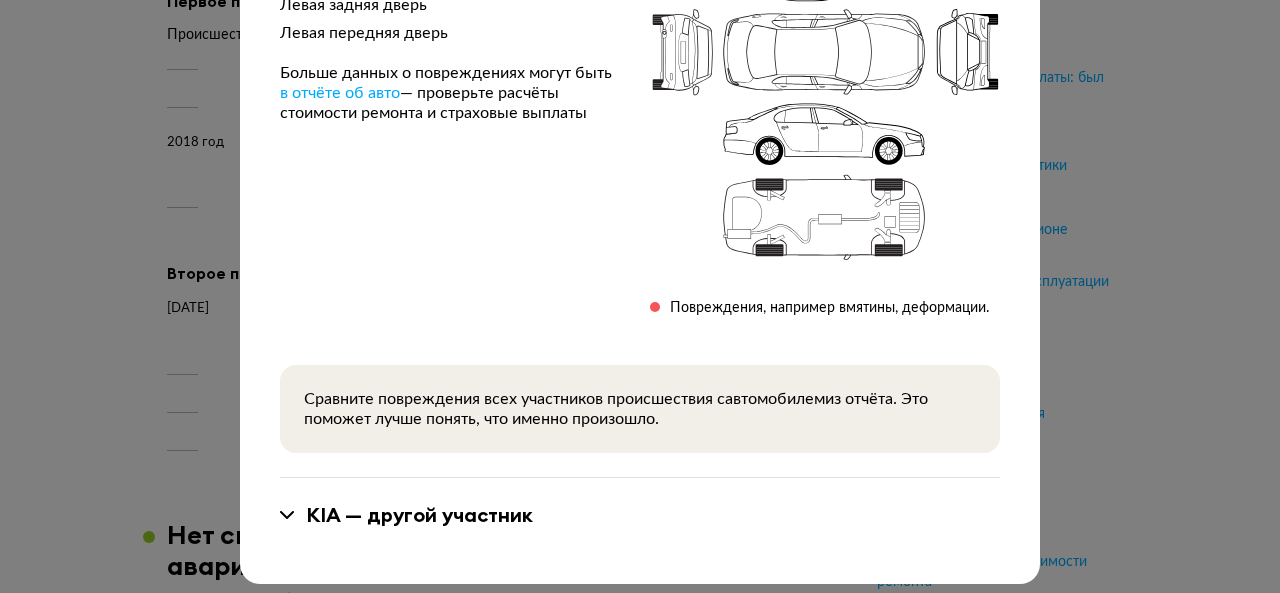 scroll, scrollTop: 327, scrollLeft: 0, axis: vertical 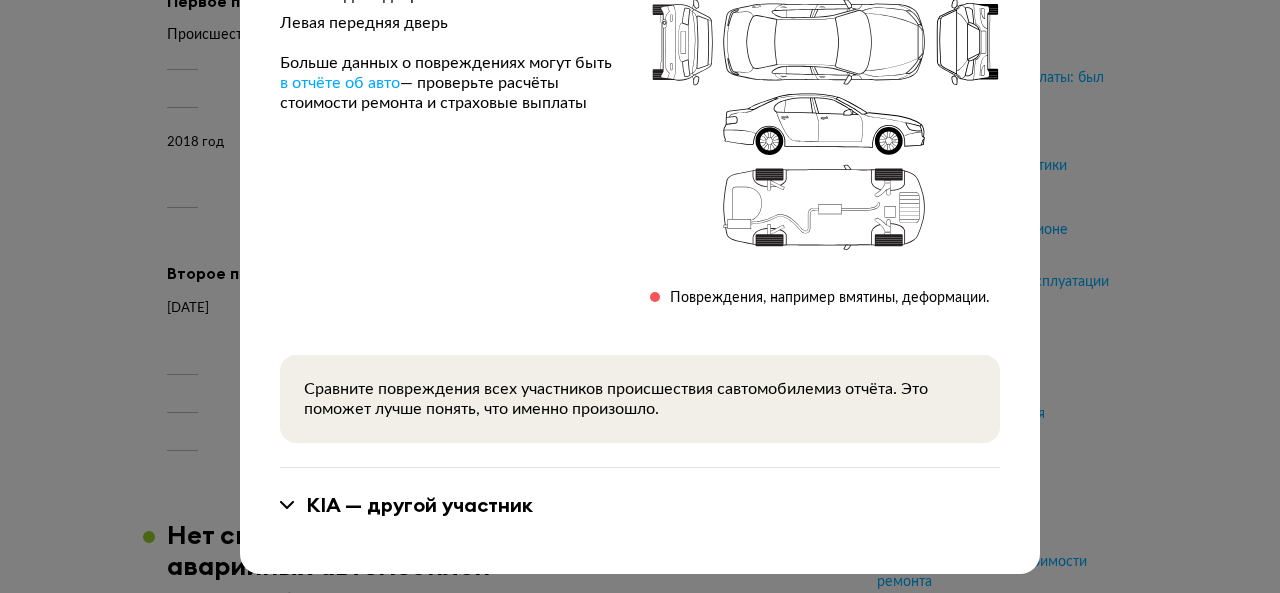 click on "KIA     —   другой участник" at bounding box center [419, 505] 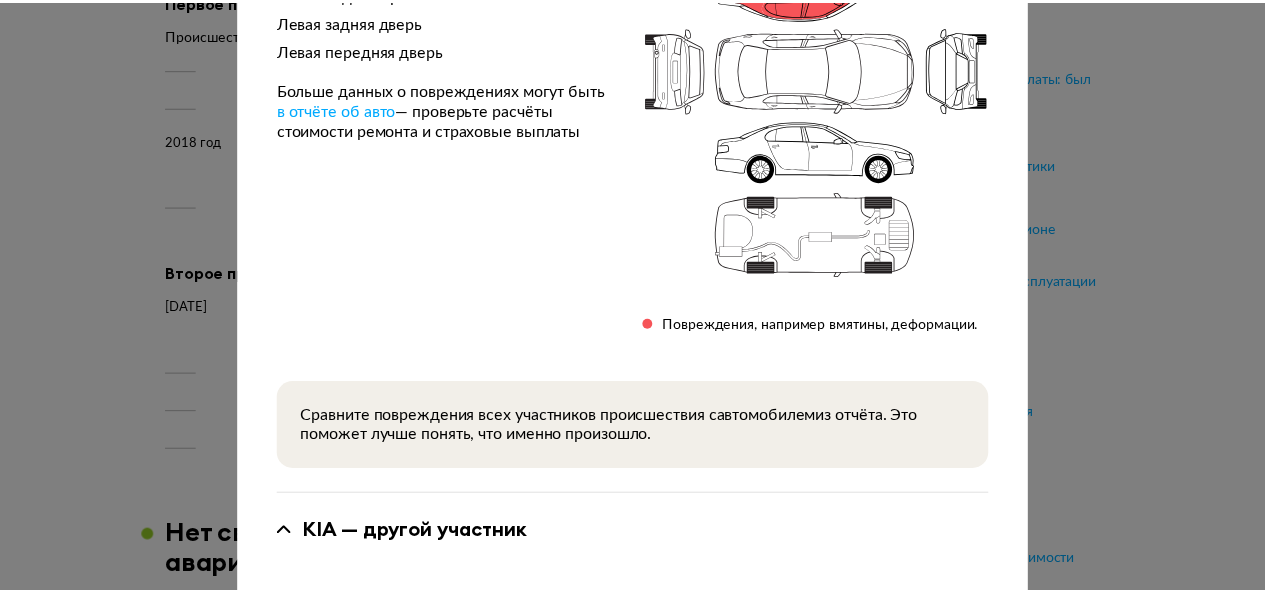 scroll, scrollTop: 0, scrollLeft: 0, axis: both 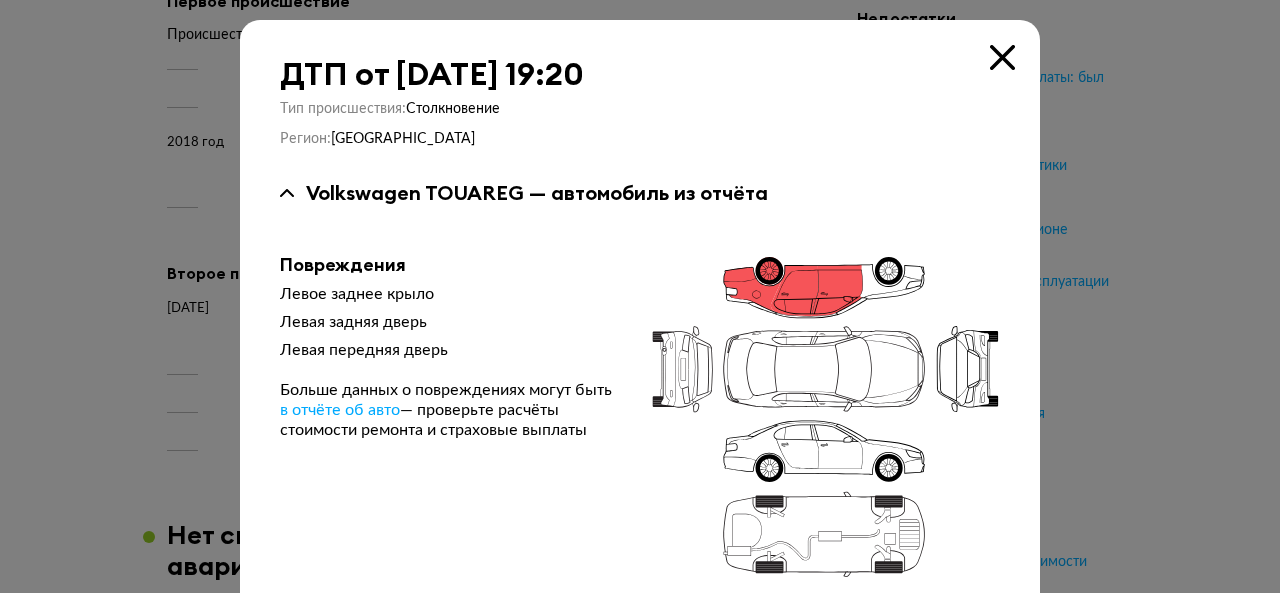 click at bounding box center [1002, 57] 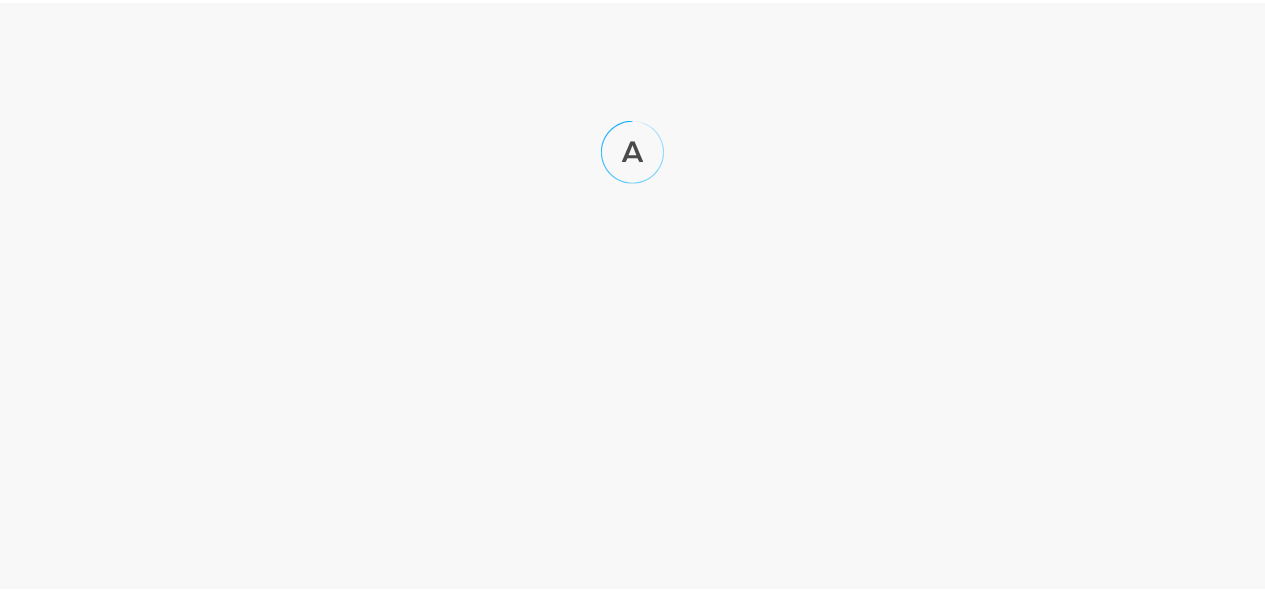 scroll, scrollTop: 0, scrollLeft: 0, axis: both 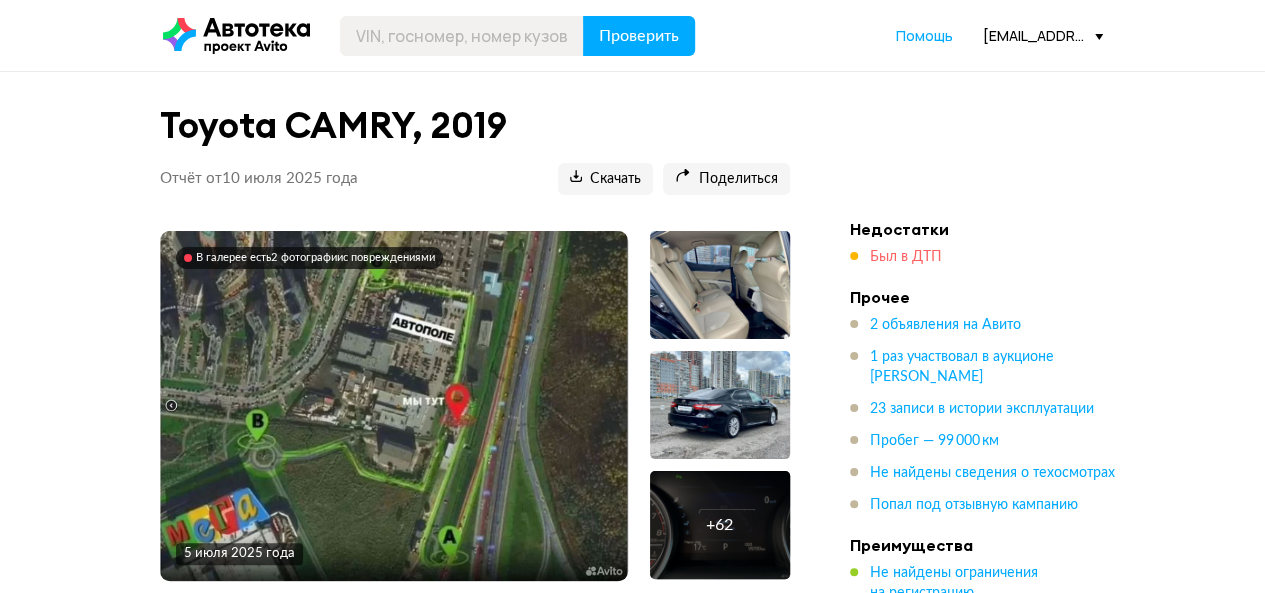 click on "Был в ДТП" at bounding box center [906, 257] 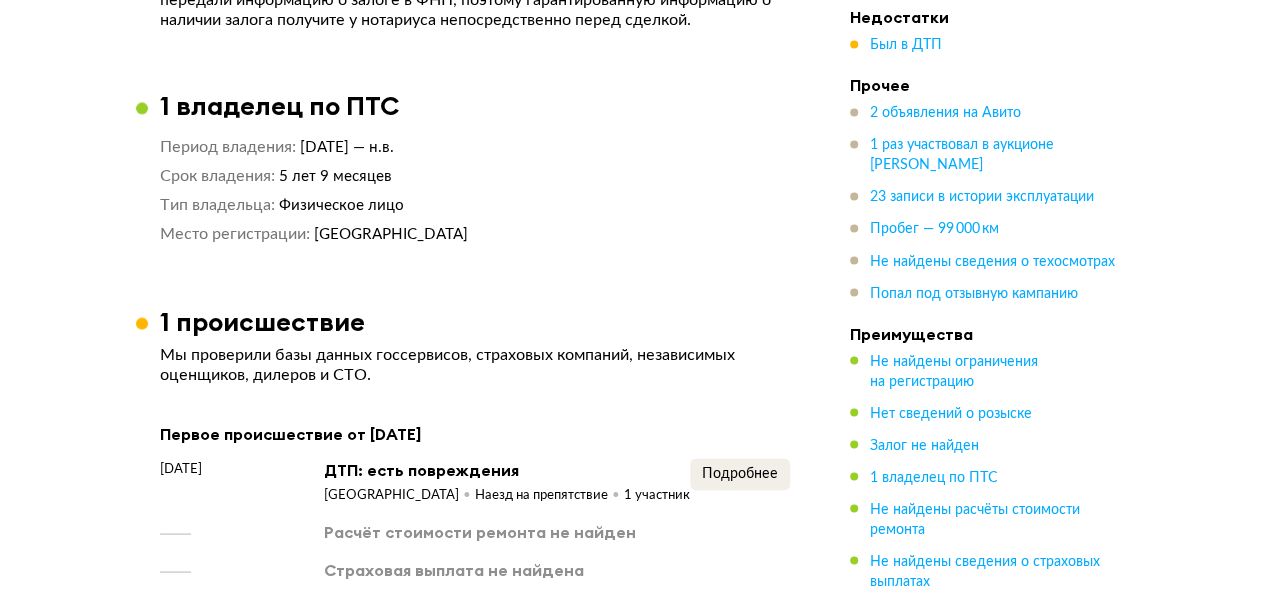 scroll, scrollTop: 1991, scrollLeft: 0, axis: vertical 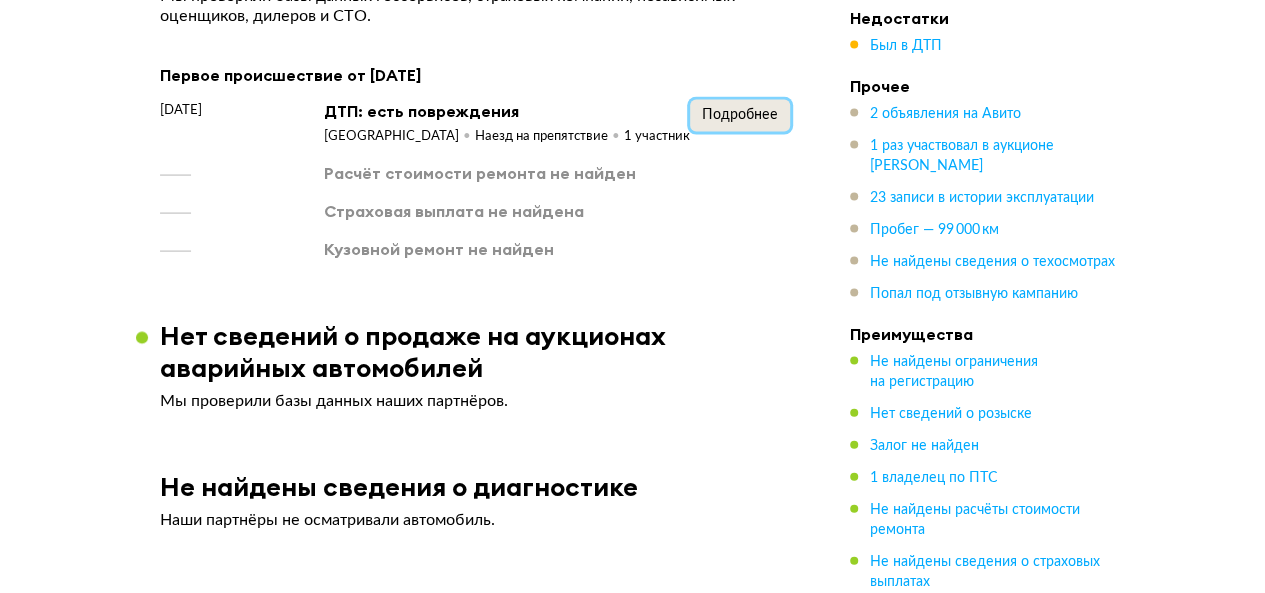click on "Подробнее" at bounding box center (740, 115) 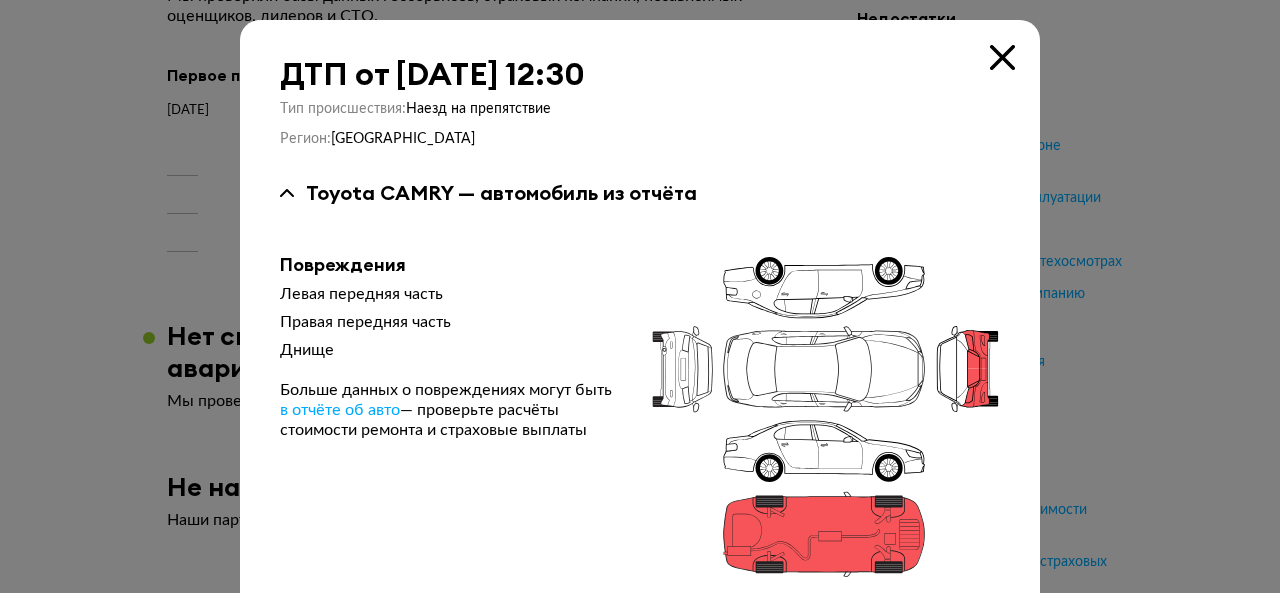 click at bounding box center (1002, 57) 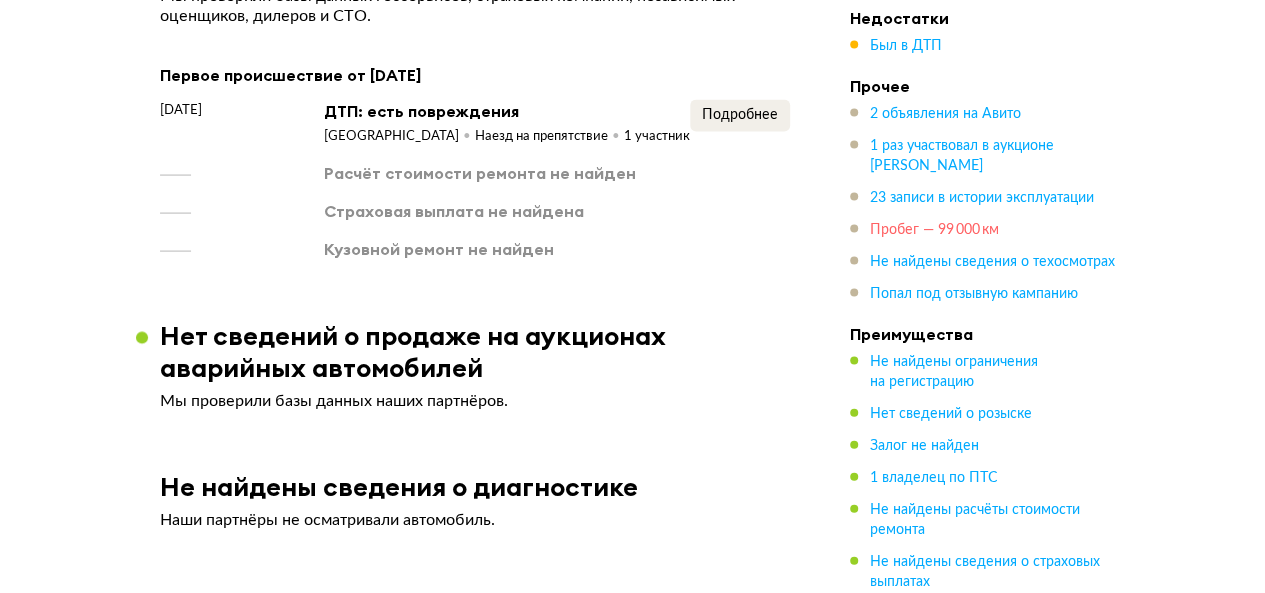 click on "Пробег —  99 000 км" at bounding box center (934, 230) 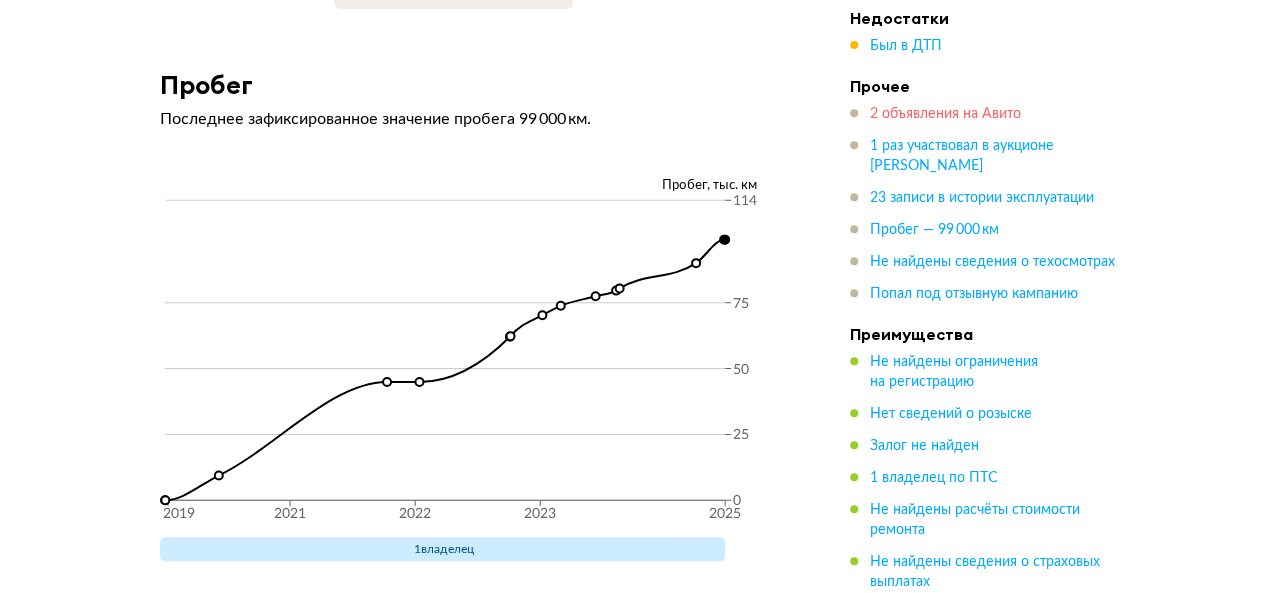 click on "2 объявления на Авито" at bounding box center (945, 114) 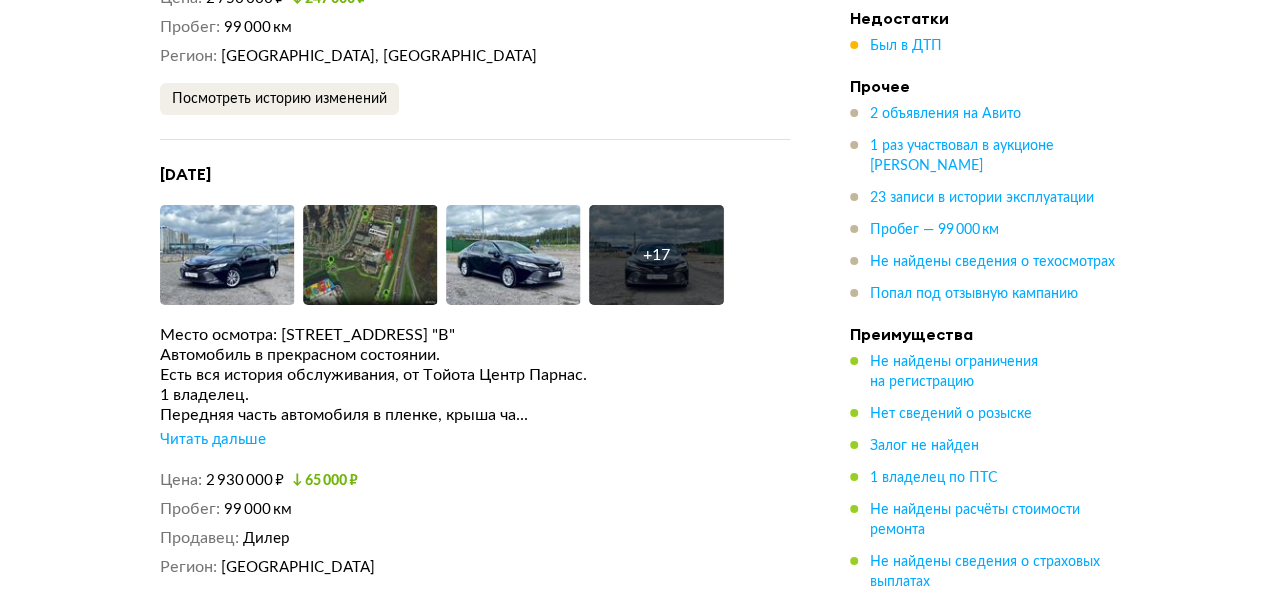scroll, scrollTop: 3636, scrollLeft: 0, axis: vertical 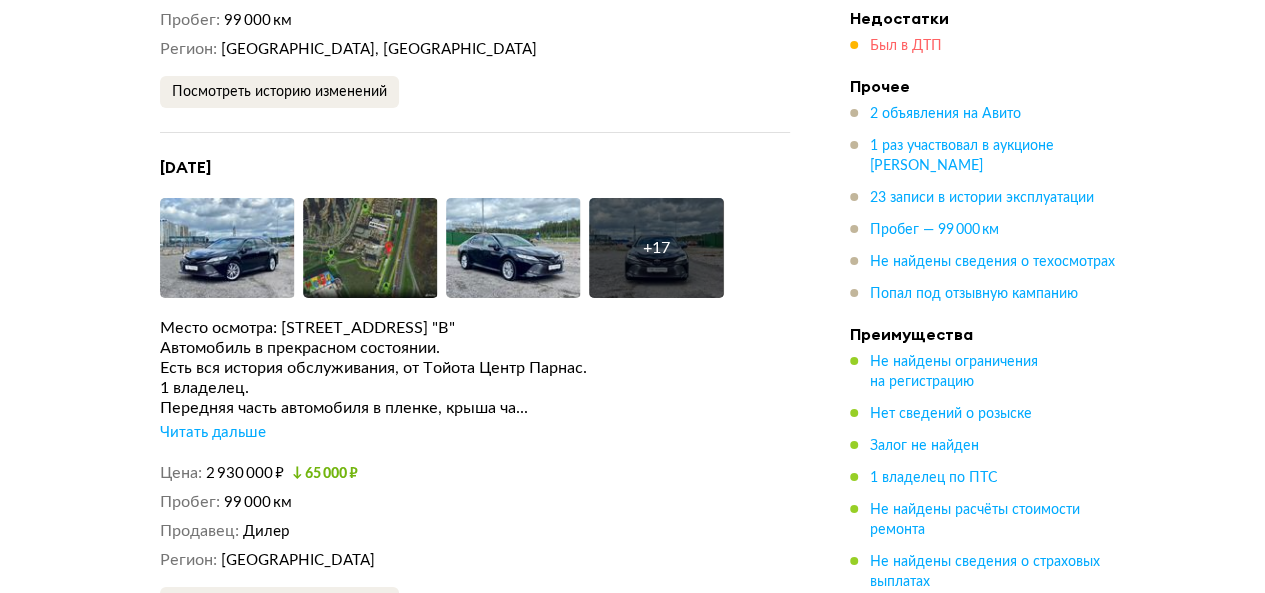click on "Был в ДТП" at bounding box center (906, 46) 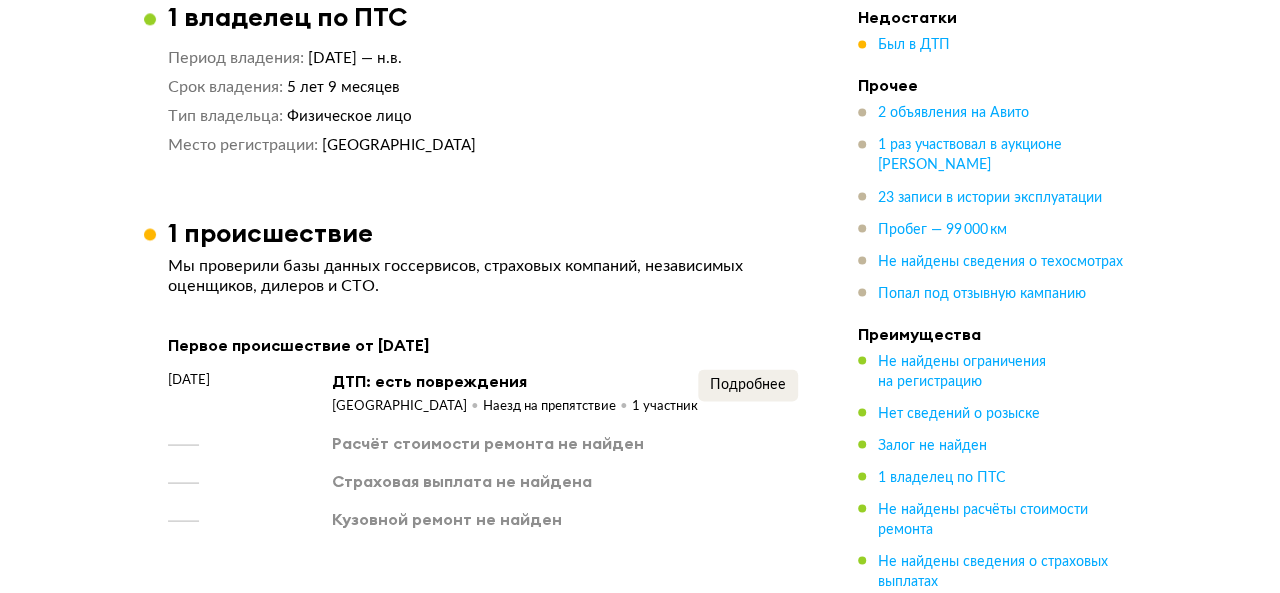 scroll, scrollTop: 1691, scrollLeft: 0, axis: vertical 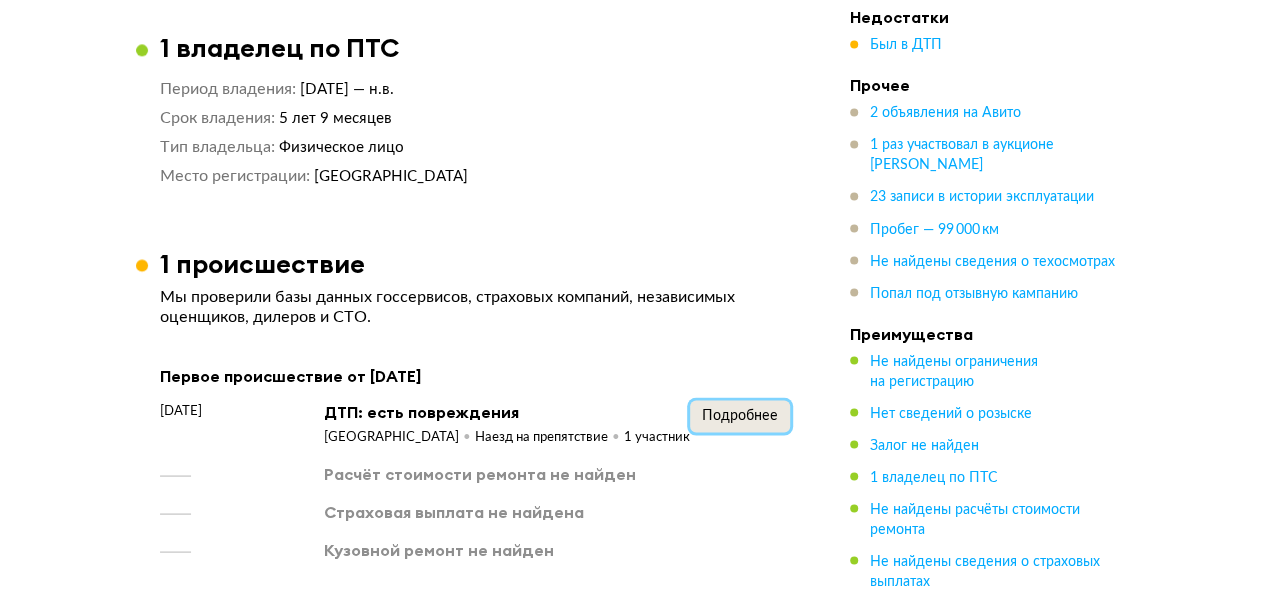 click on "Подробнее" at bounding box center (740, 415) 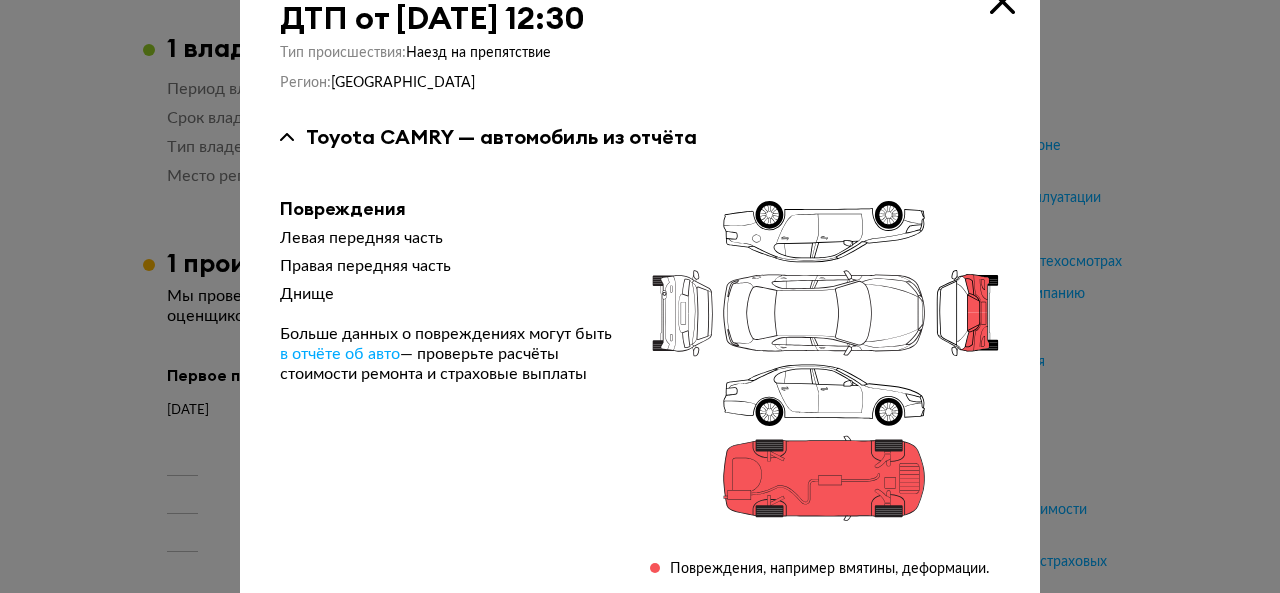 scroll, scrollTop: 100, scrollLeft: 0, axis: vertical 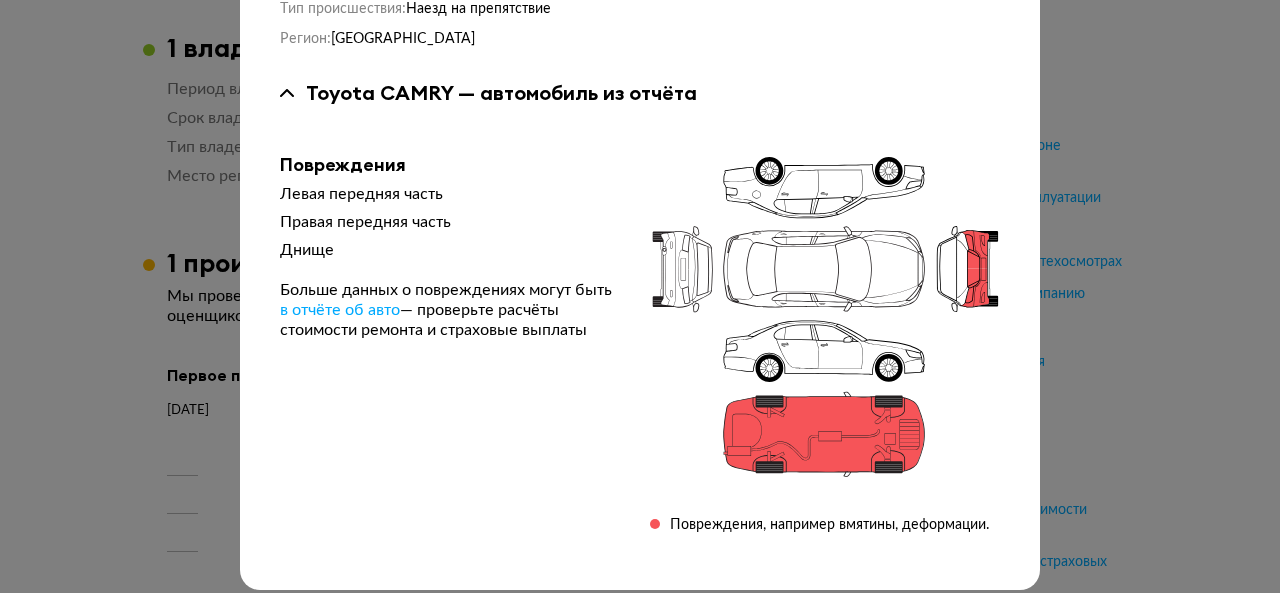 type 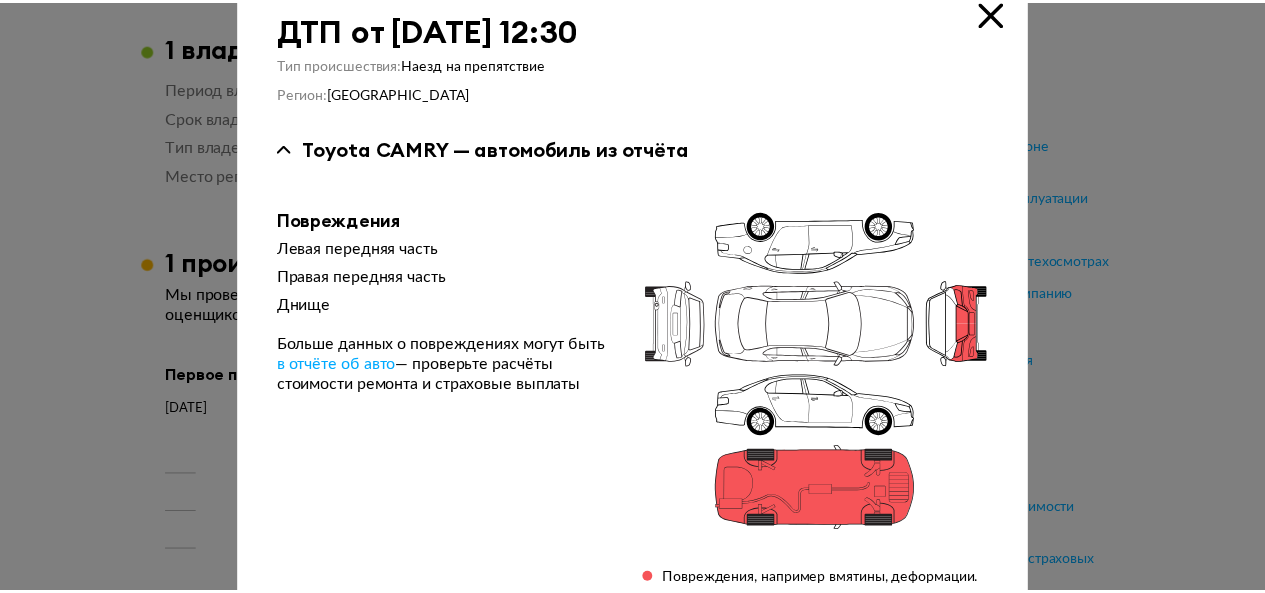 scroll, scrollTop: 0, scrollLeft: 0, axis: both 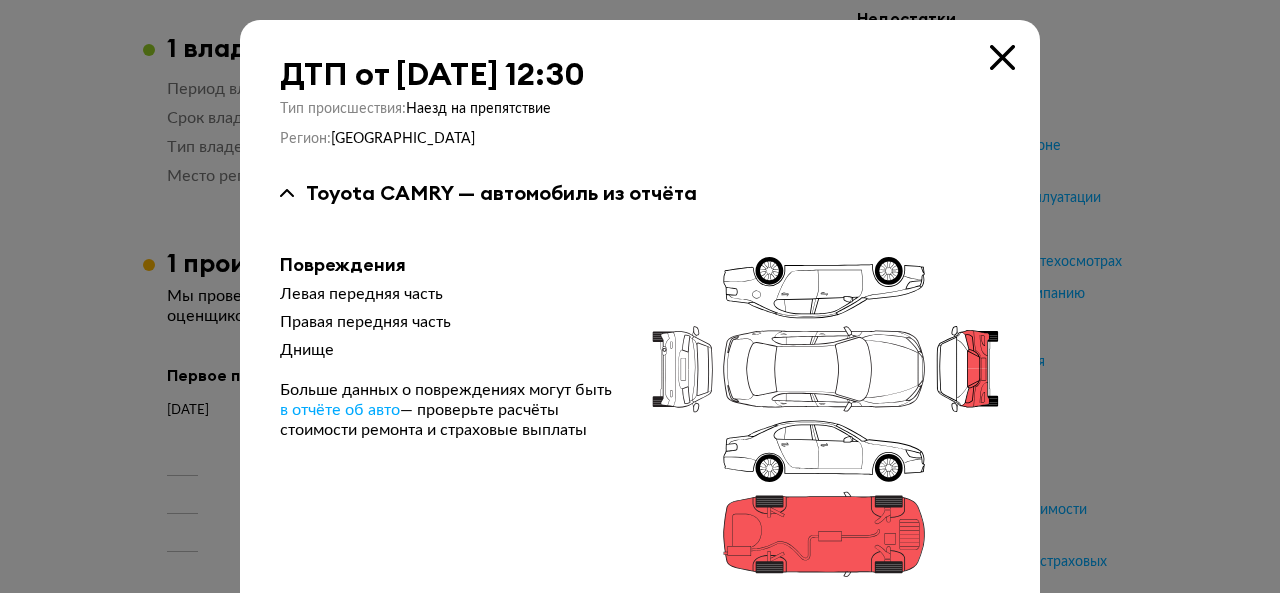click at bounding box center (1002, 57) 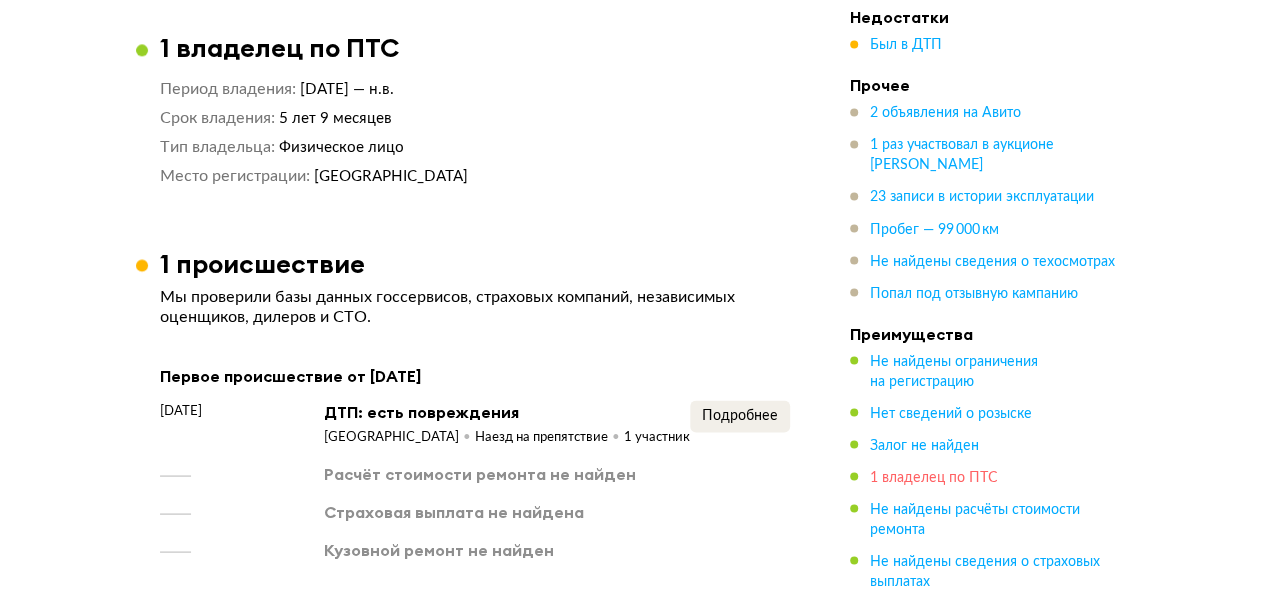 click on "1 владелец по ПТС" at bounding box center (934, 478) 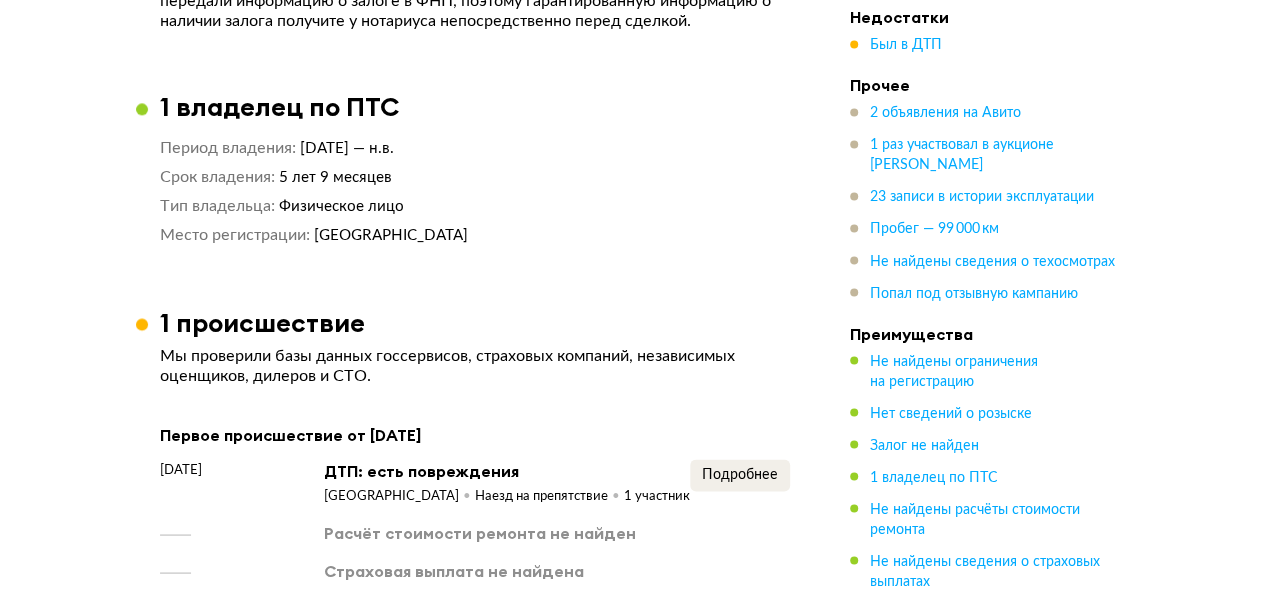 scroll, scrollTop: 1626, scrollLeft: 0, axis: vertical 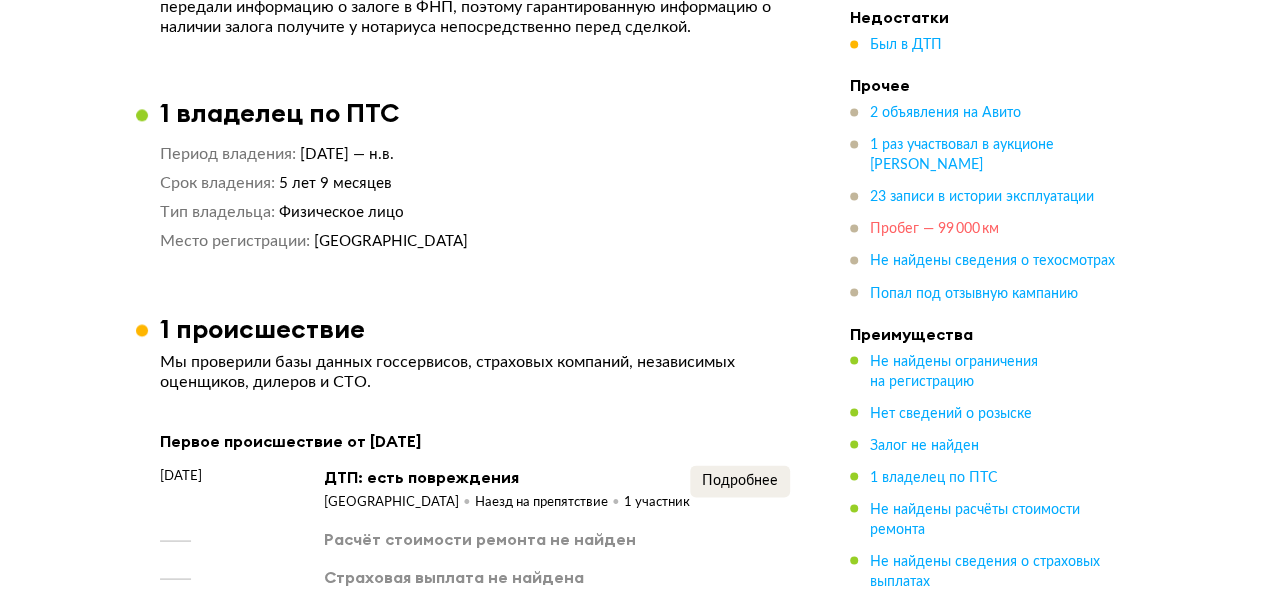 click on "Пробег —  99 000 км" at bounding box center (934, 230) 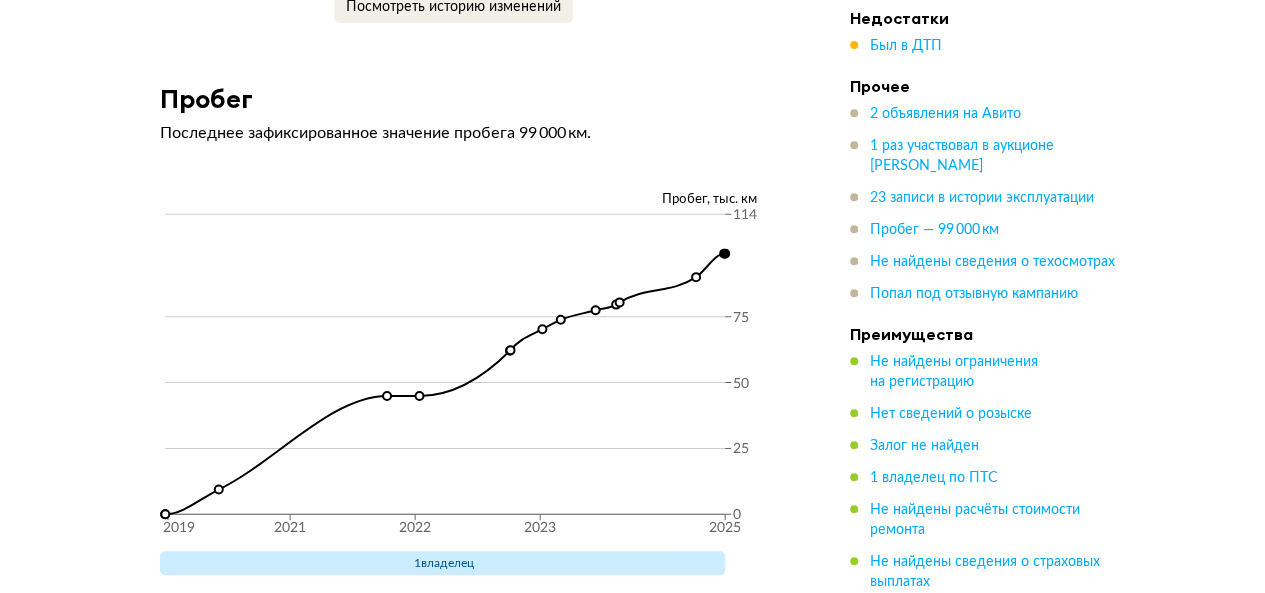 scroll, scrollTop: 7980, scrollLeft: 0, axis: vertical 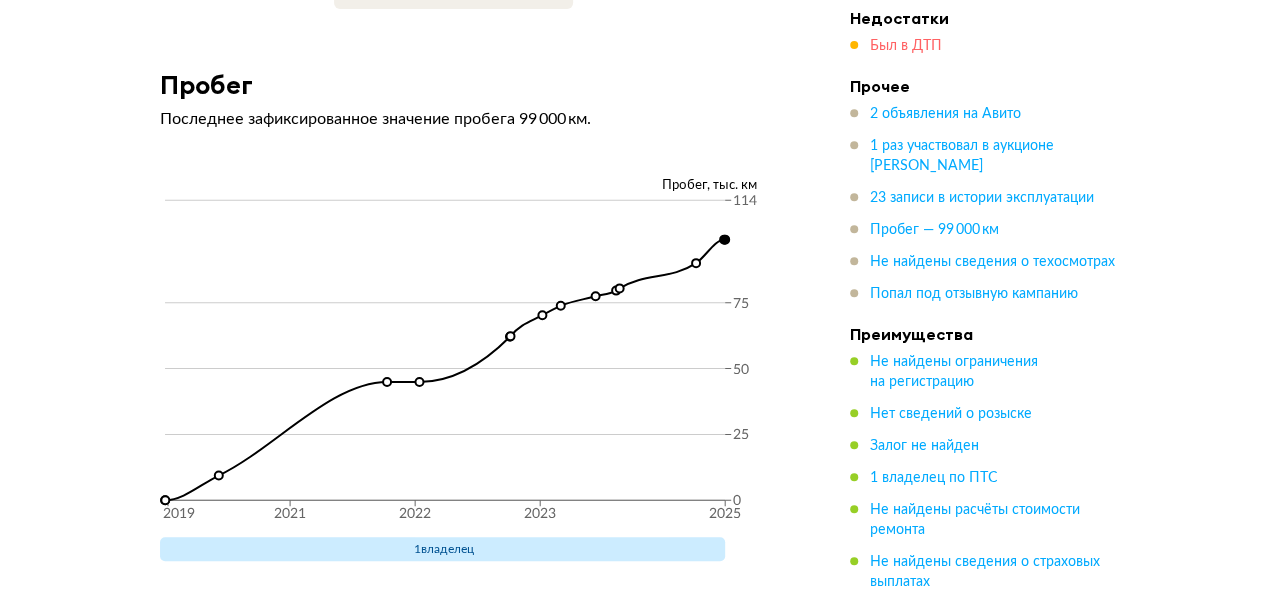 click on "Был в ДТП" at bounding box center (906, 46) 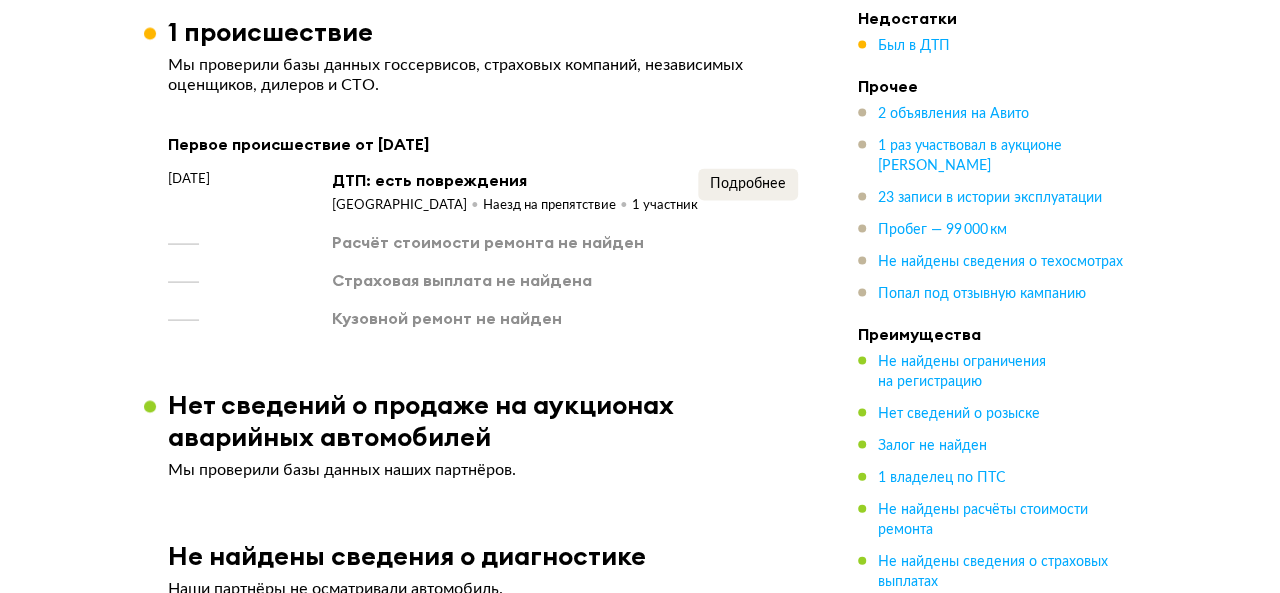 scroll, scrollTop: 1890, scrollLeft: 0, axis: vertical 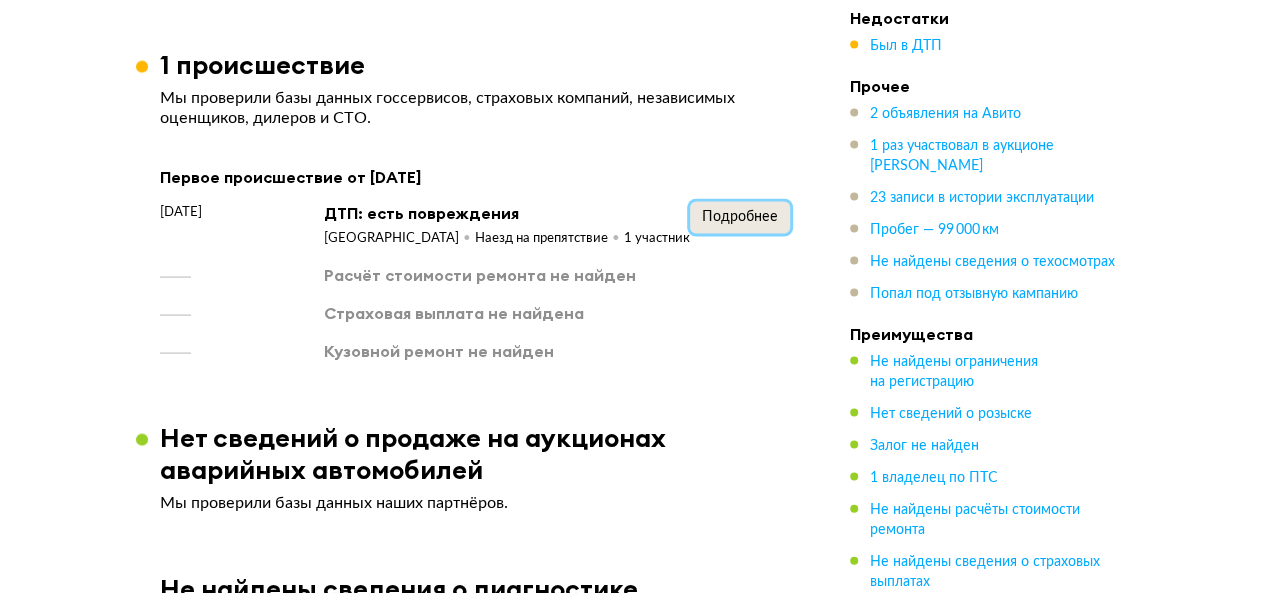 click on "Подробнее" at bounding box center (740, 216) 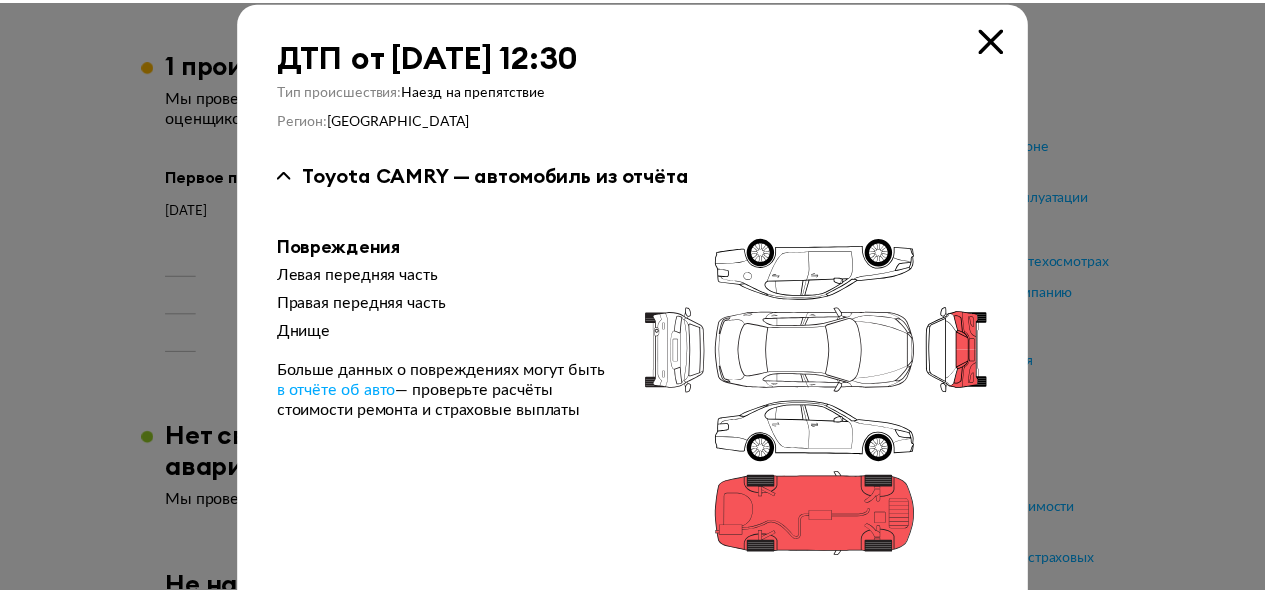 scroll, scrollTop: 16, scrollLeft: 0, axis: vertical 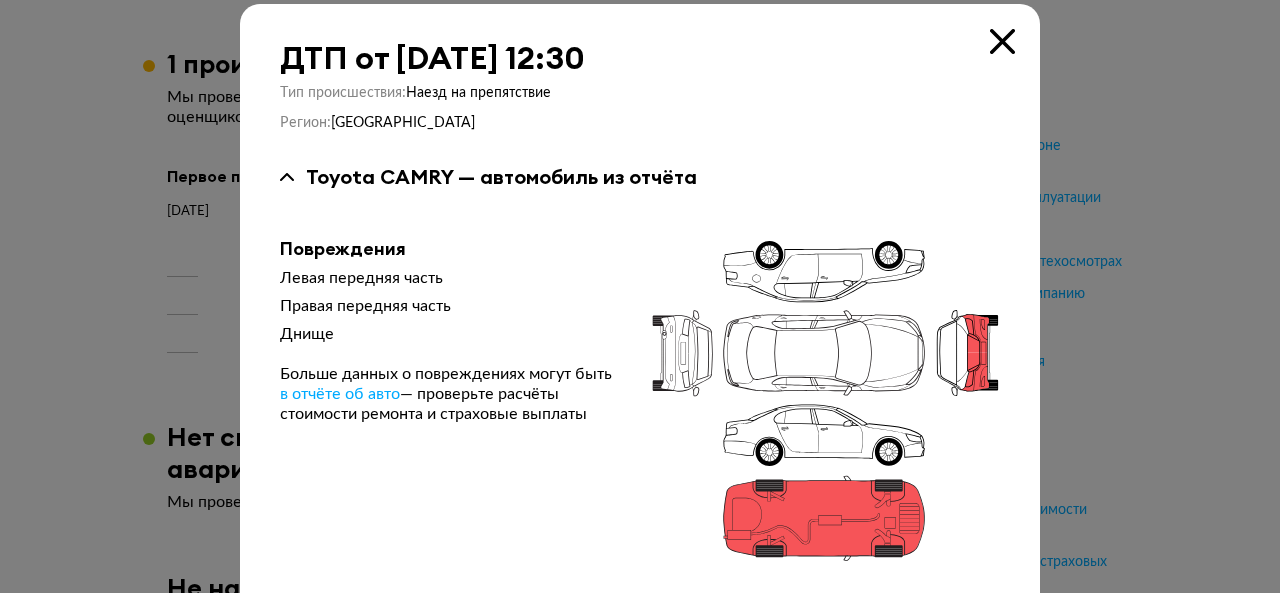 click at bounding box center (1002, 41) 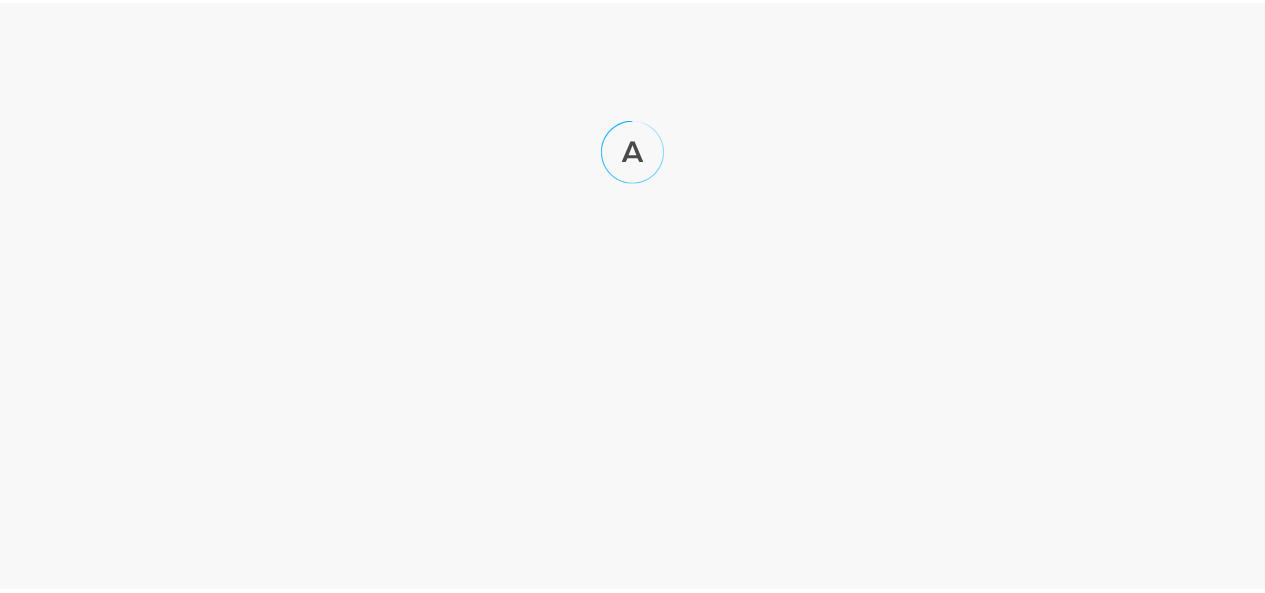 scroll, scrollTop: 0, scrollLeft: 0, axis: both 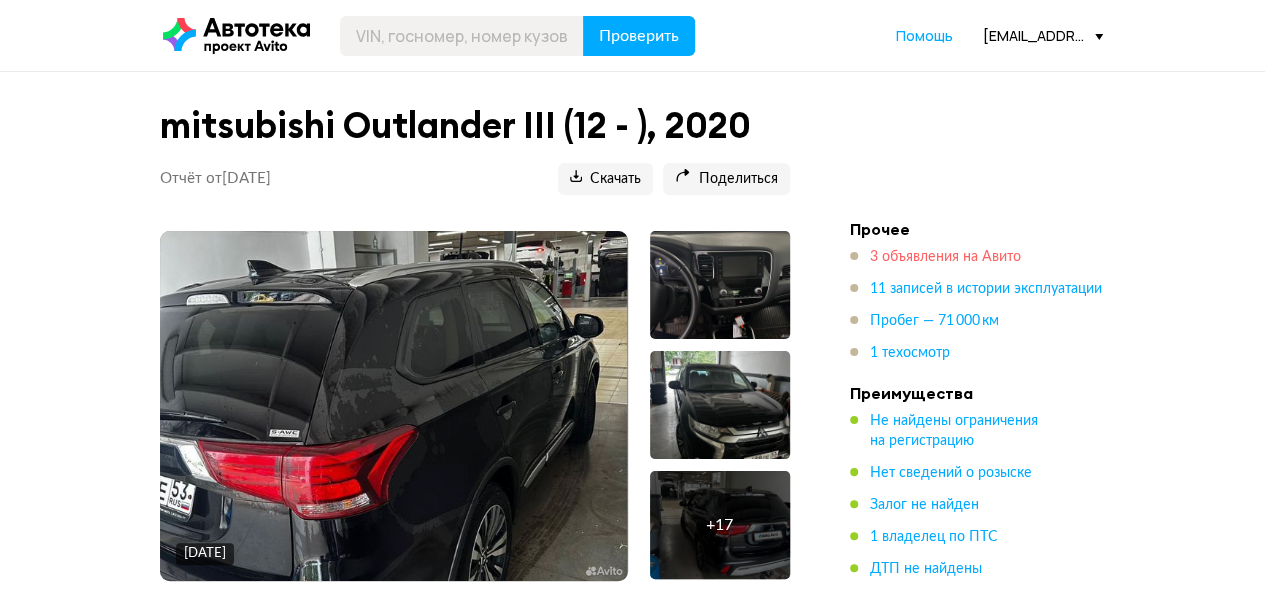 click on "3 объявления на Авито" at bounding box center (945, 257) 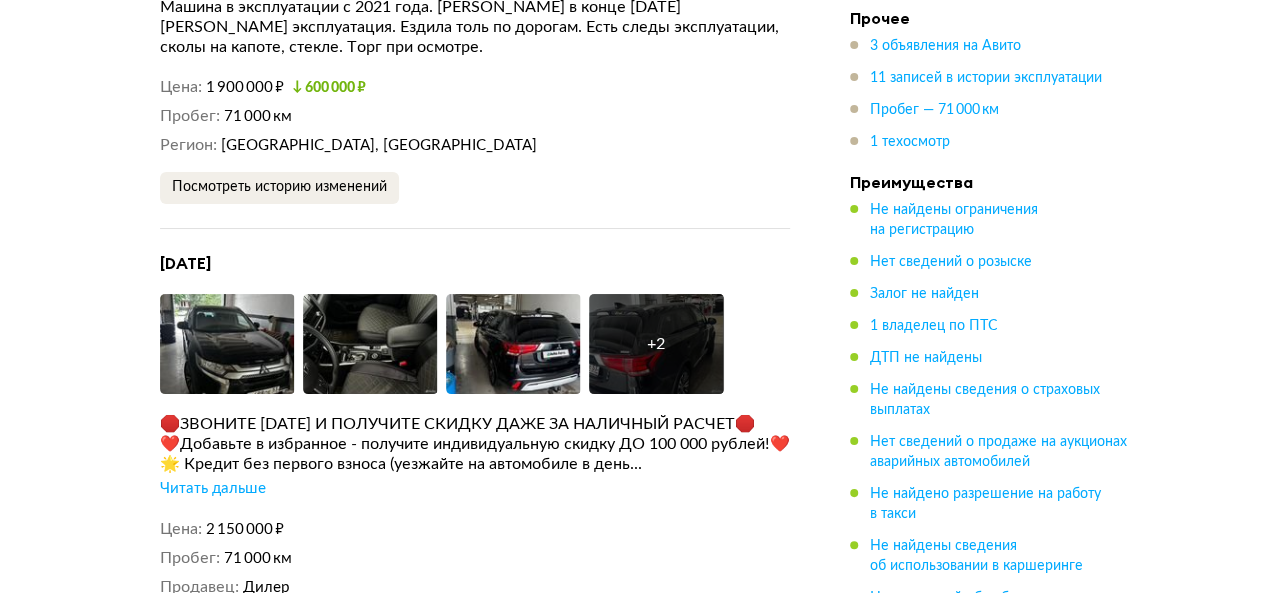 scroll, scrollTop: 3874, scrollLeft: 0, axis: vertical 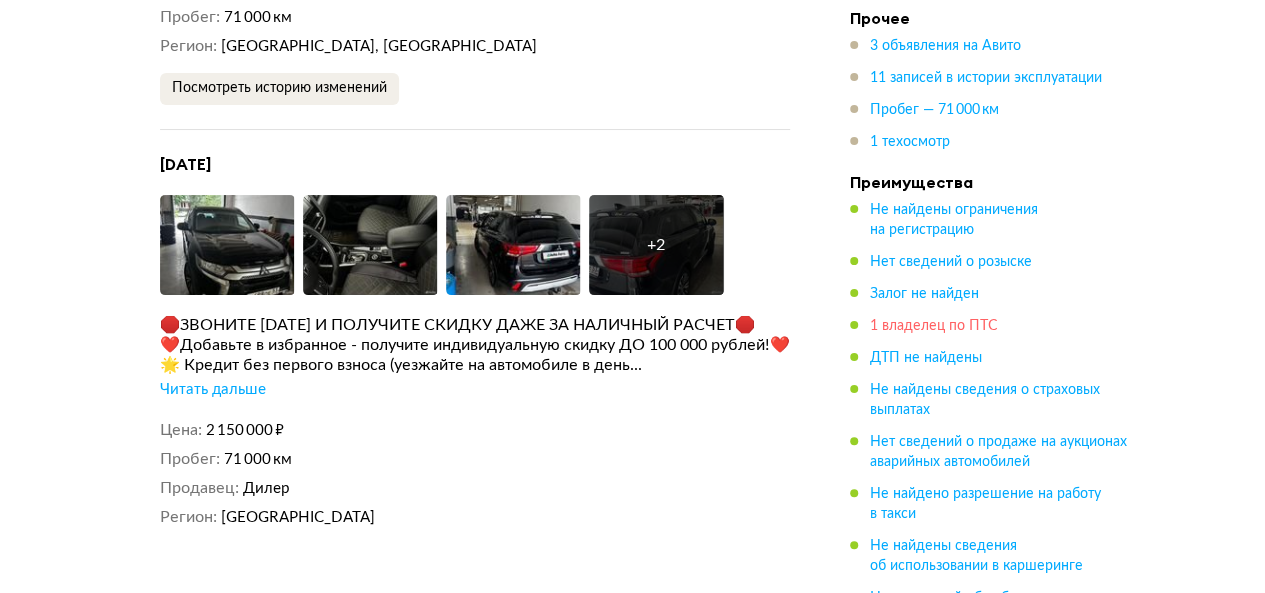 click on "1 владелец по ПТС" at bounding box center (934, 326) 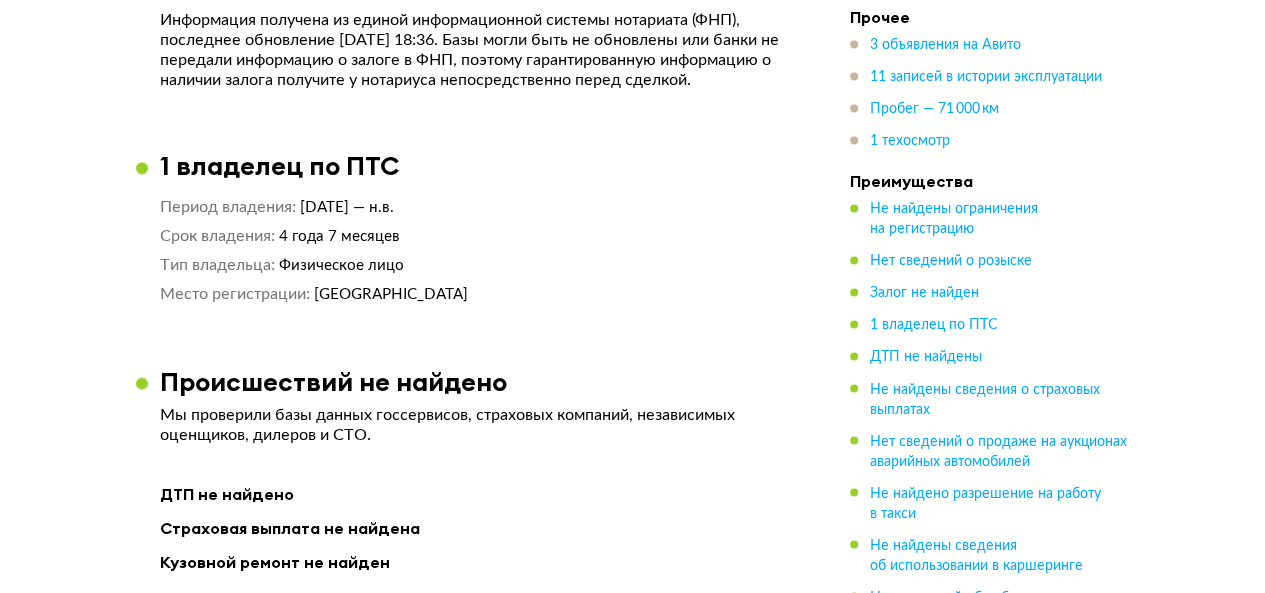 scroll, scrollTop: 1496, scrollLeft: 0, axis: vertical 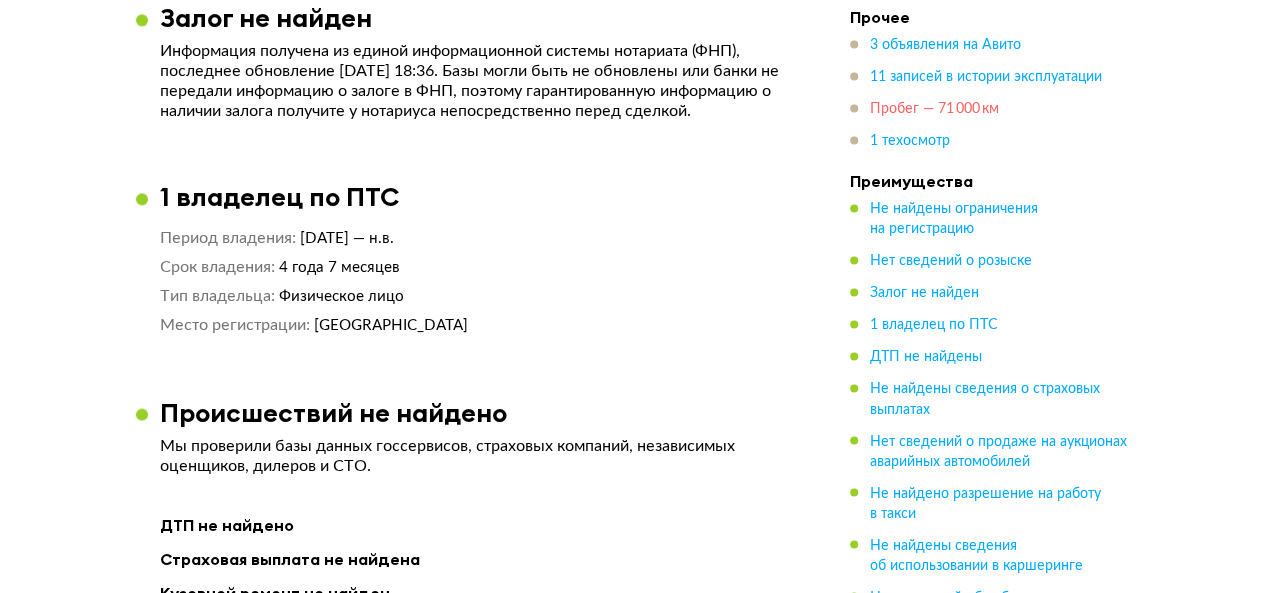 click on "Пробег —  71 000 км" at bounding box center (934, 110) 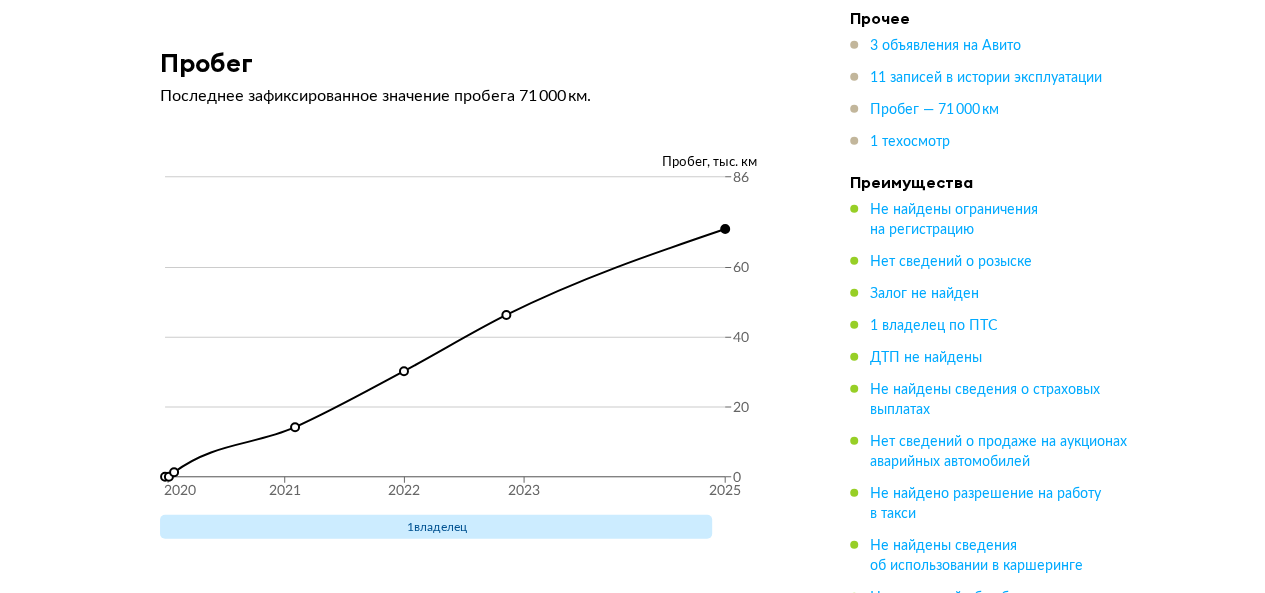 scroll, scrollTop: 6189, scrollLeft: 0, axis: vertical 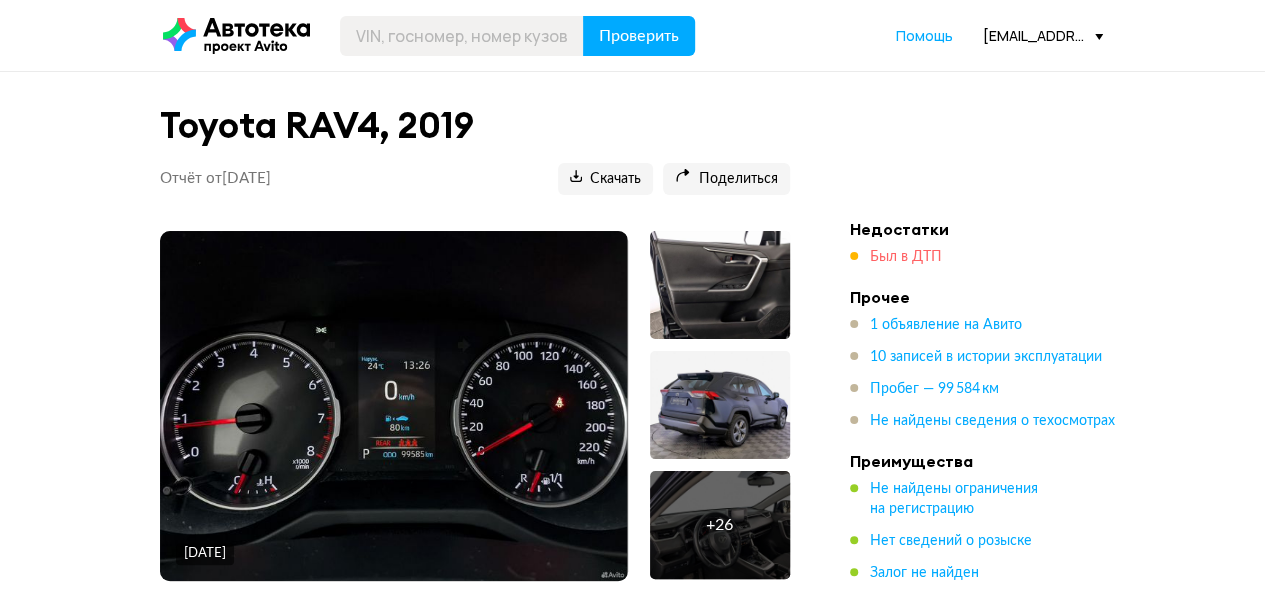 click on "Был в ДТП" at bounding box center [906, 257] 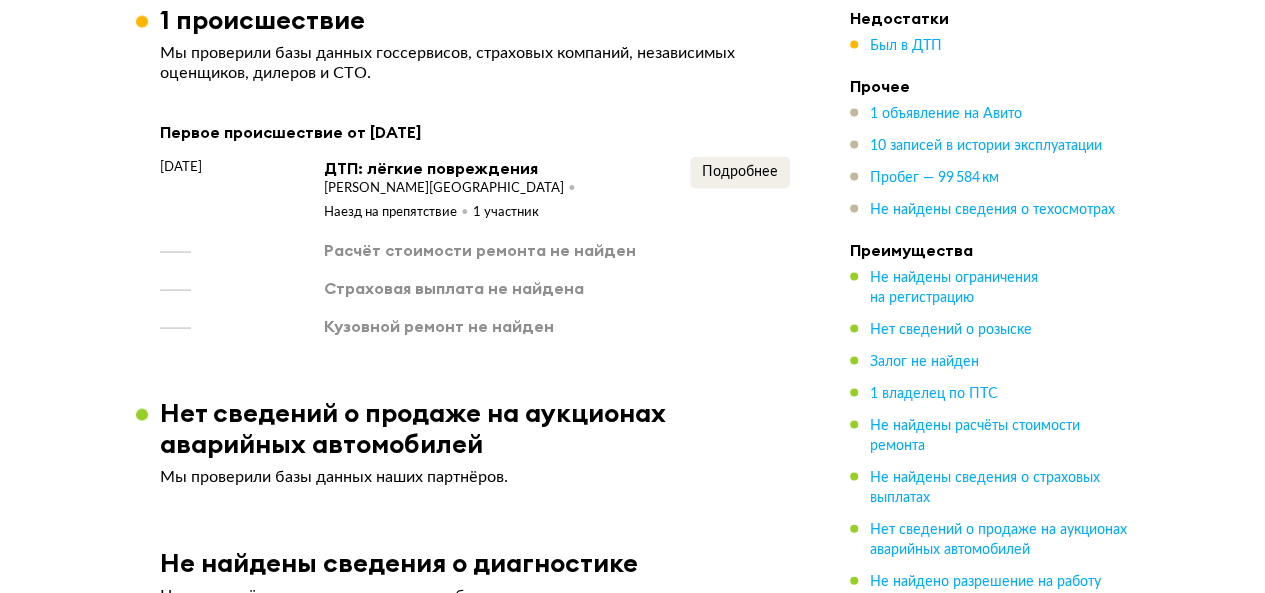 scroll, scrollTop: 1861, scrollLeft: 0, axis: vertical 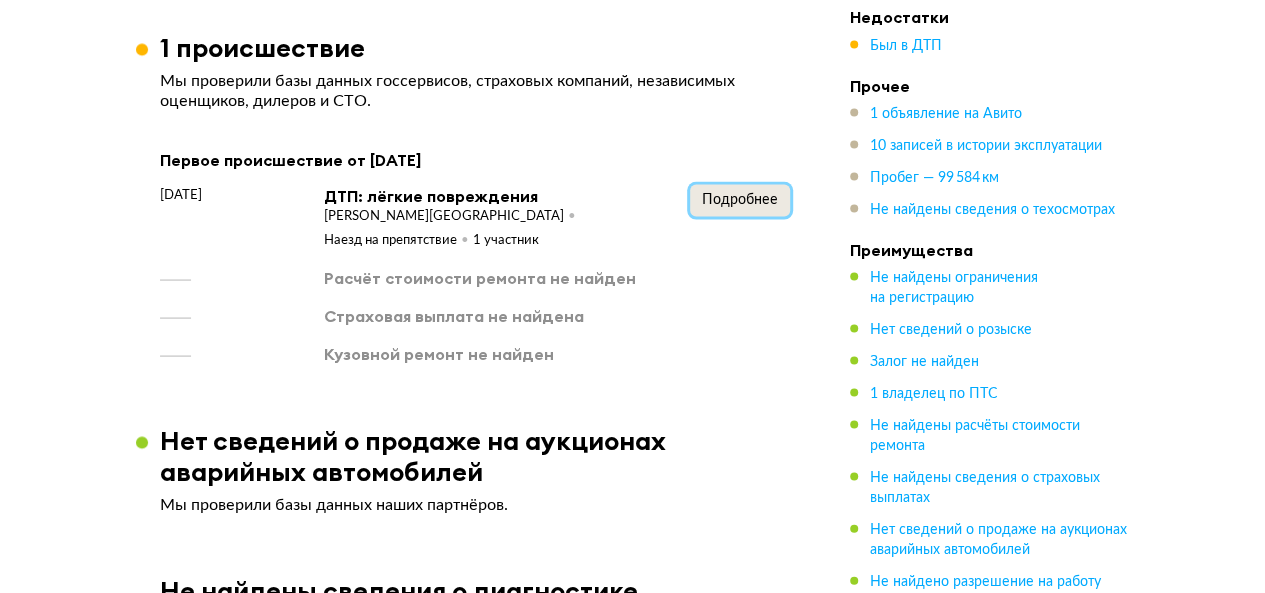 click on "Подробнее" at bounding box center [740, 199] 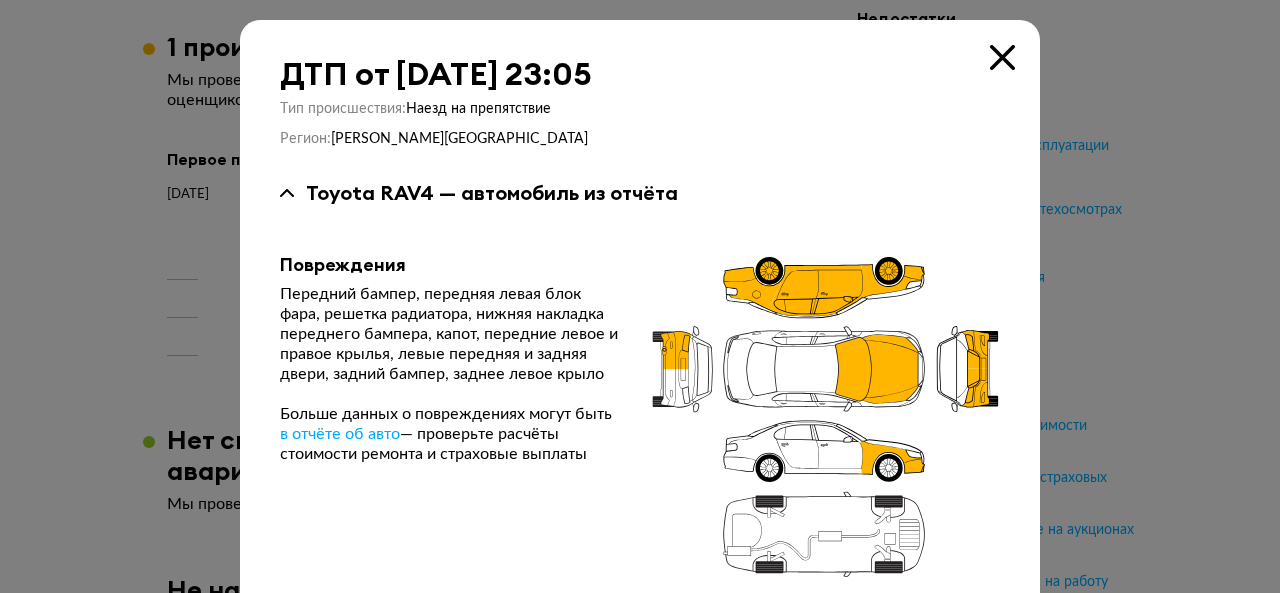 click at bounding box center (1002, 57) 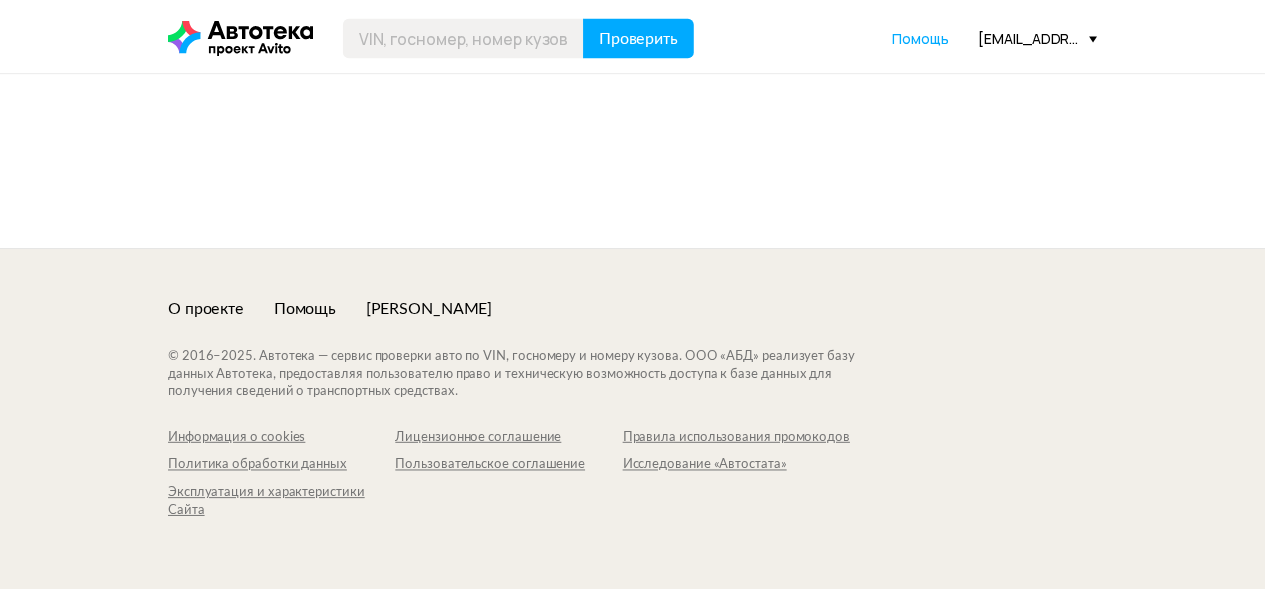 scroll, scrollTop: 0, scrollLeft: 0, axis: both 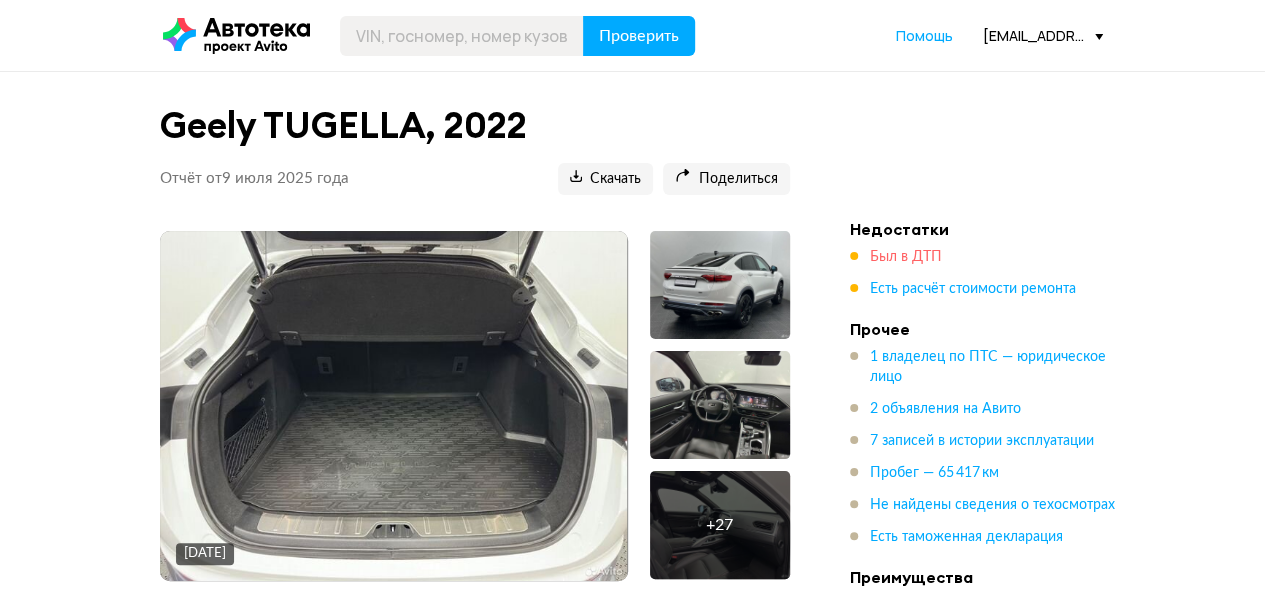 click on "Был в ДТП" at bounding box center (906, 257) 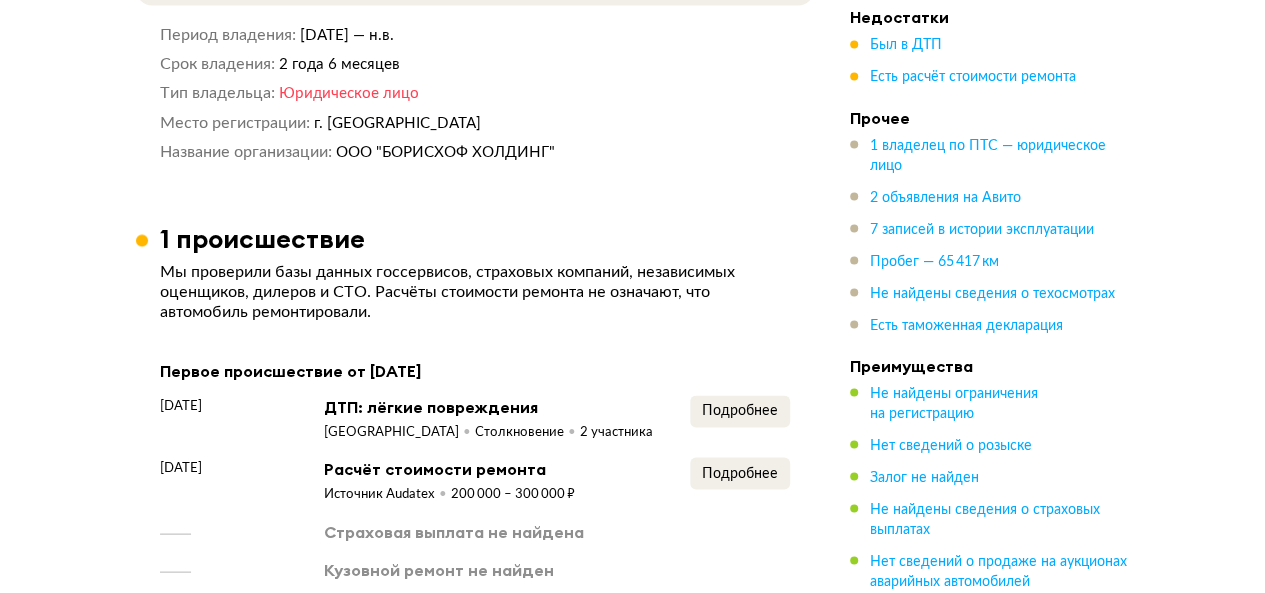 scroll, scrollTop: 2077, scrollLeft: 0, axis: vertical 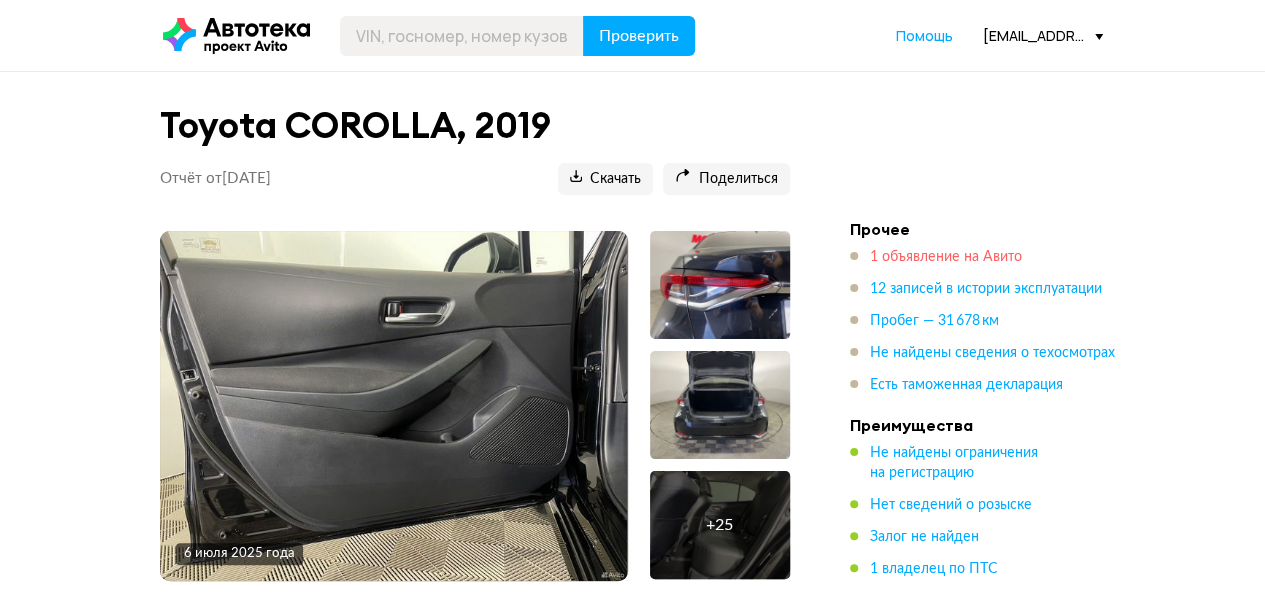 click on "1 объявление на Авито" at bounding box center (946, 257) 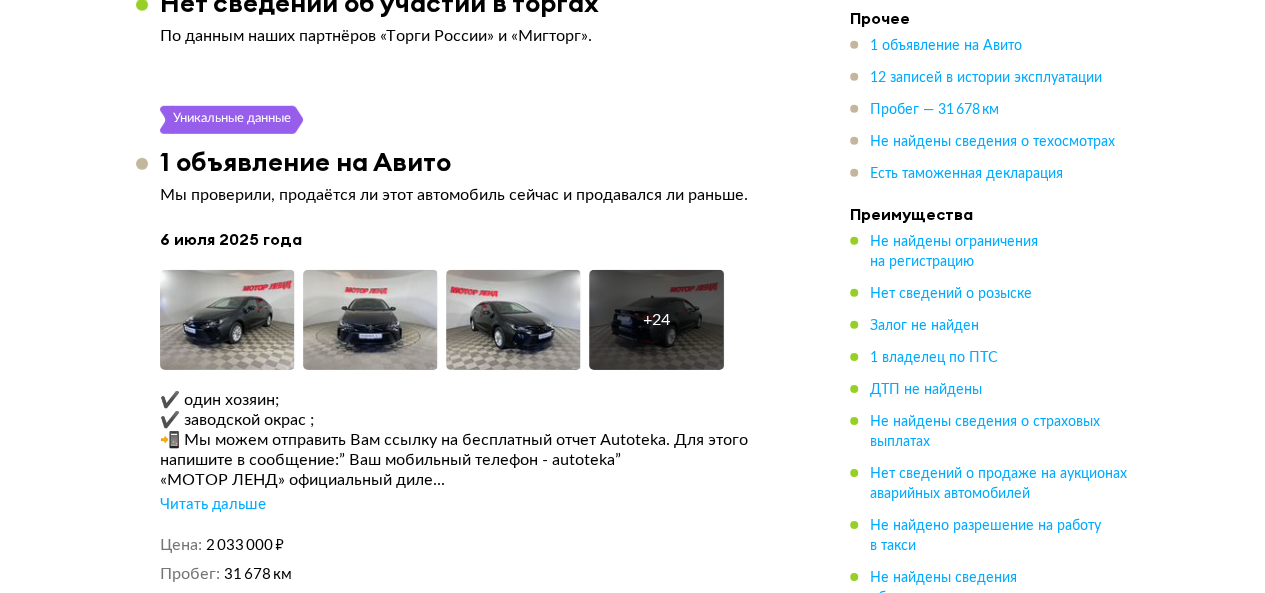 scroll, scrollTop: 2978, scrollLeft: 0, axis: vertical 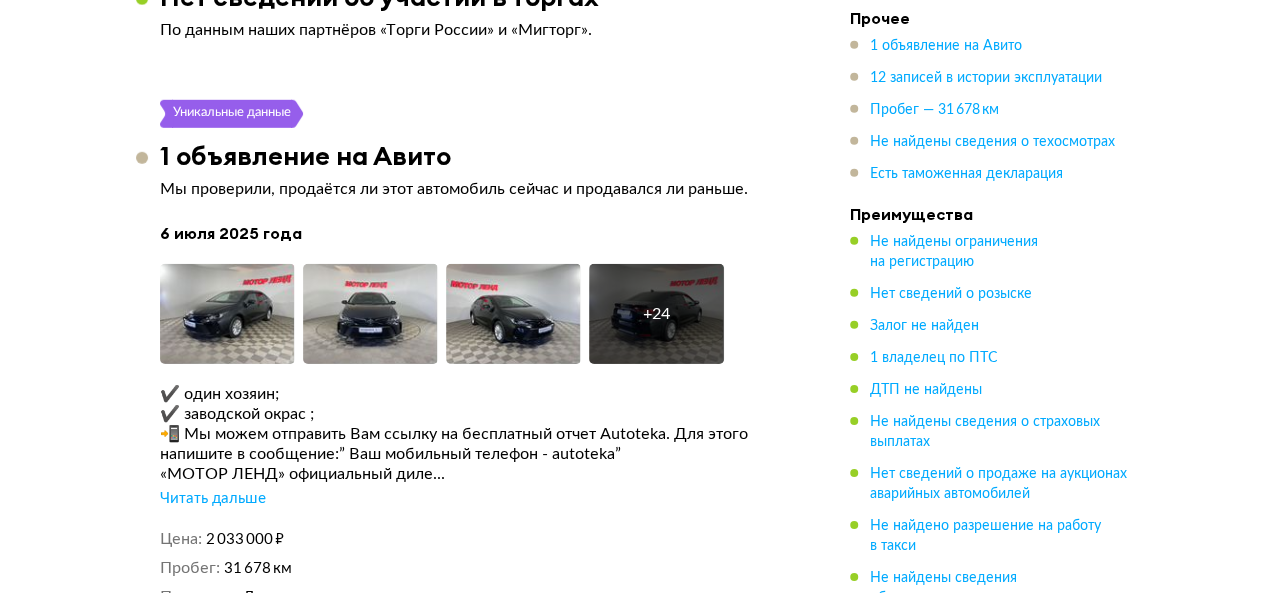 click on "Читать дальше" at bounding box center [213, 499] 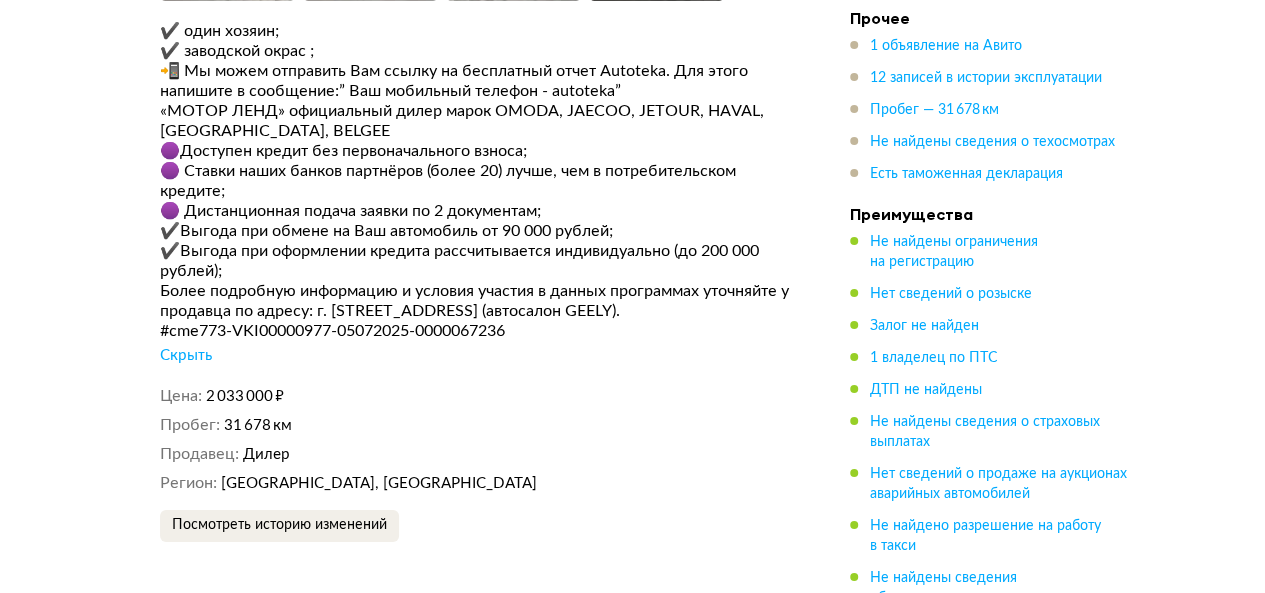 scroll, scrollTop: 3378, scrollLeft: 0, axis: vertical 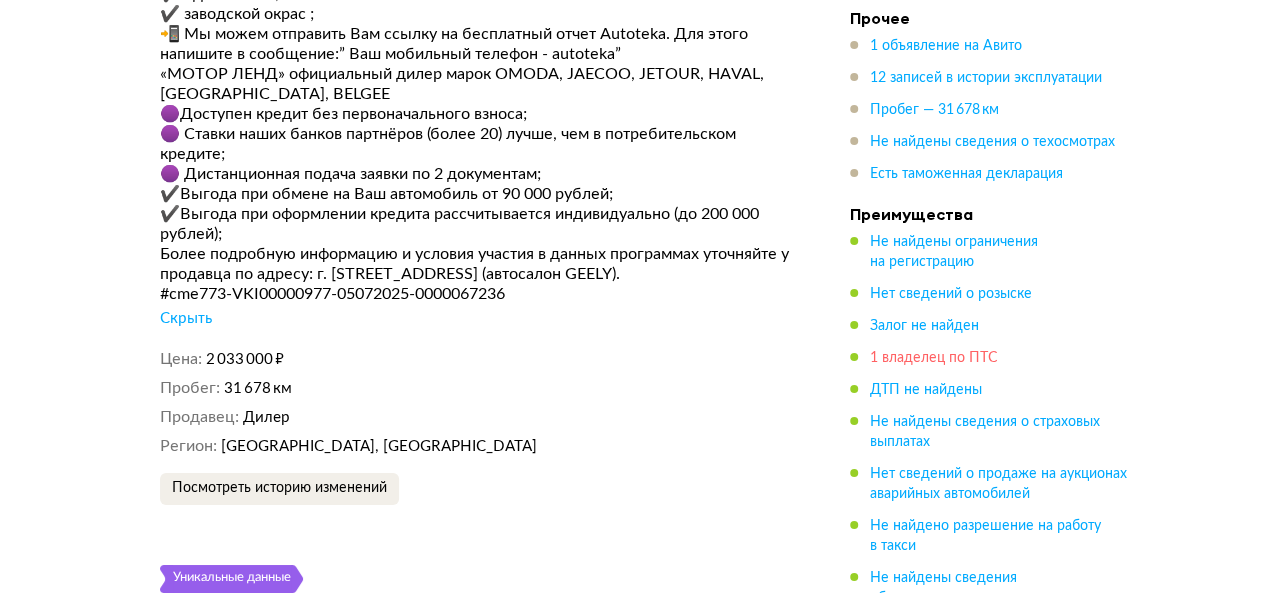 click on "1 владелец по ПТС" at bounding box center [934, 358] 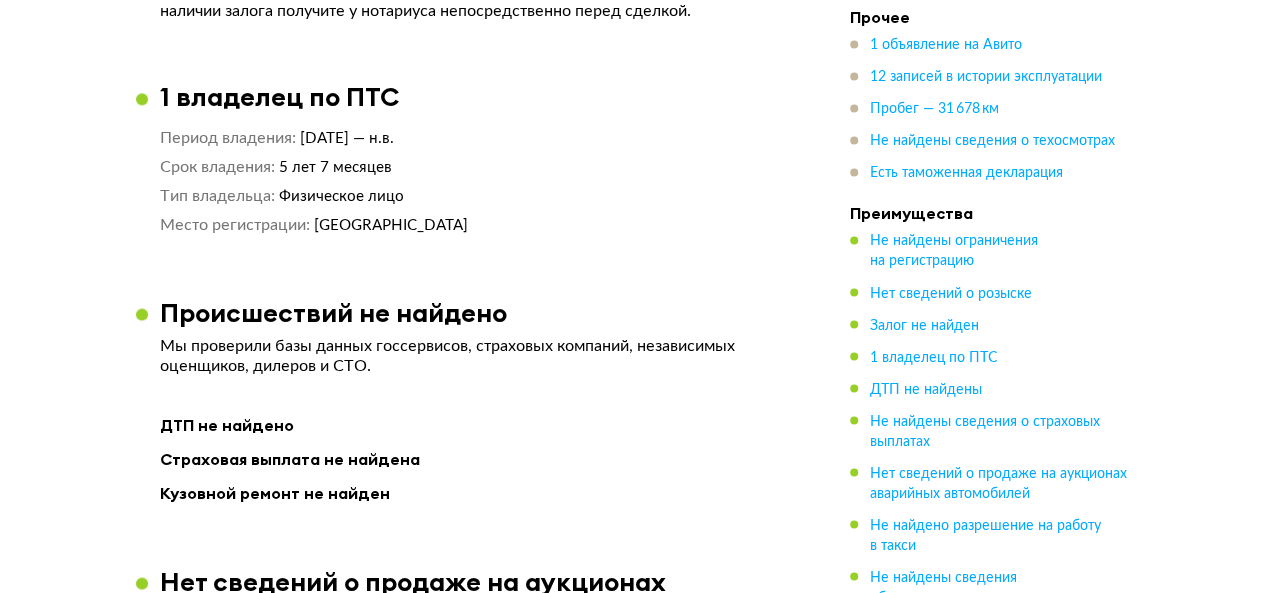 scroll, scrollTop: 1600, scrollLeft: 0, axis: vertical 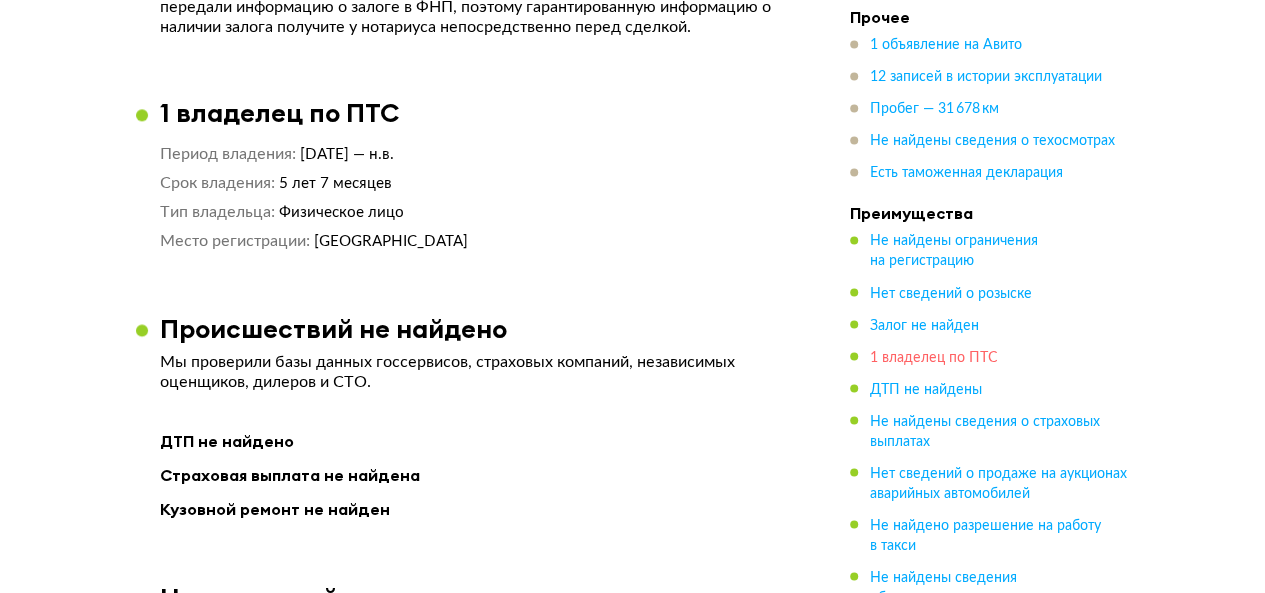 click on "1 владелец по ПТС" at bounding box center (934, 358) 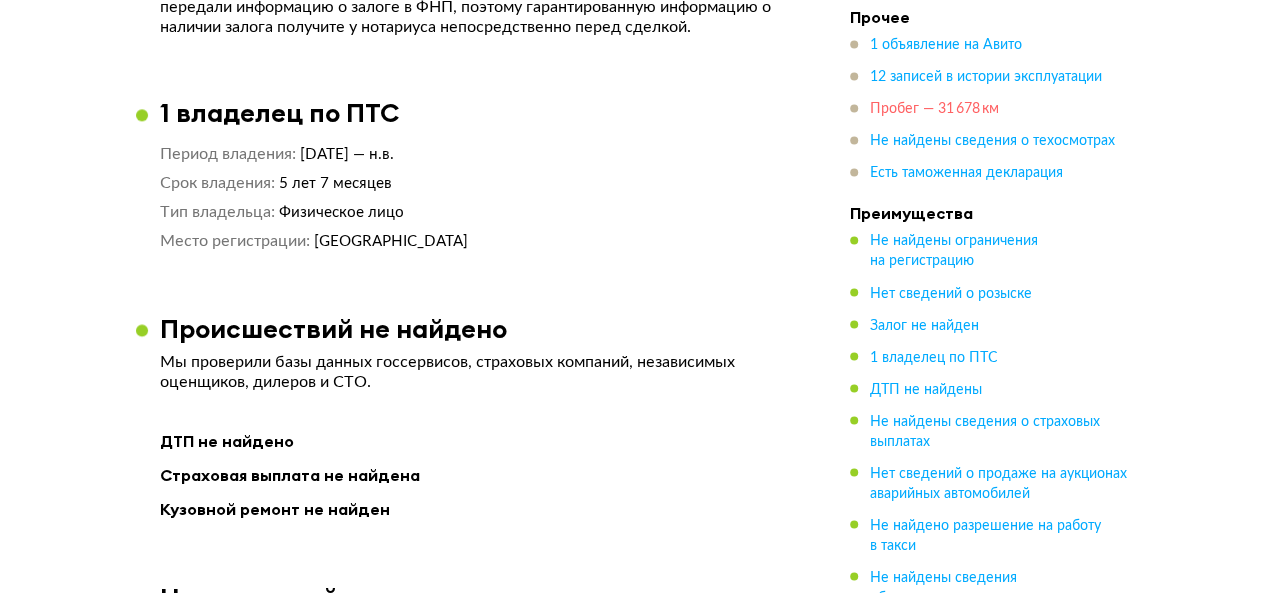 click on "Пробег —  31 678 км" at bounding box center [934, 110] 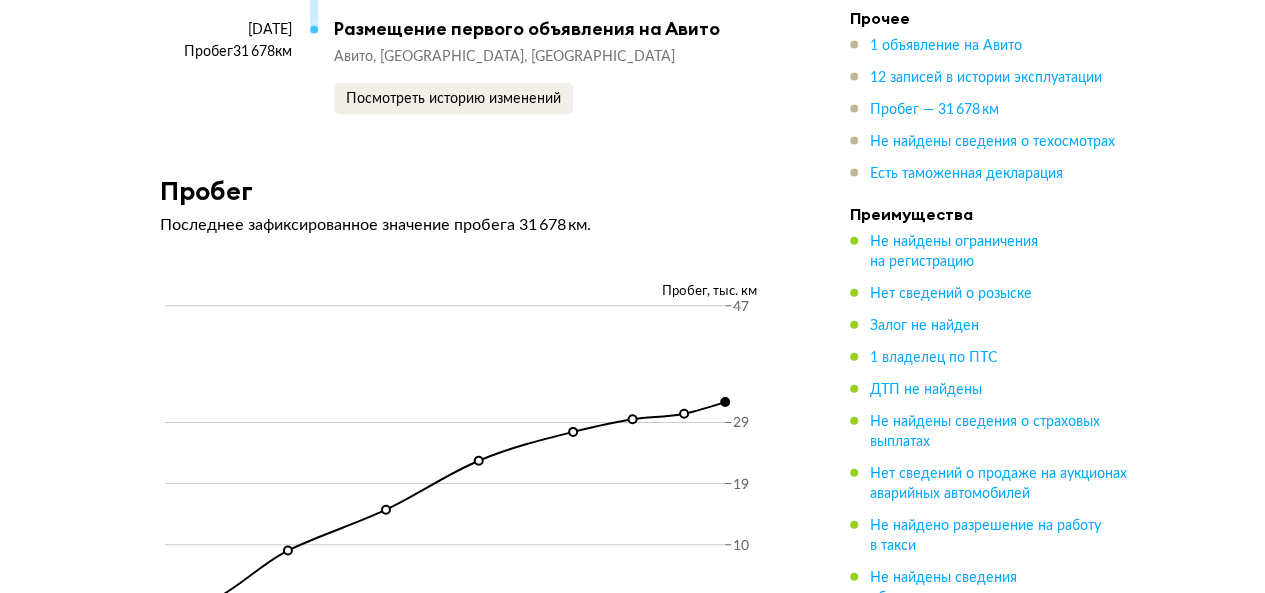 scroll, scrollTop: 6070, scrollLeft: 0, axis: vertical 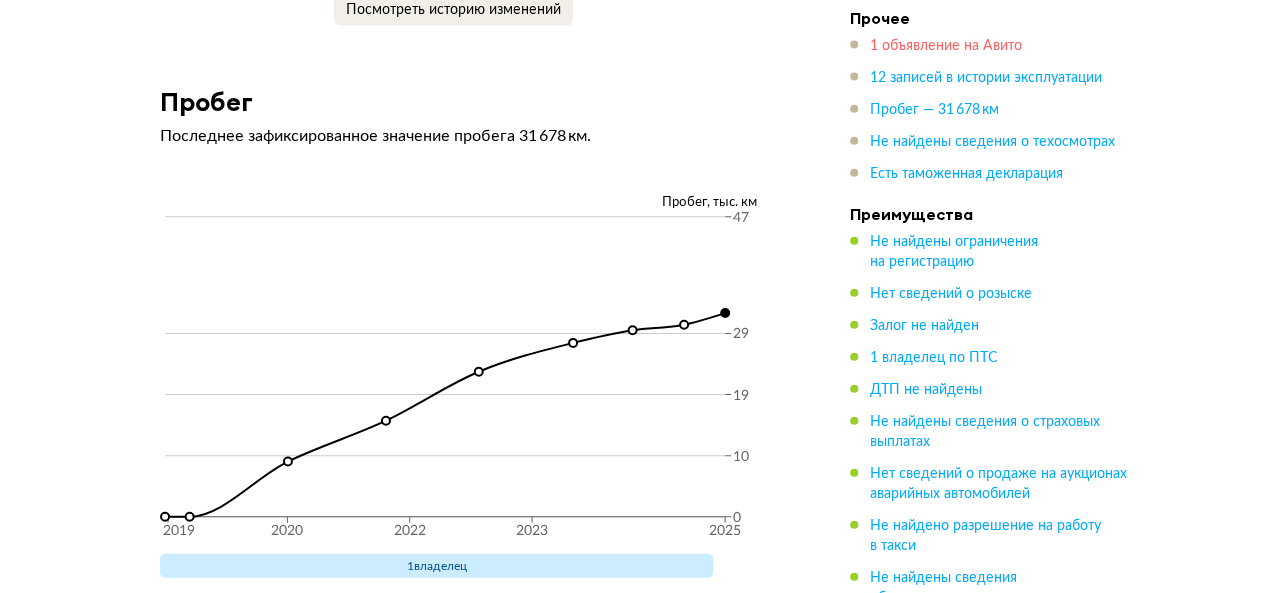 click on "1 объявление на Авито" at bounding box center (946, 46) 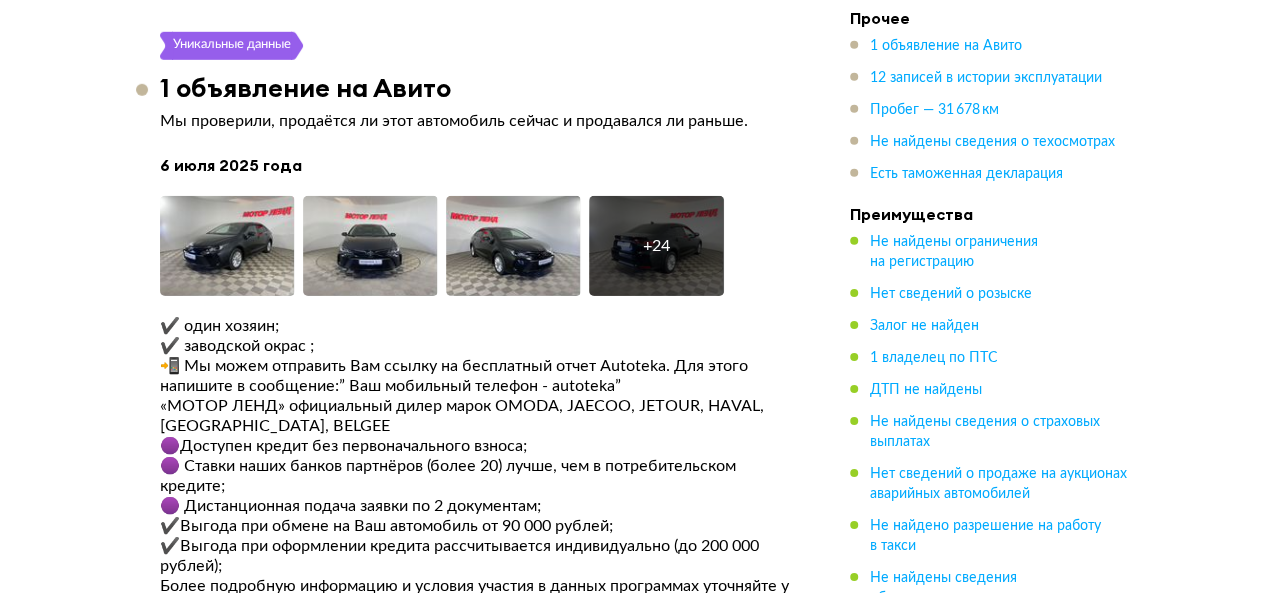 scroll, scrollTop: 3078, scrollLeft: 0, axis: vertical 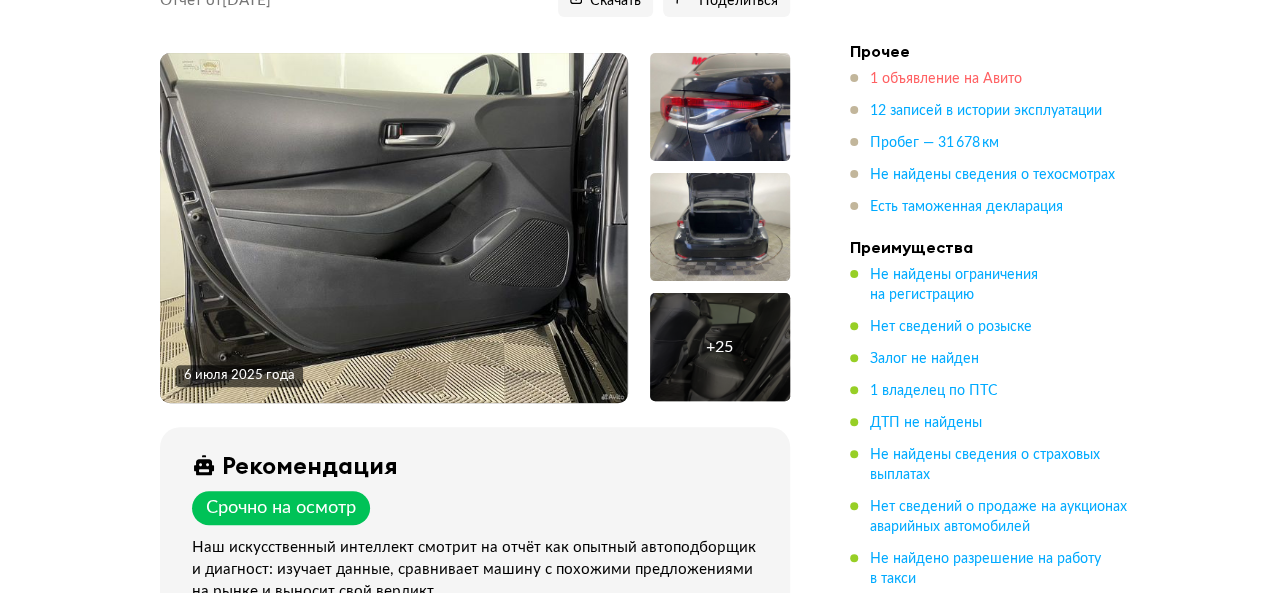 click on "1 объявление на Авито" at bounding box center (946, 79) 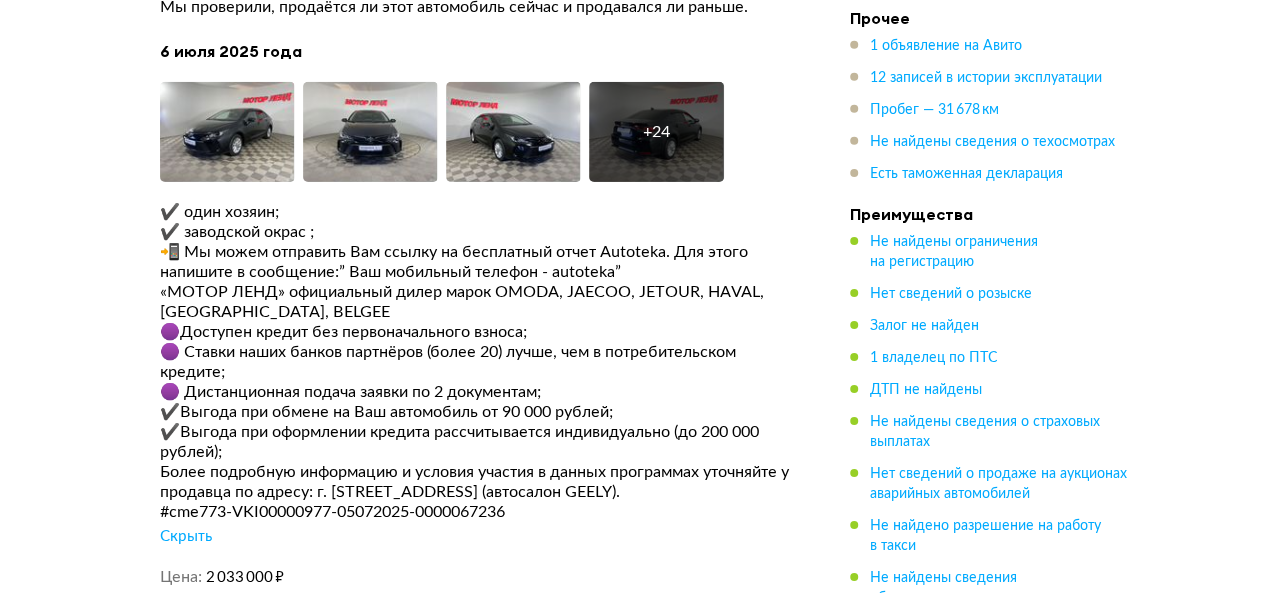 scroll, scrollTop: 3178, scrollLeft: 0, axis: vertical 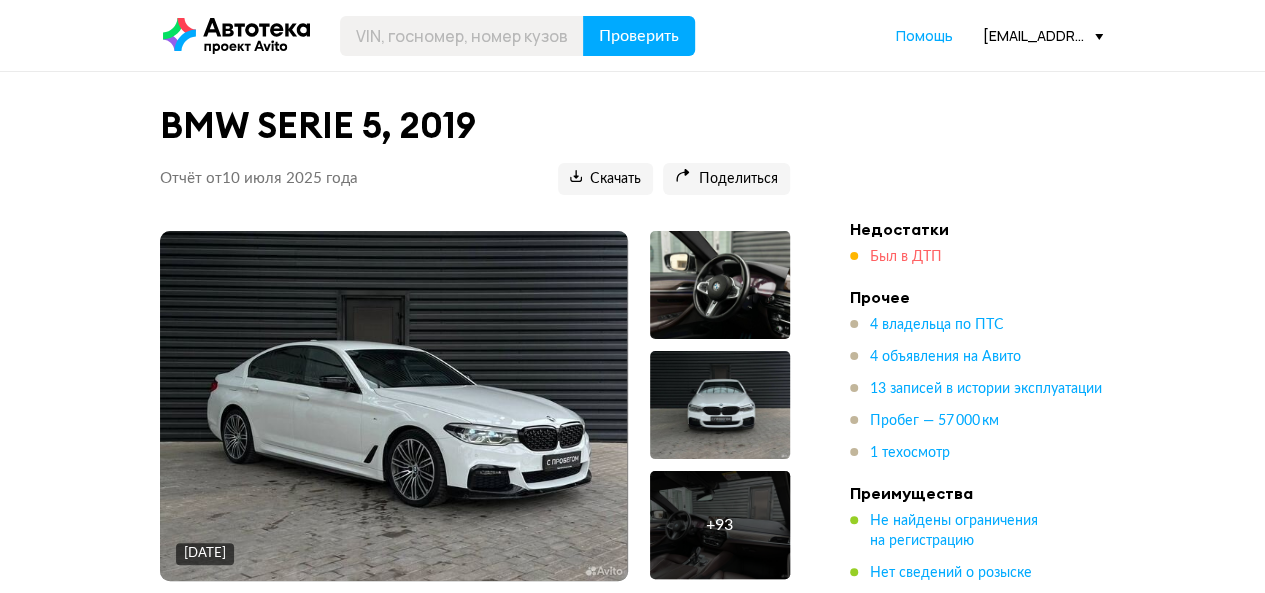 click on "Был в ДТП" at bounding box center [906, 257] 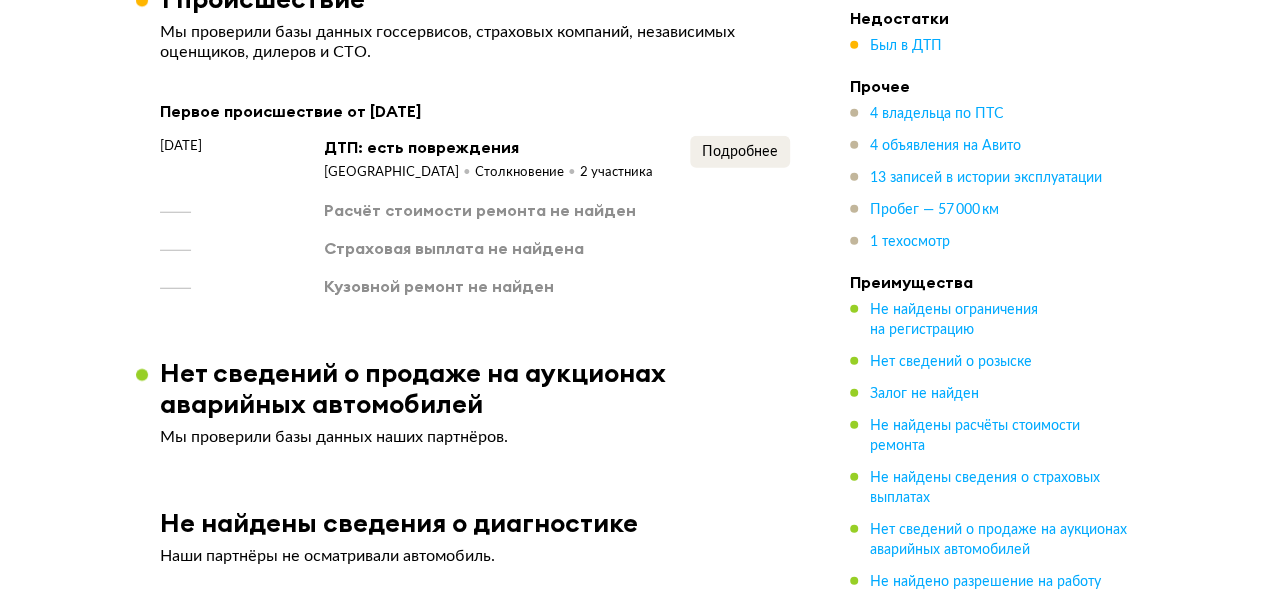 scroll, scrollTop: 2586, scrollLeft: 0, axis: vertical 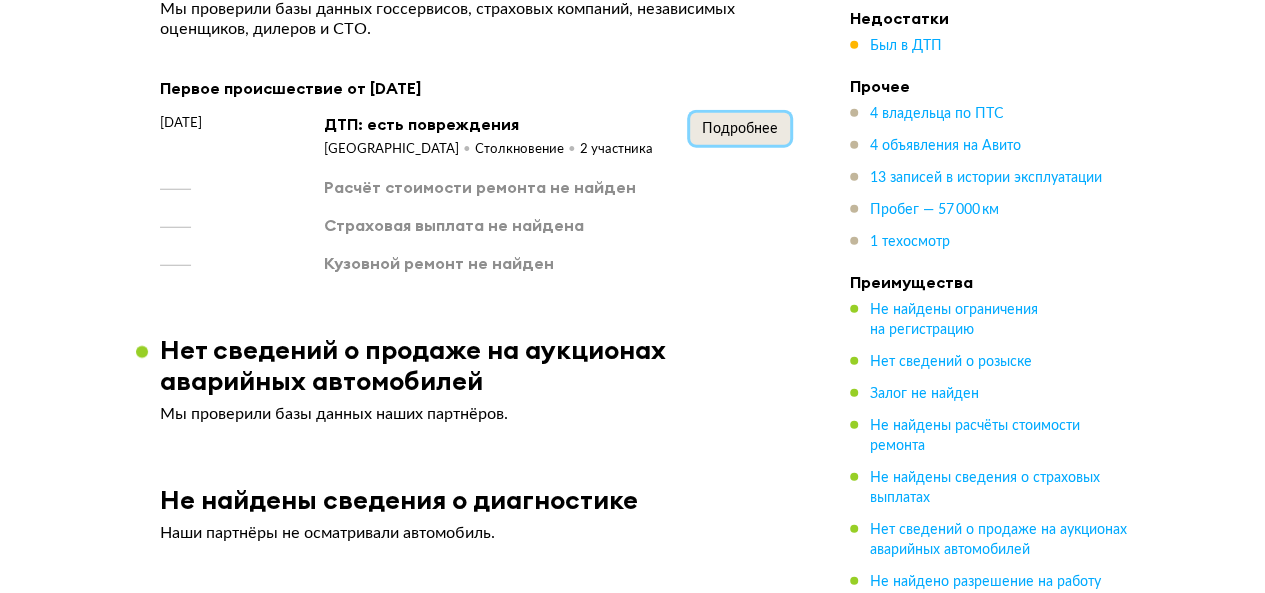 click on "Подробнее" at bounding box center [740, 129] 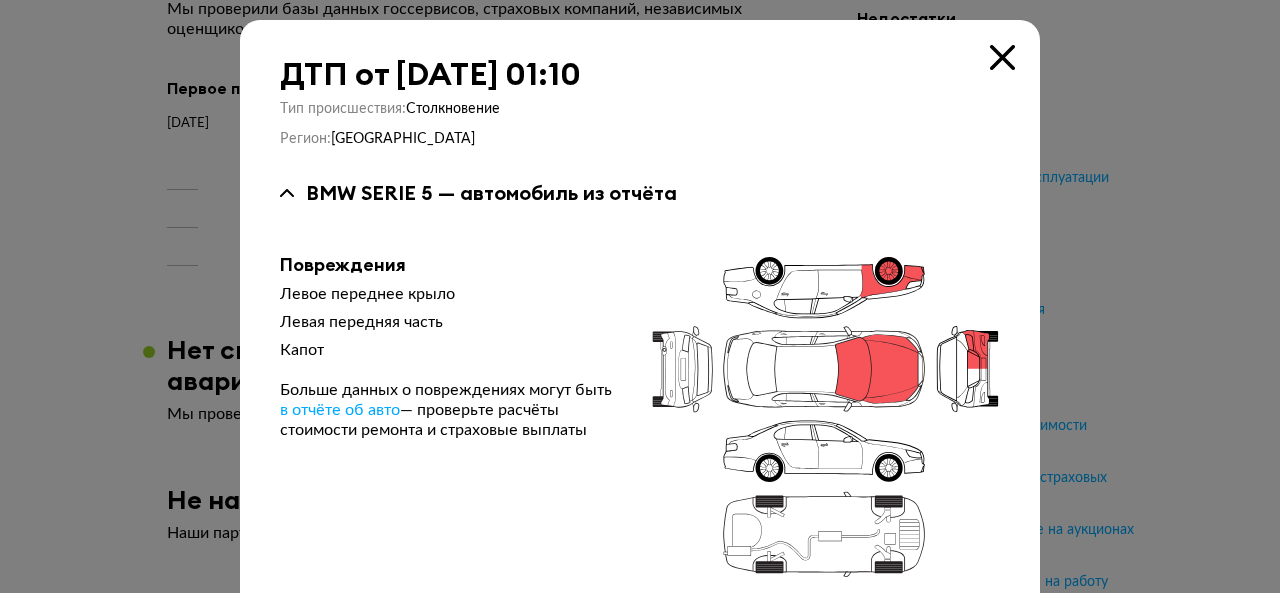 click at bounding box center [1002, 57] 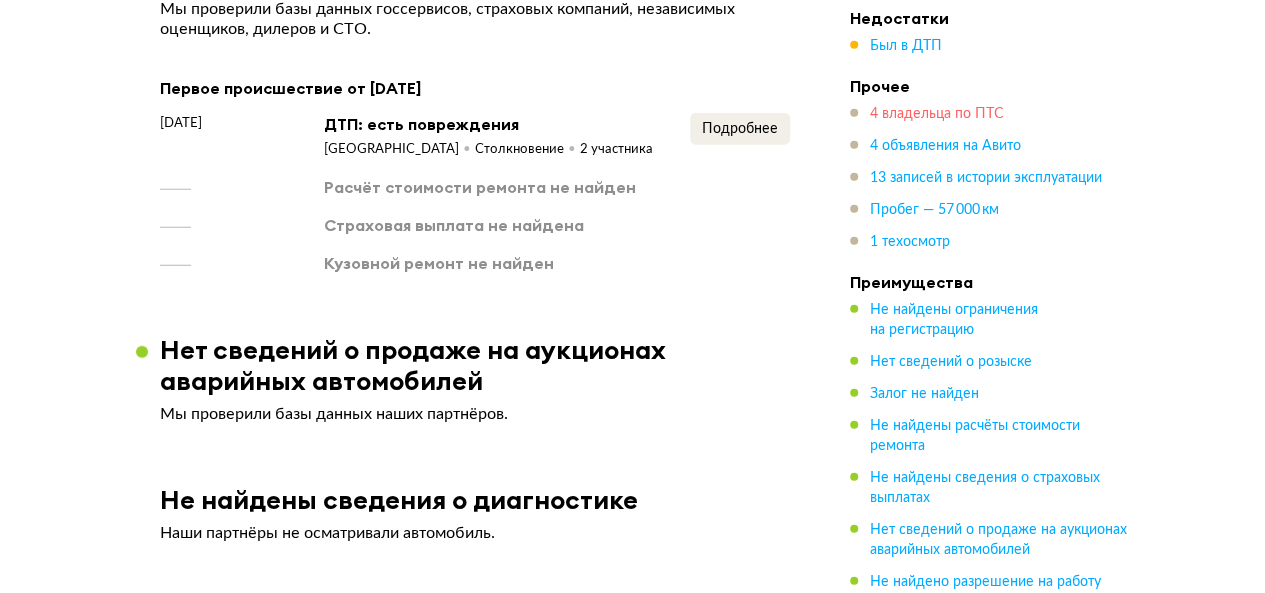 click on "4 владельца по ПТС" at bounding box center (937, 114) 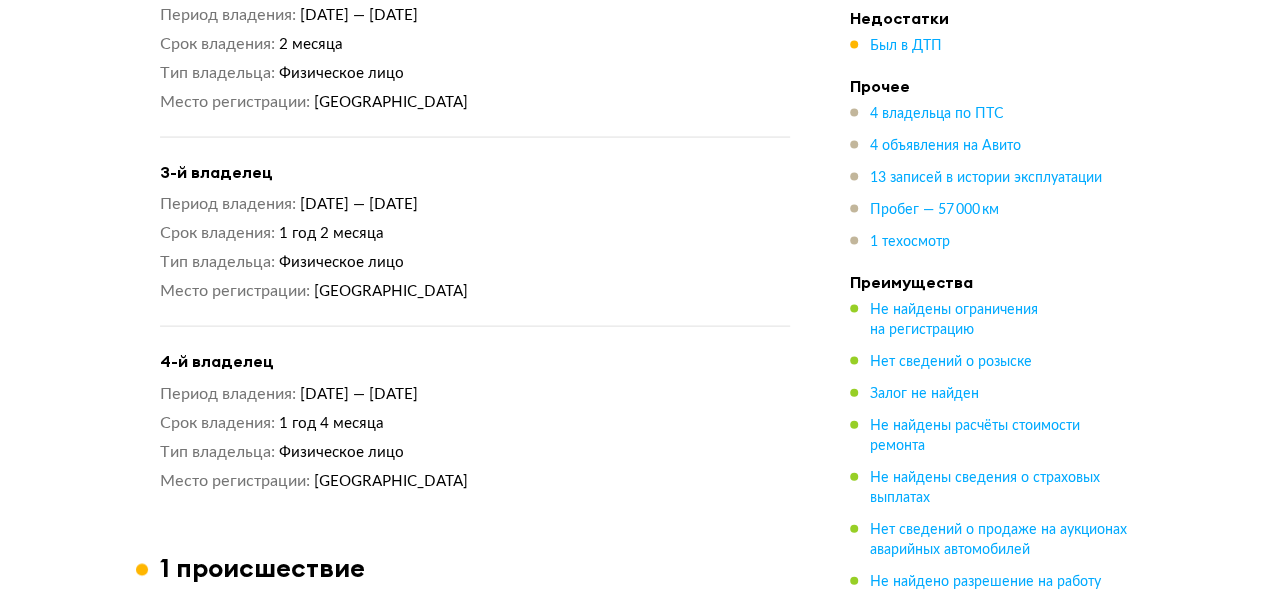 scroll, scrollTop: 2028, scrollLeft: 0, axis: vertical 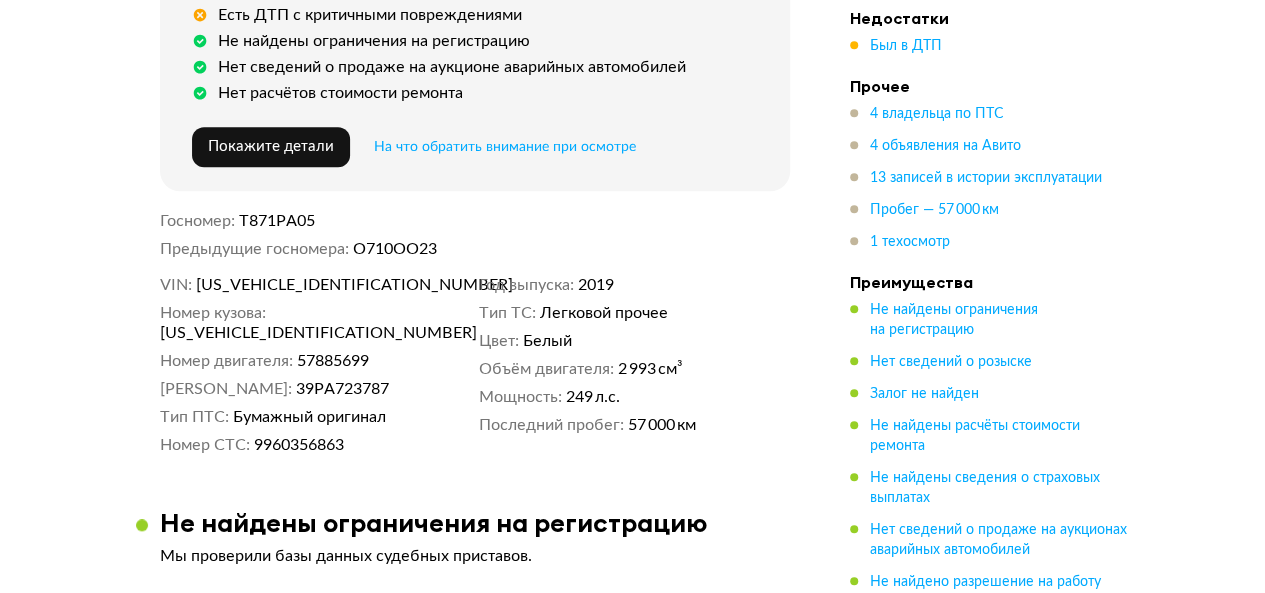 click on "X4XJD19470WF67636" at bounding box center (311, 285) 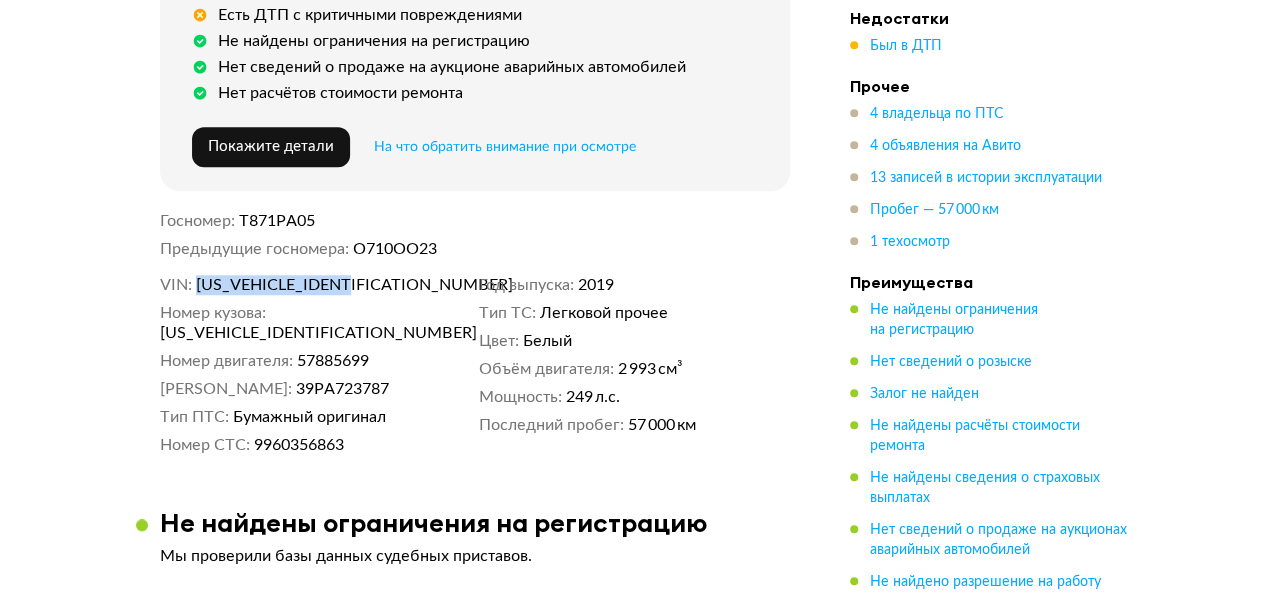click on "X4XJD19470WF67636" at bounding box center (311, 285) 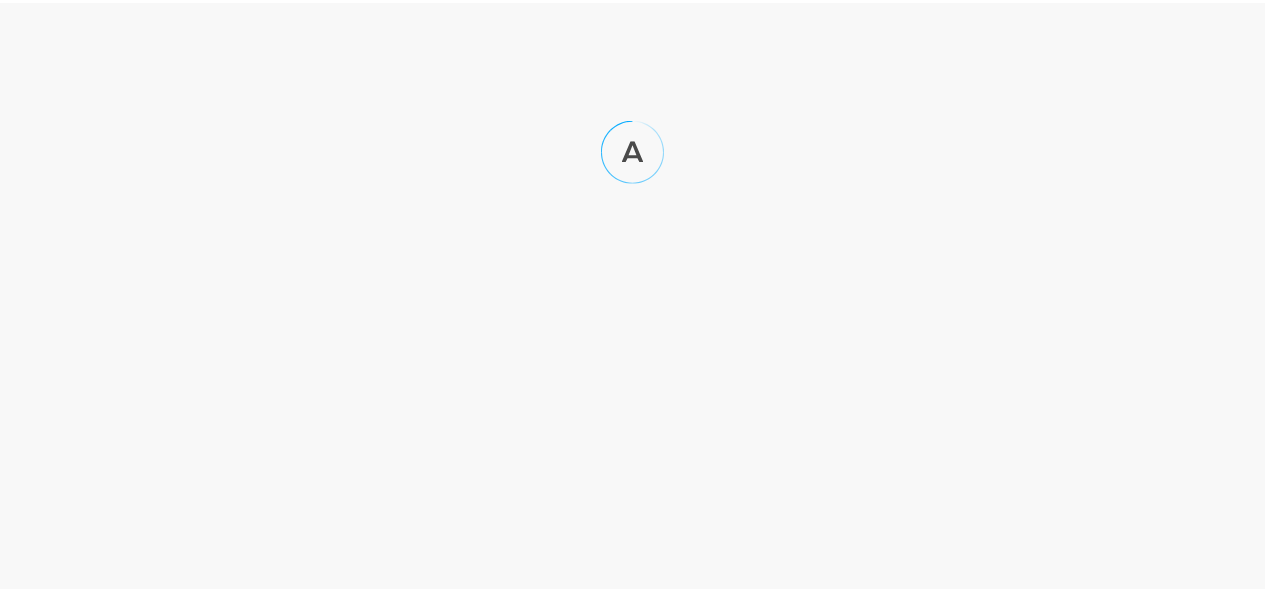 scroll, scrollTop: 0, scrollLeft: 0, axis: both 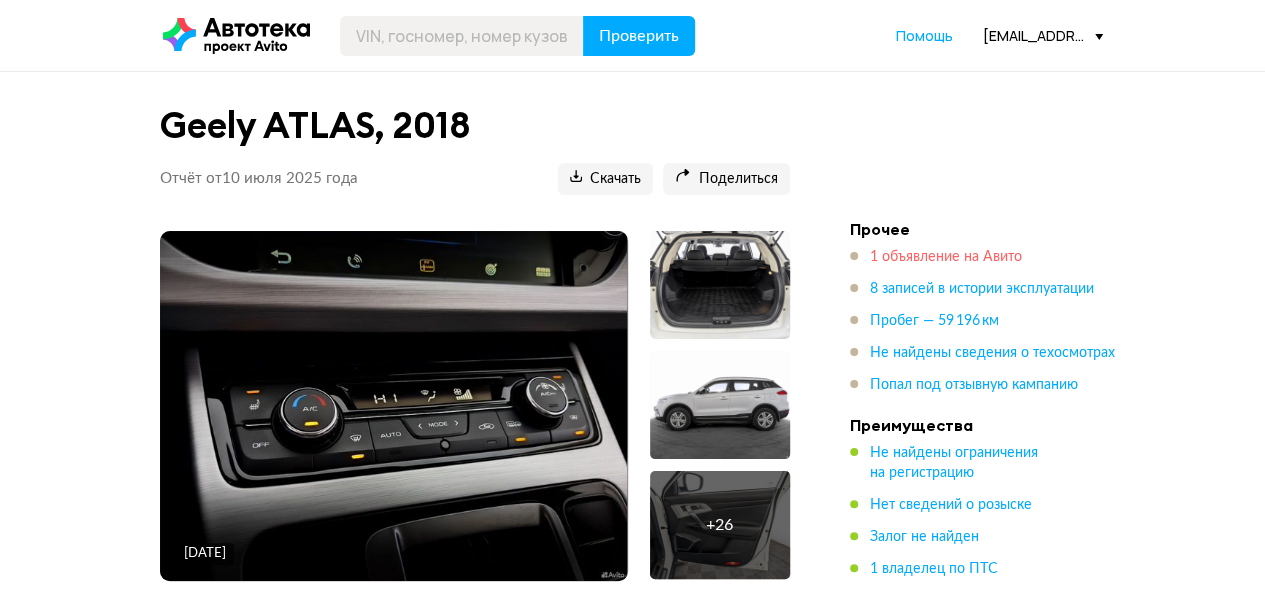 click on "1 объявление на Авито" at bounding box center [946, 257] 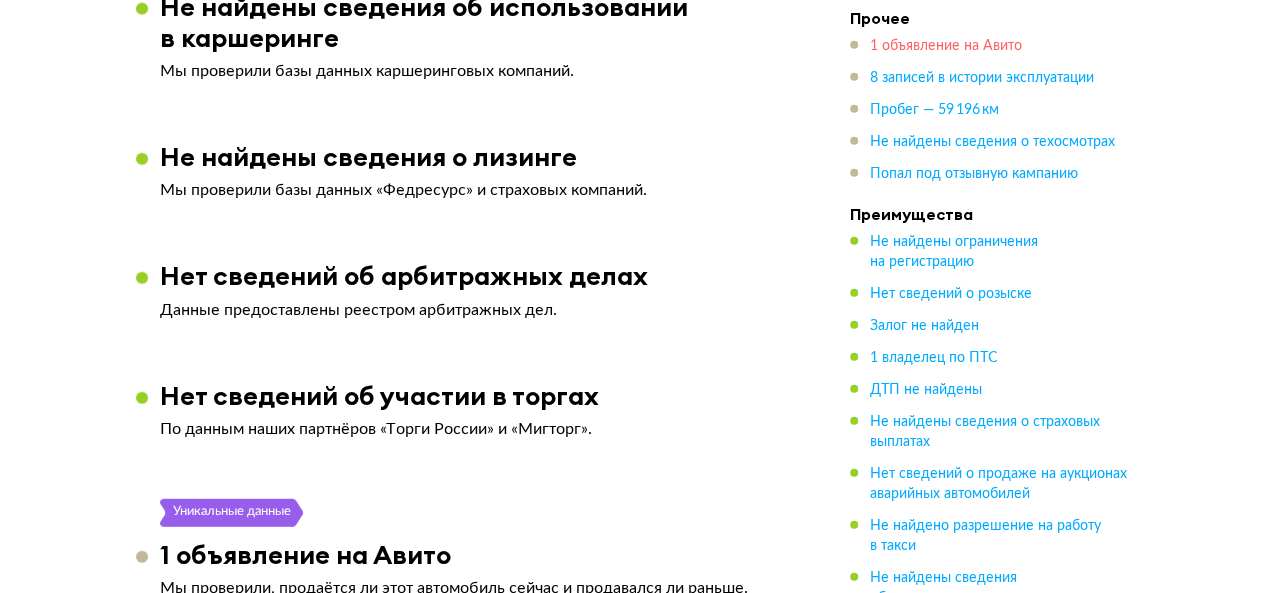 scroll, scrollTop: 2922, scrollLeft: 0, axis: vertical 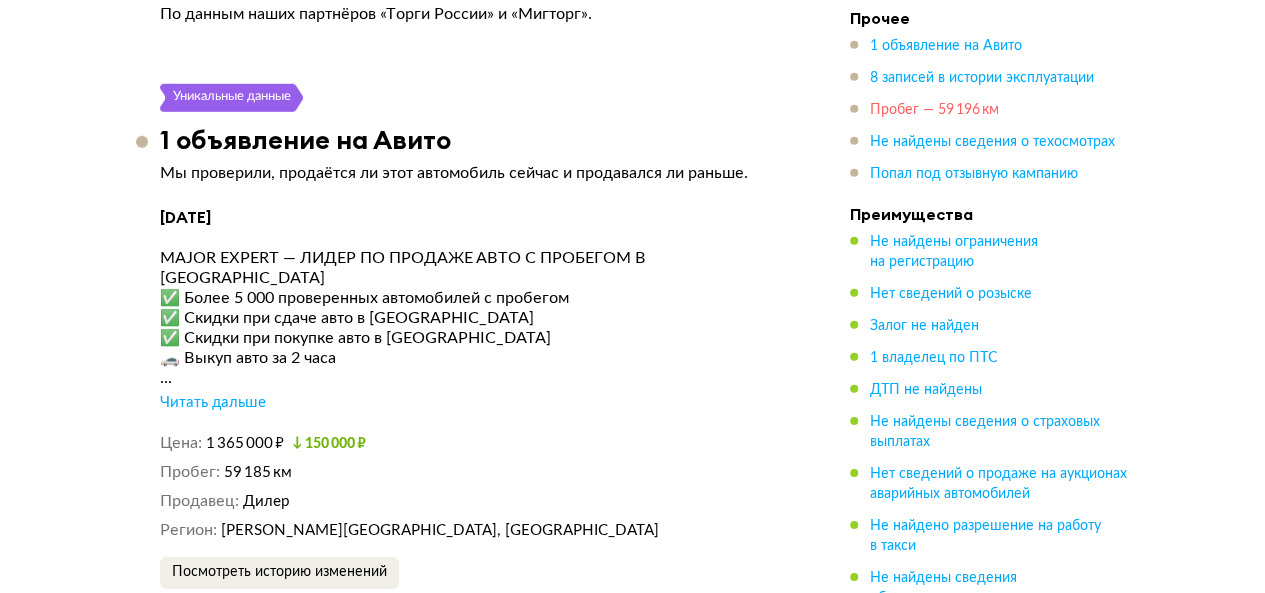click on "Пробег —  59 196 км" at bounding box center (934, 110) 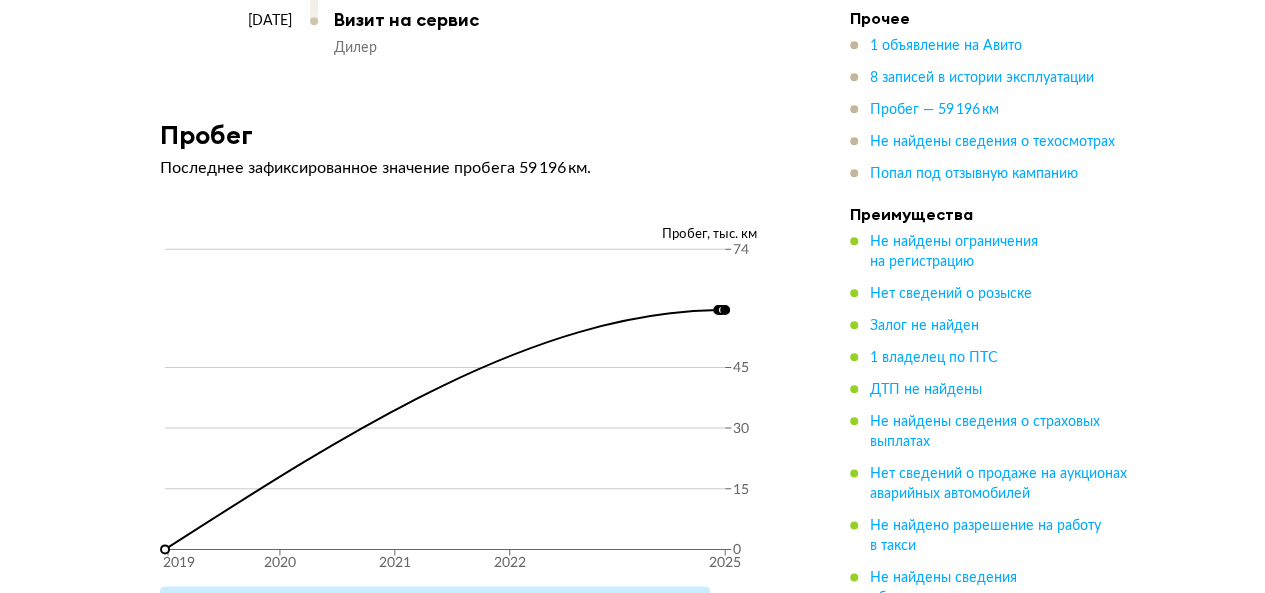 scroll, scrollTop: 4764, scrollLeft: 0, axis: vertical 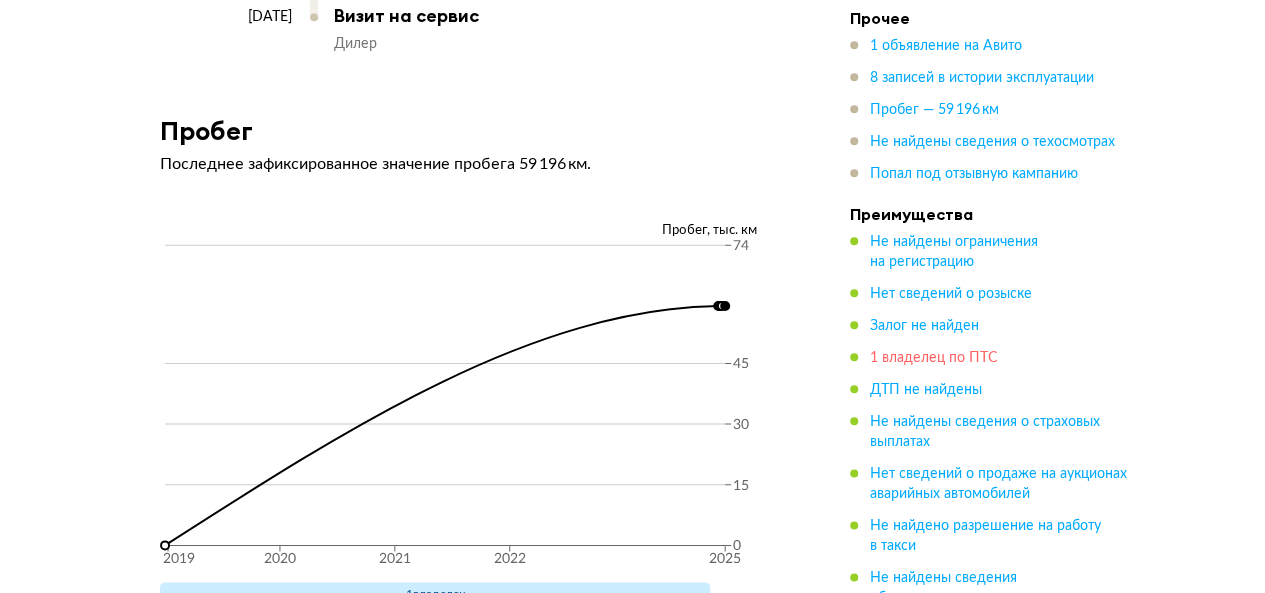click on "1 владелец по ПТС" at bounding box center (934, 358) 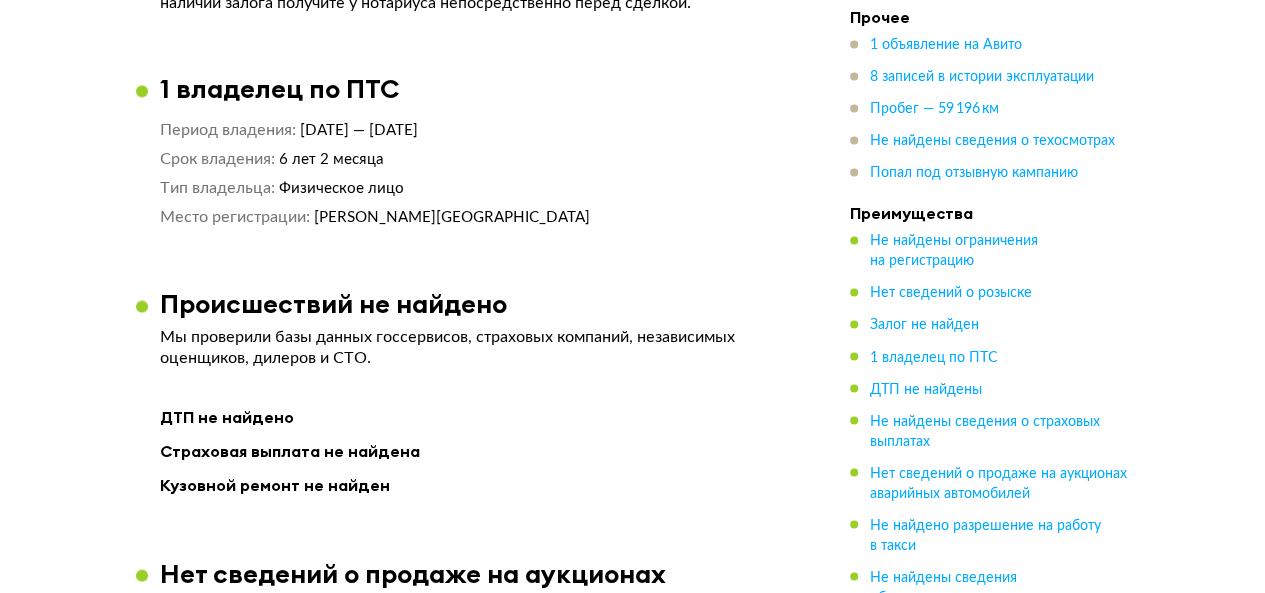 scroll, scrollTop: 1544, scrollLeft: 0, axis: vertical 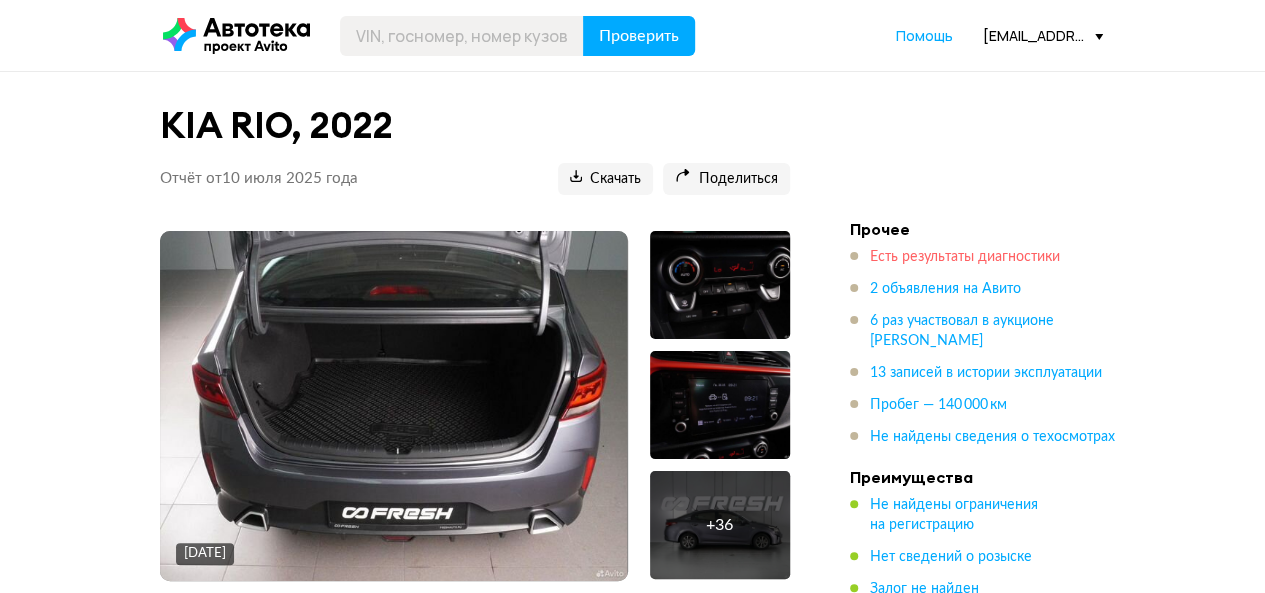 click on "Есть результаты диагностики" at bounding box center [965, 257] 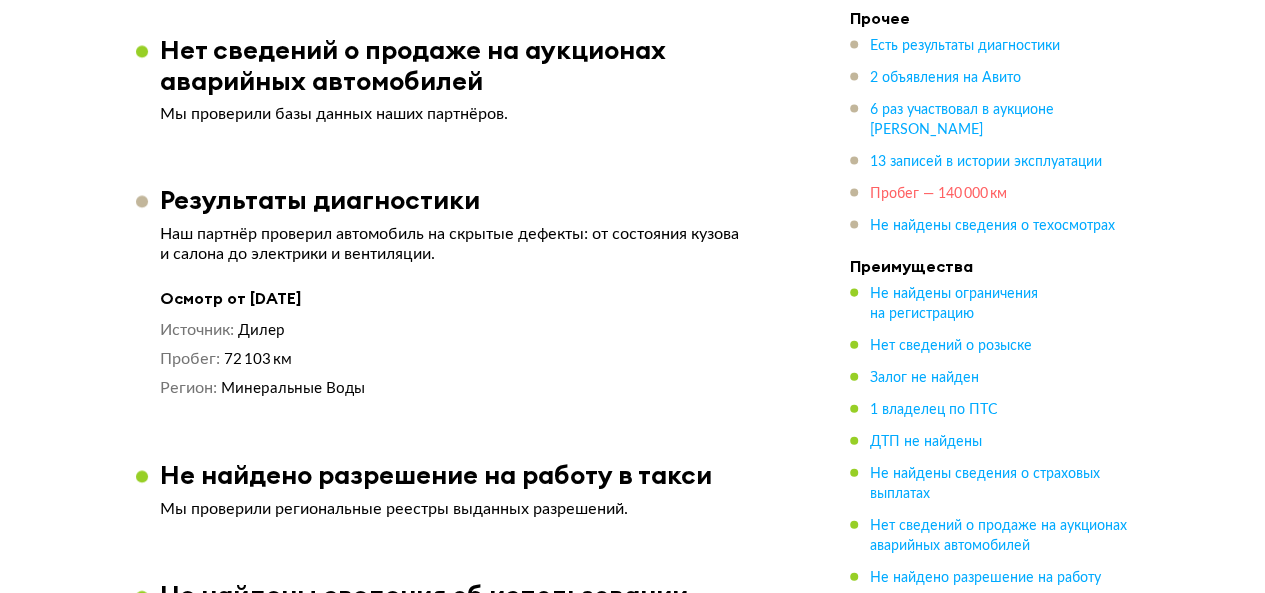 scroll, scrollTop: 2255, scrollLeft: 0, axis: vertical 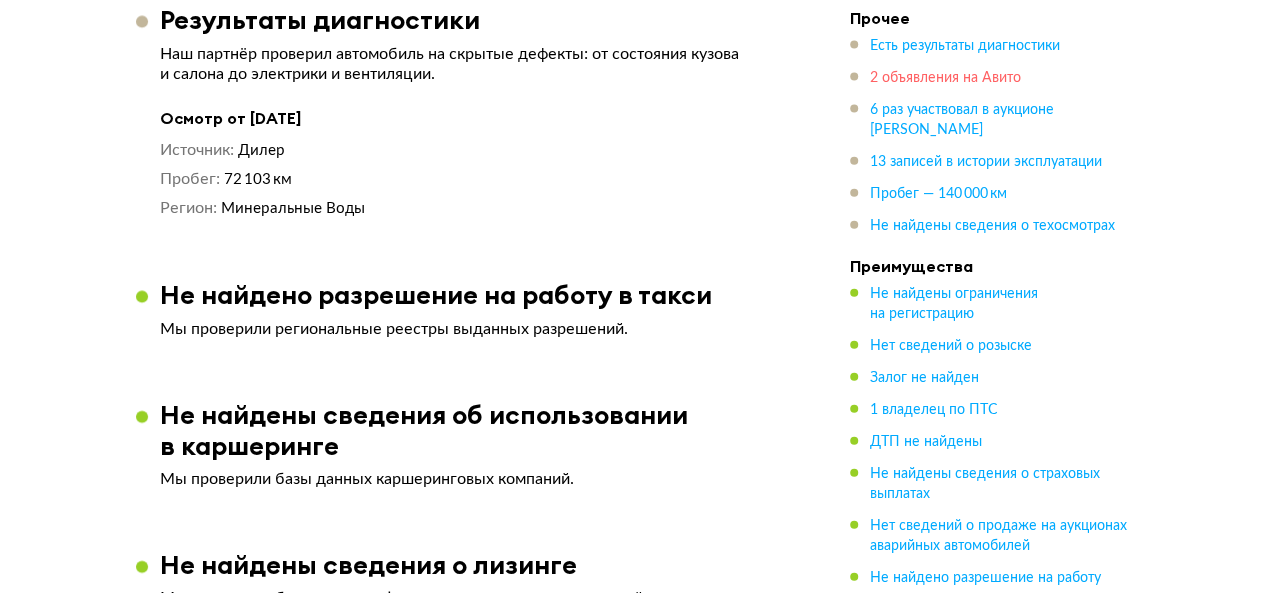 click on "2 объявления на Авито" at bounding box center (945, 78) 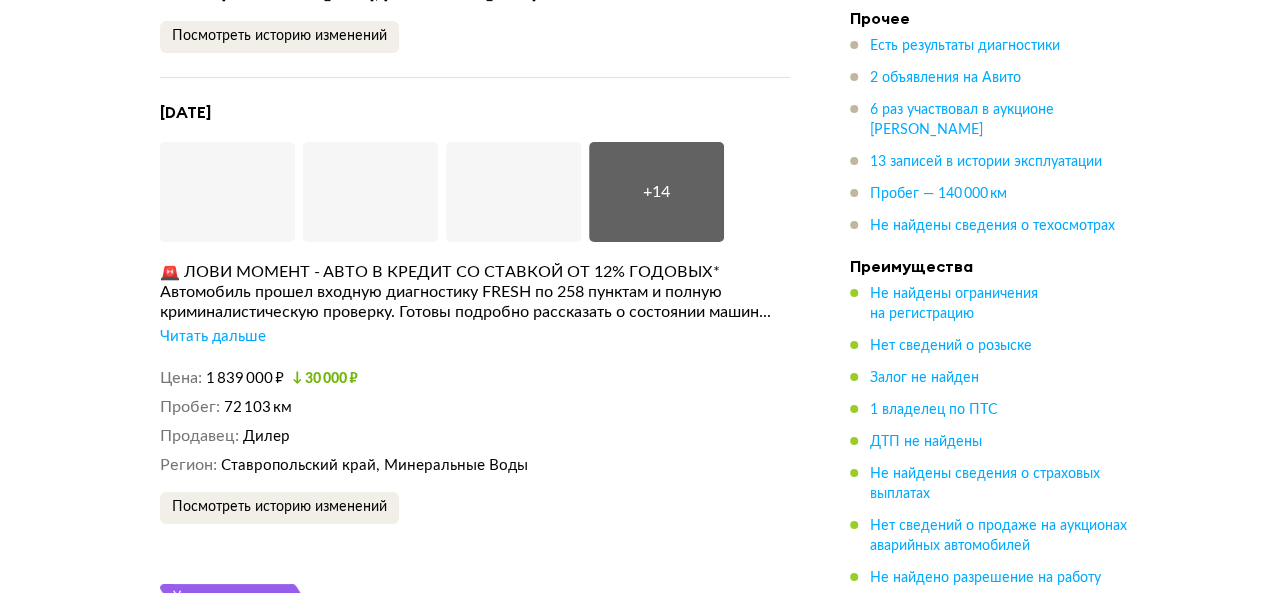 scroll, scrollTop: 3574, scrollLeft: 0, axis: vertical 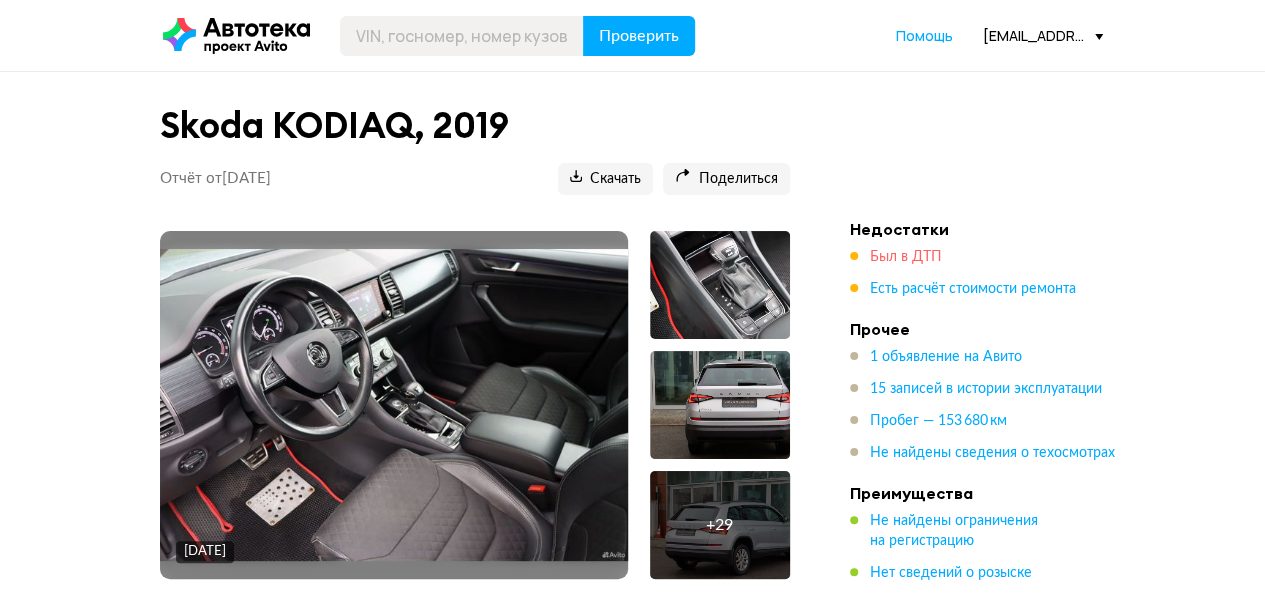 click on "Был в ДТП" at bounding box center (906, 257) 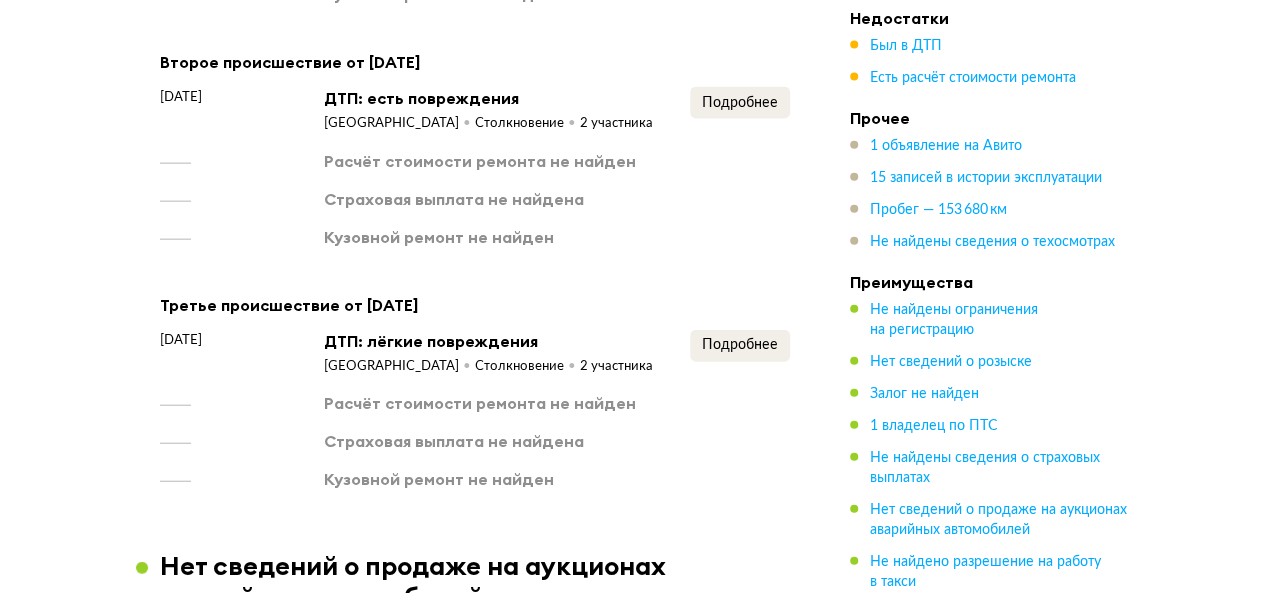 scroll, scrollTop: 2253, scrollLeft: 0, axis: vertical 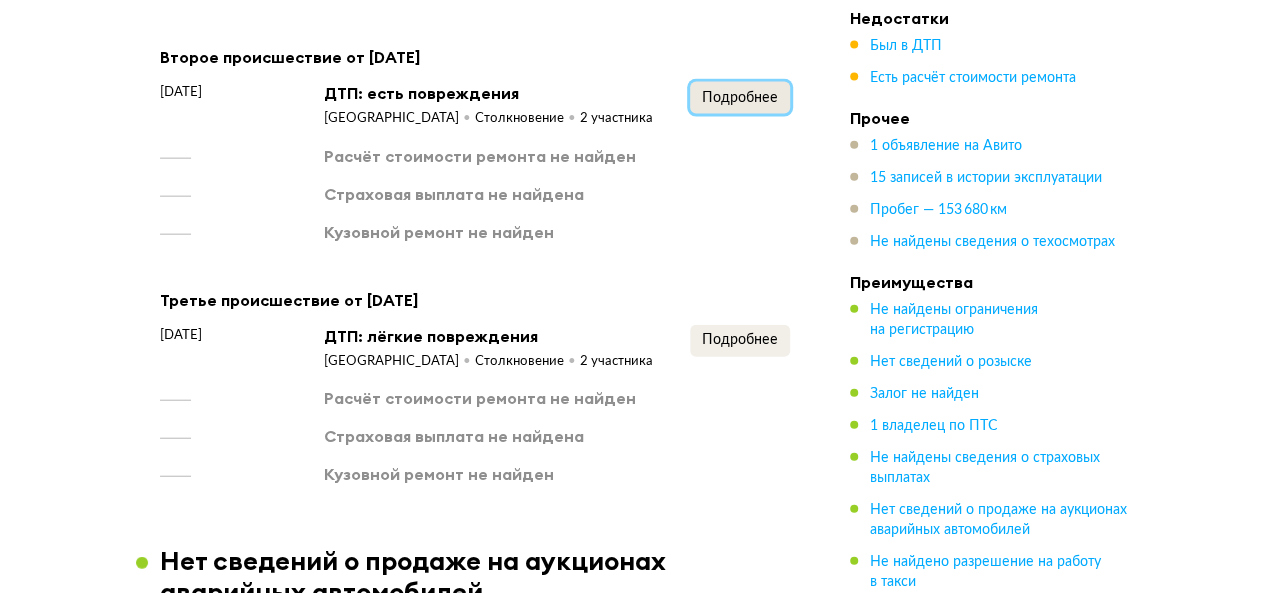 click on "Подробнее" at bounding box center [740, 98] 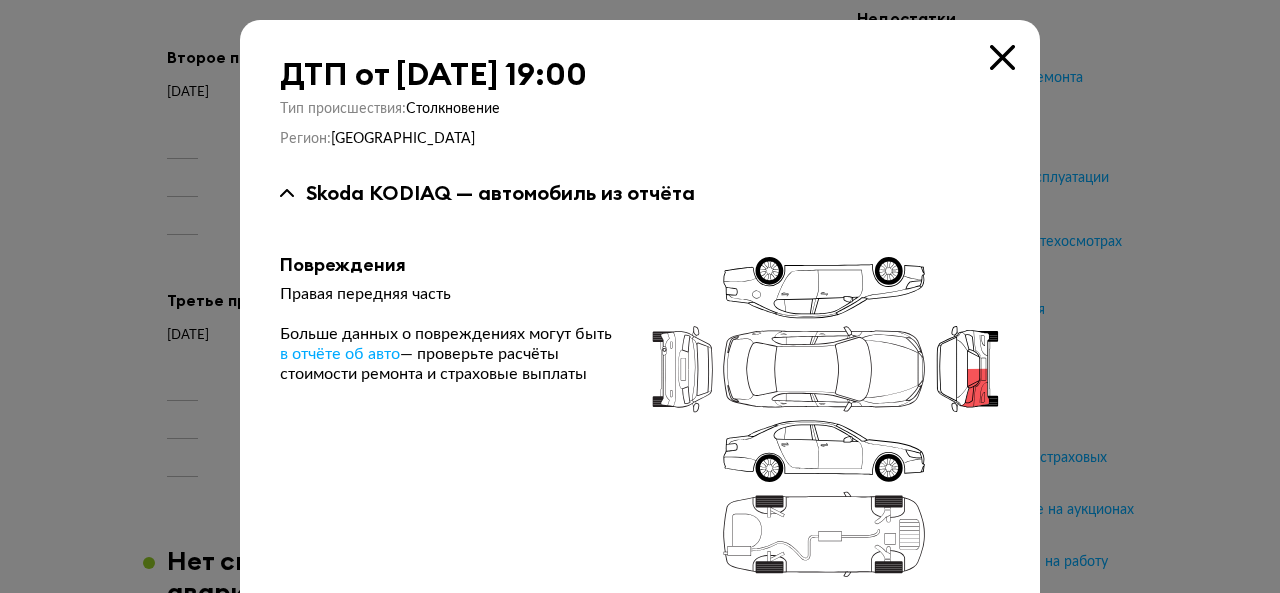 click at bounding box center [1002, 57] 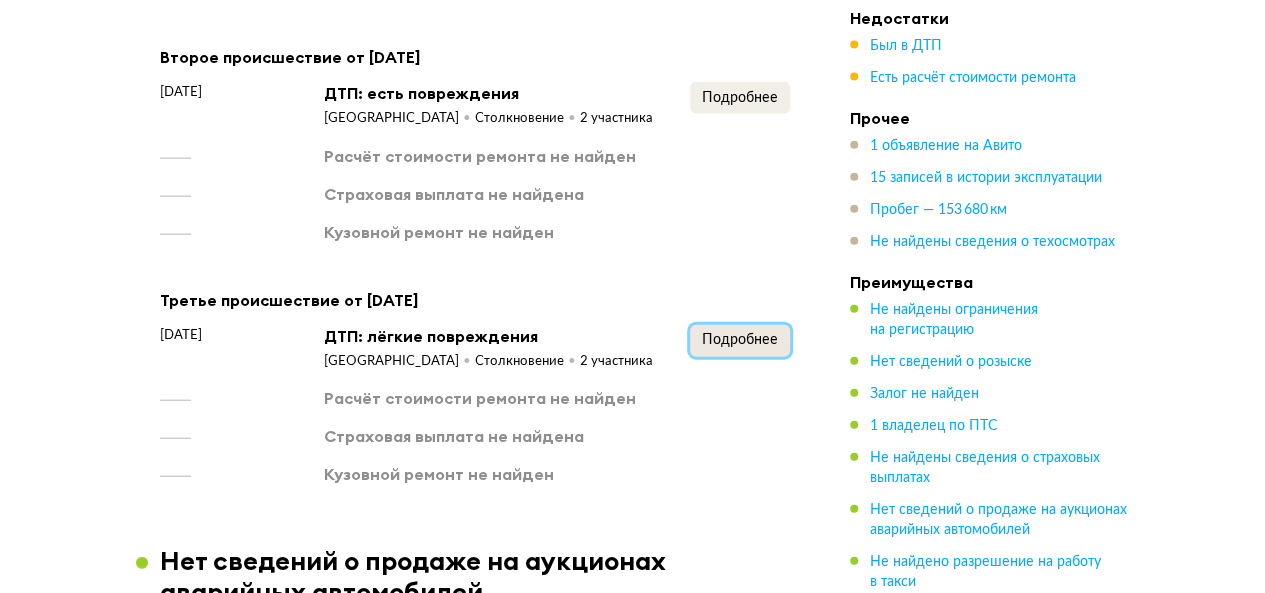 click on "Подробнее" at bounding box center [740, 340] 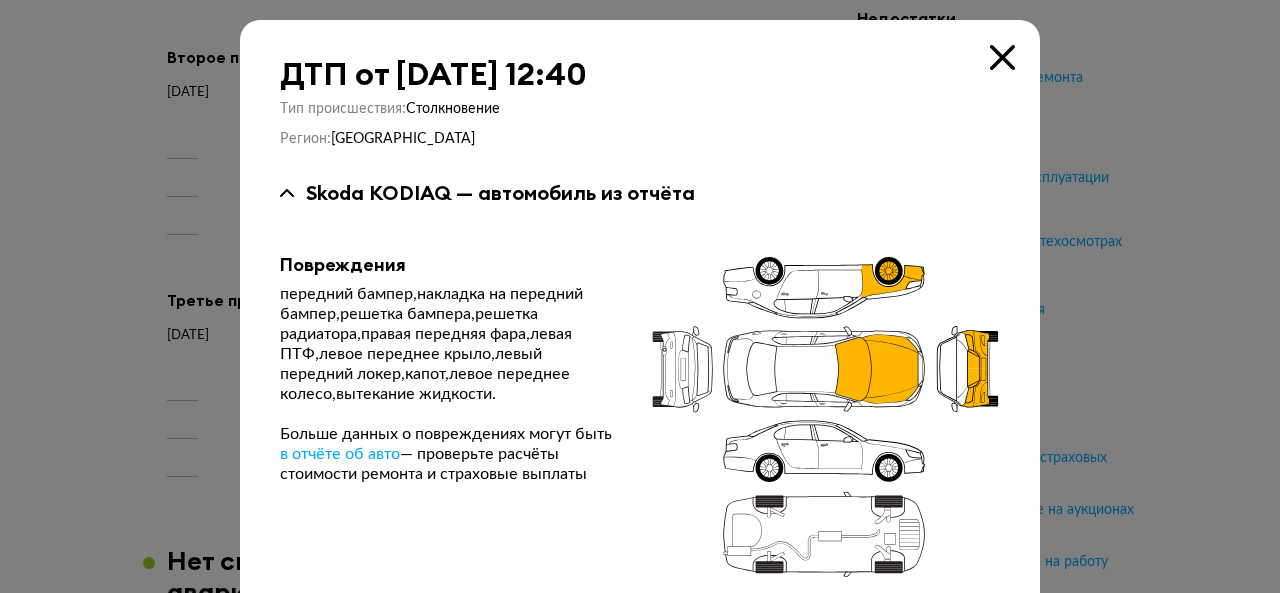 click at bounding box center (1002, 57) 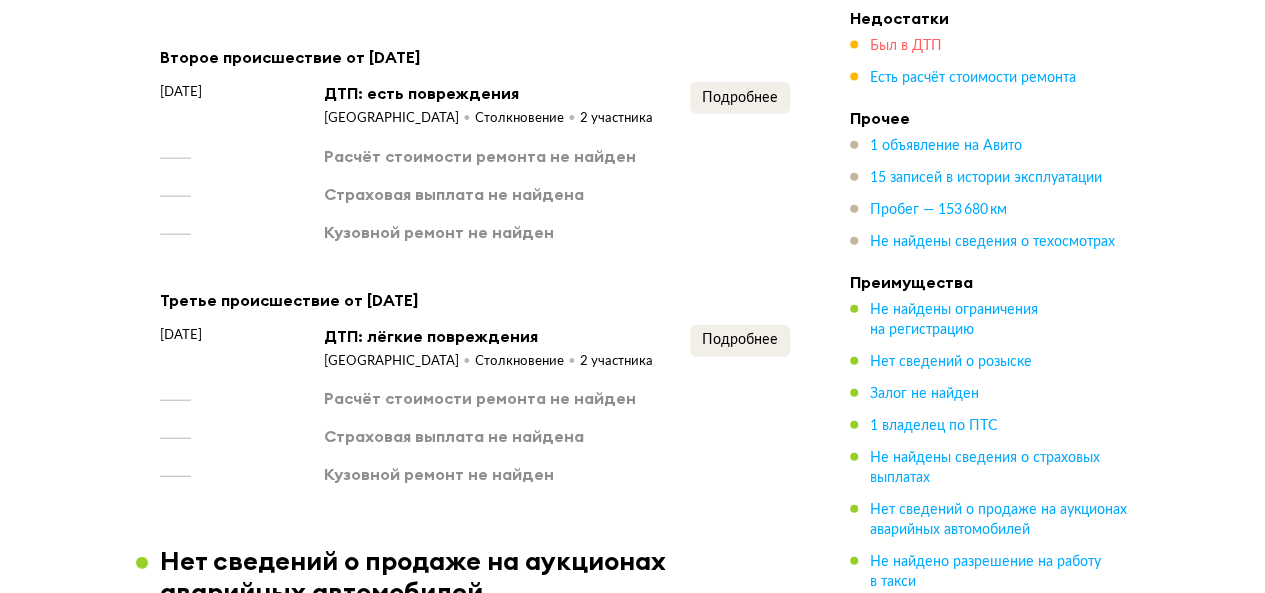 click on "Был в ДТП" at bounding box center (906, 46) 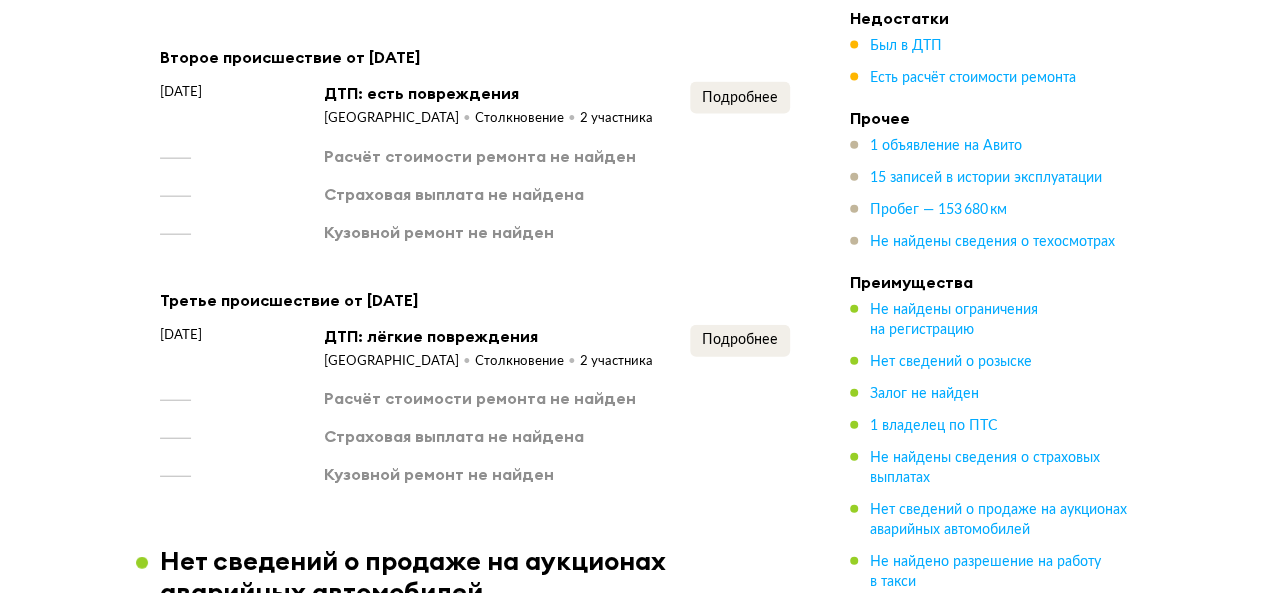 scroll, scrollTop: 2252, scrollLeft: 0, axis: vertical 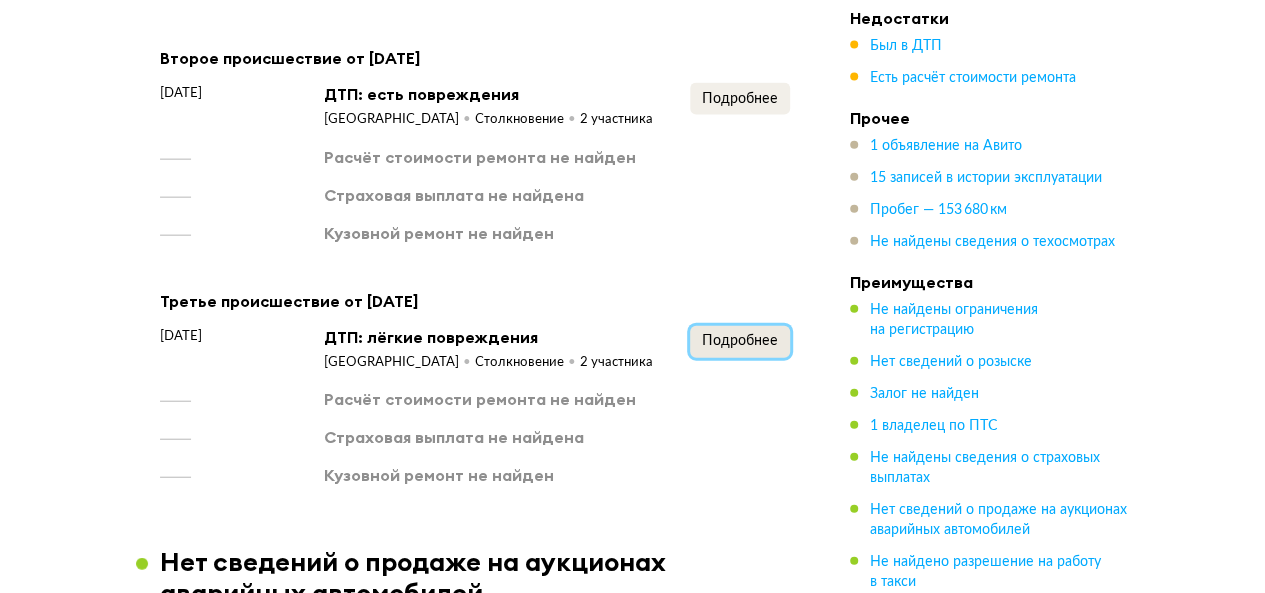 click on "Подробнее" at bounding box center [740, 341] 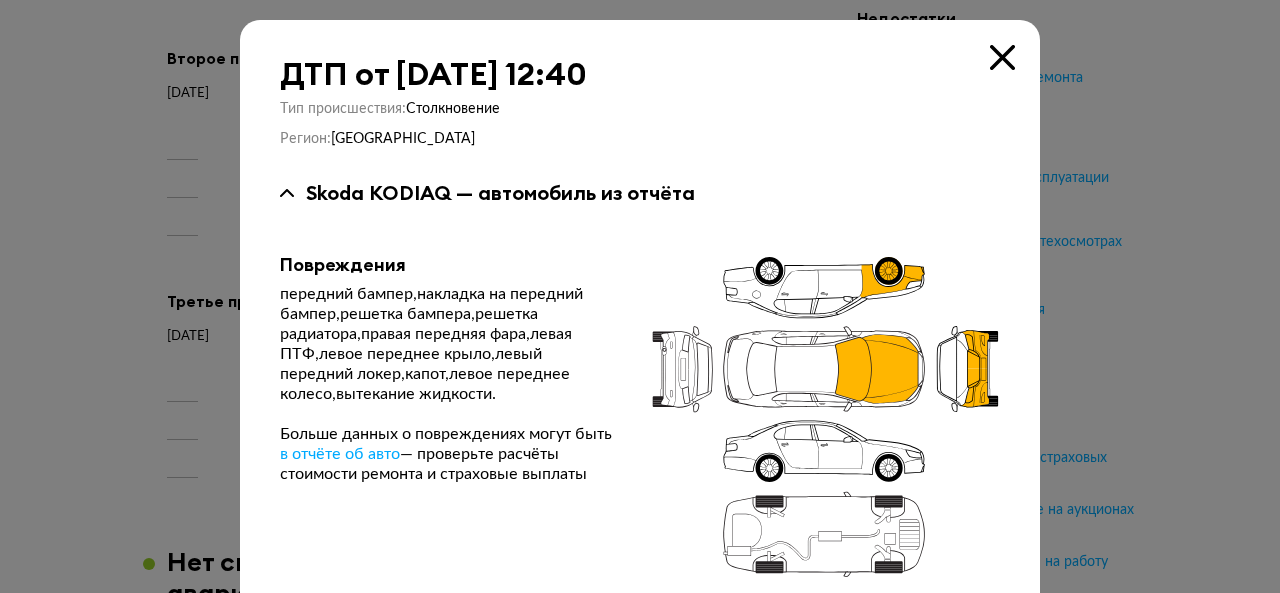 click at bounding box center (1002, 57) 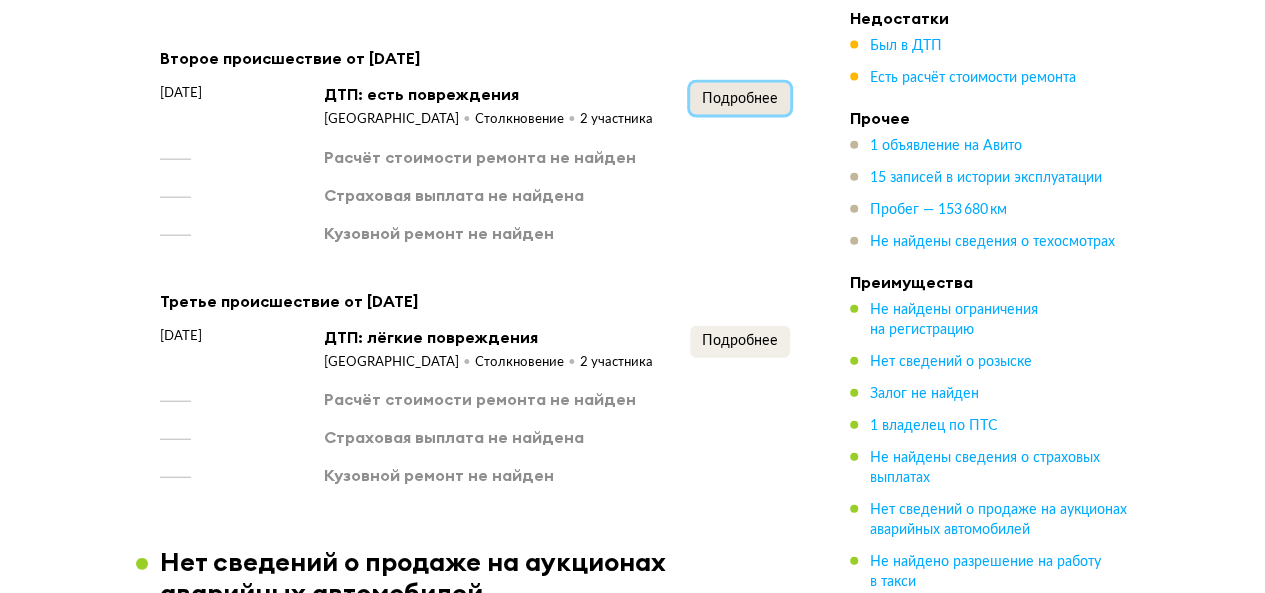 click on "Подробнее" at bounding box center [740, 99] 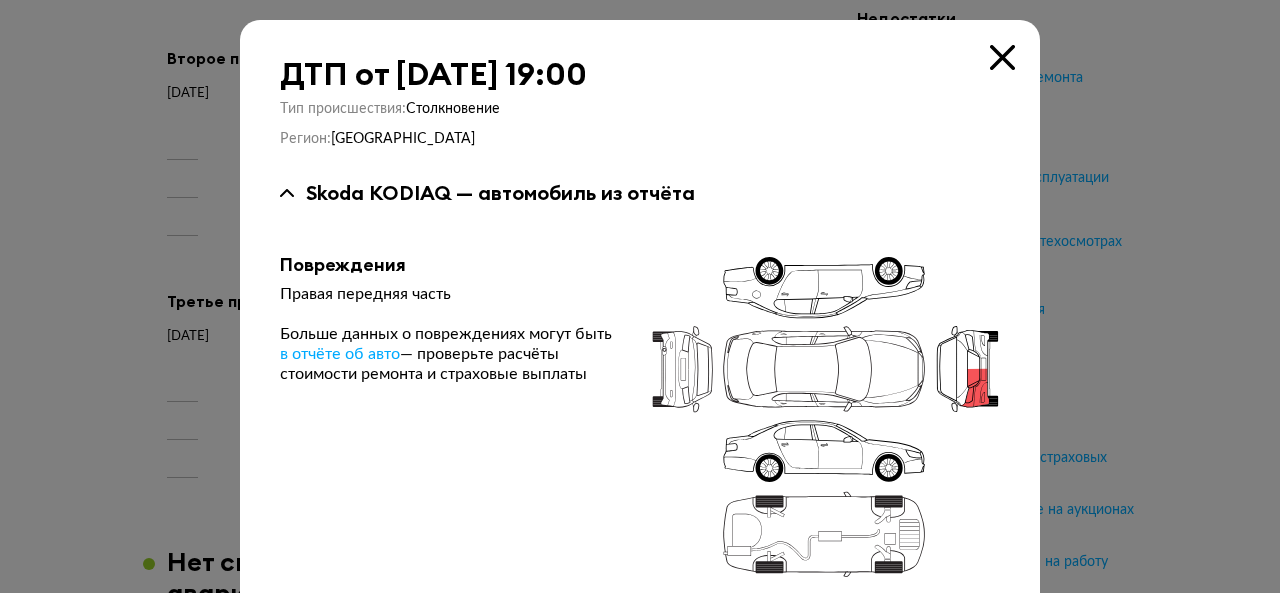 click at bounding box center (1002, 57) 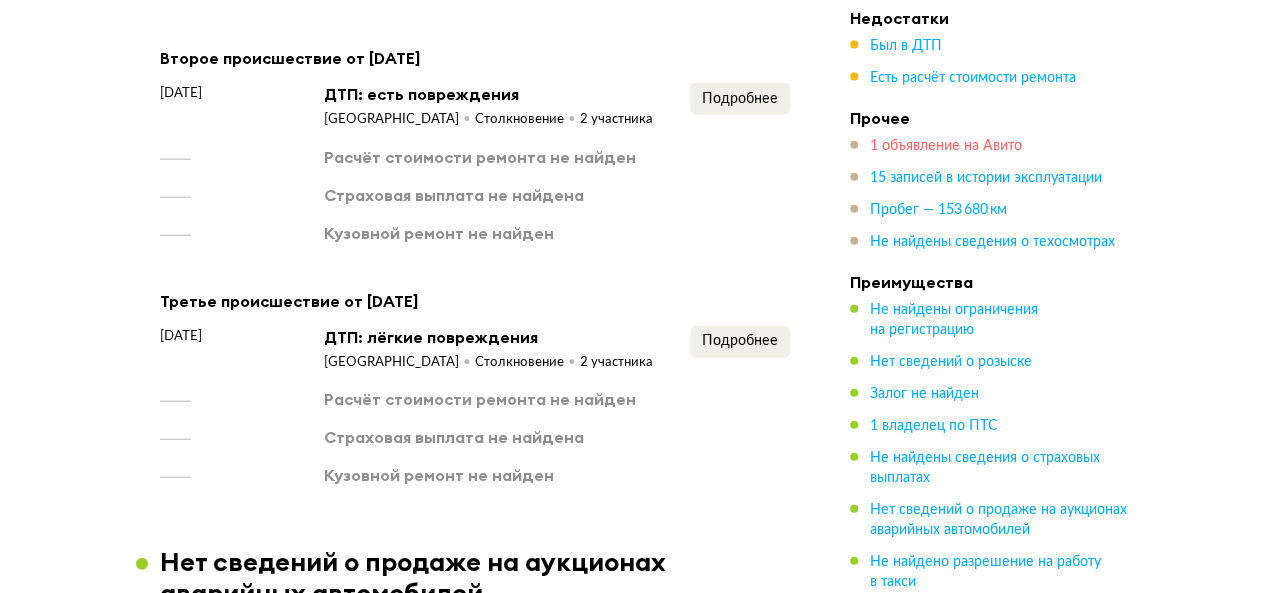 click on "1 объявление на Авито" at bounding box center (946, 146) 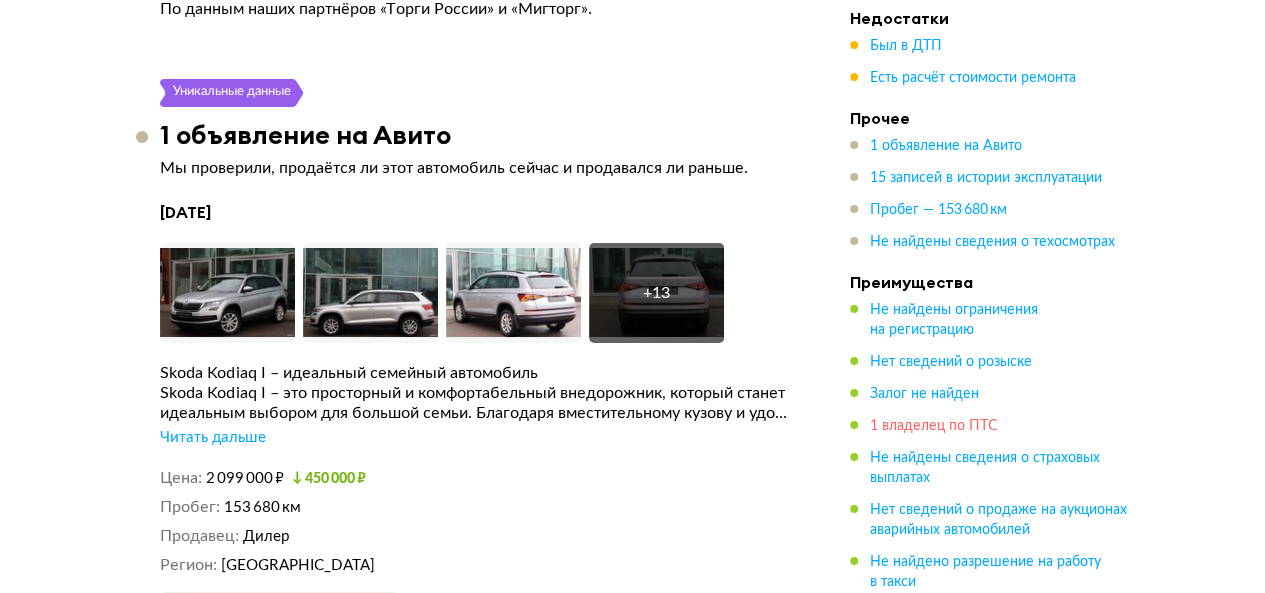 click on "1 владелец по ПТС" at bounding box center [934, 426] 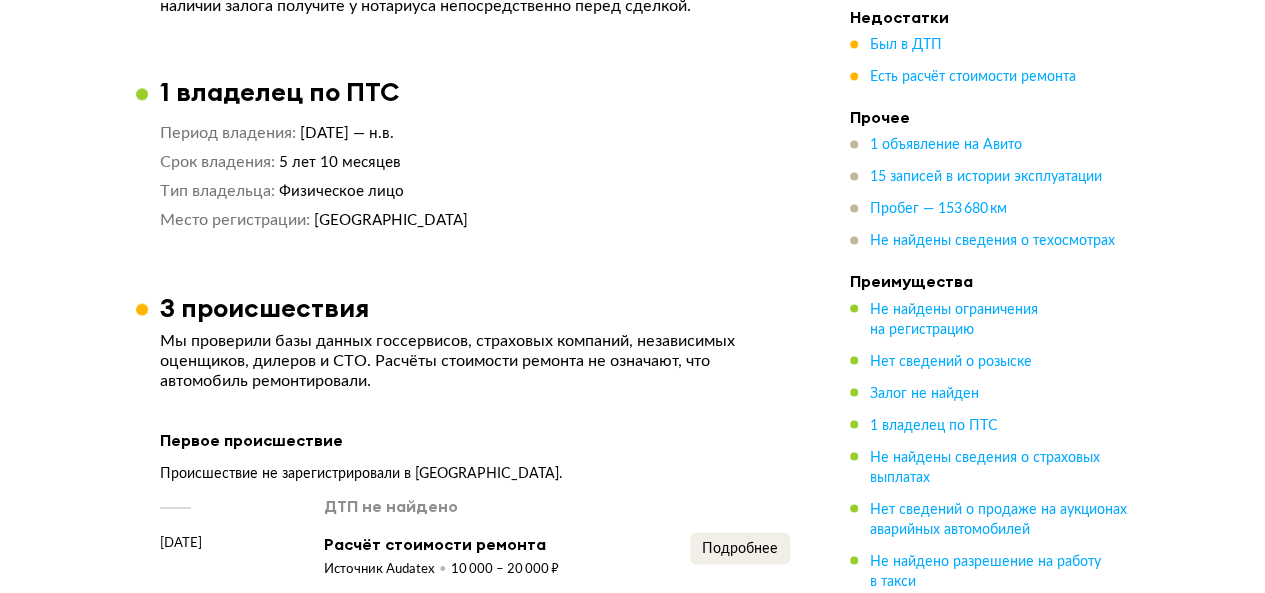 scroll, scrollTop: 1594, scrollLeft: 0, axis: vertical 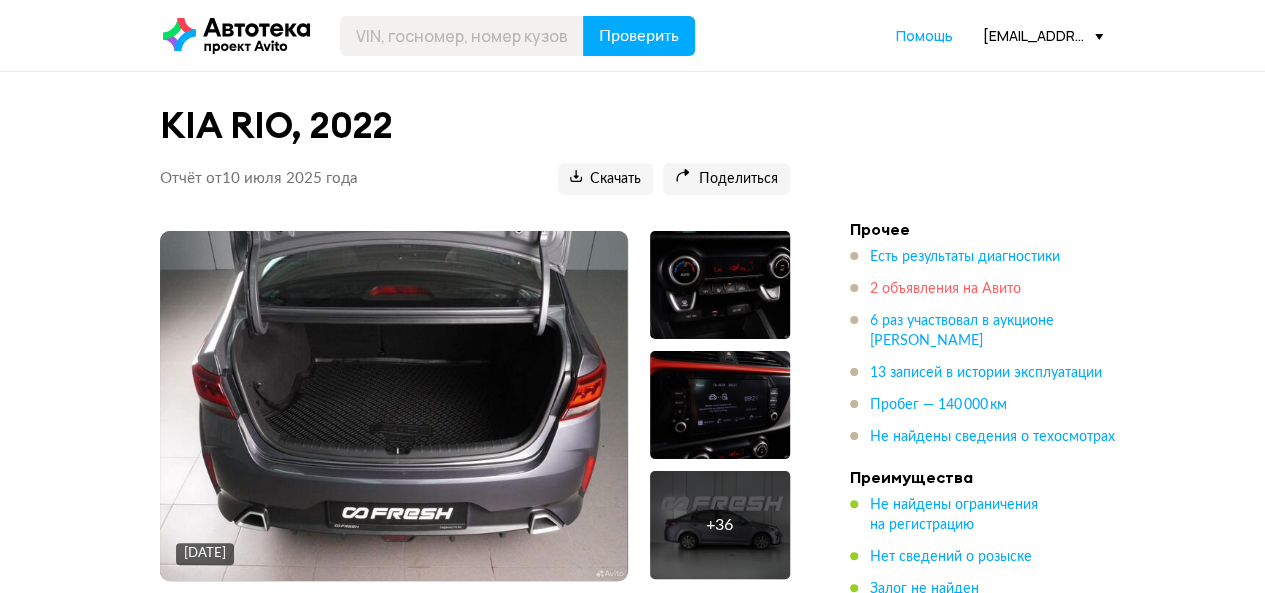 click on "2 объявления на Авито" at bounding box center (945, 289) 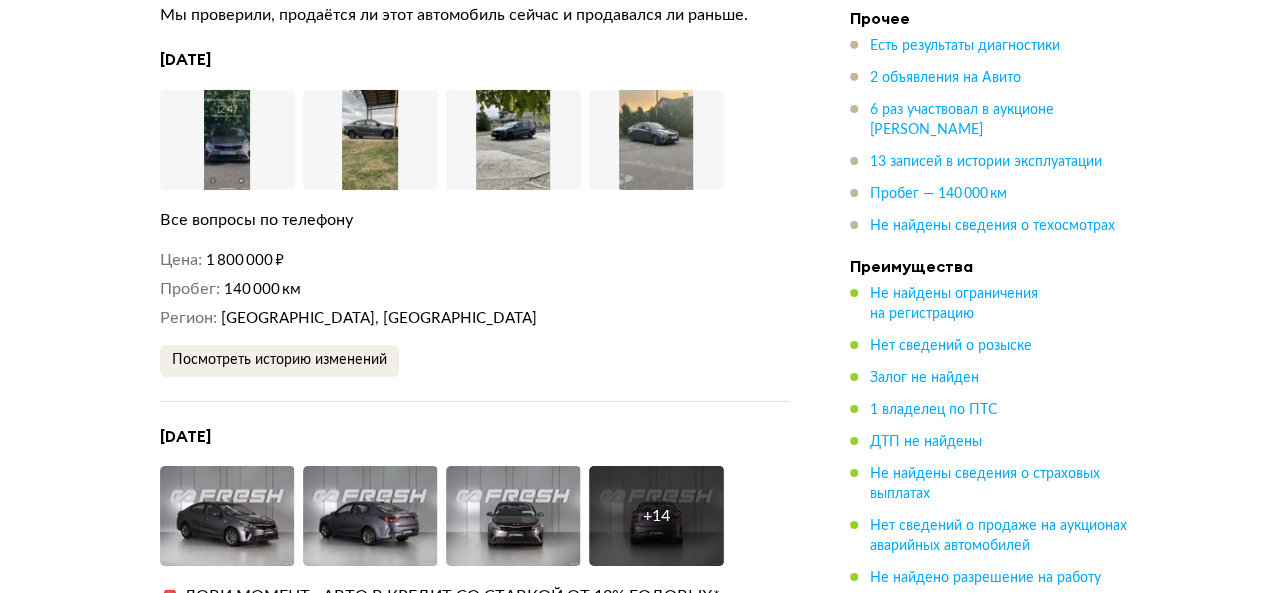 scroll, scrollTop: 3474, scrollLeft: 0, axis: vertical 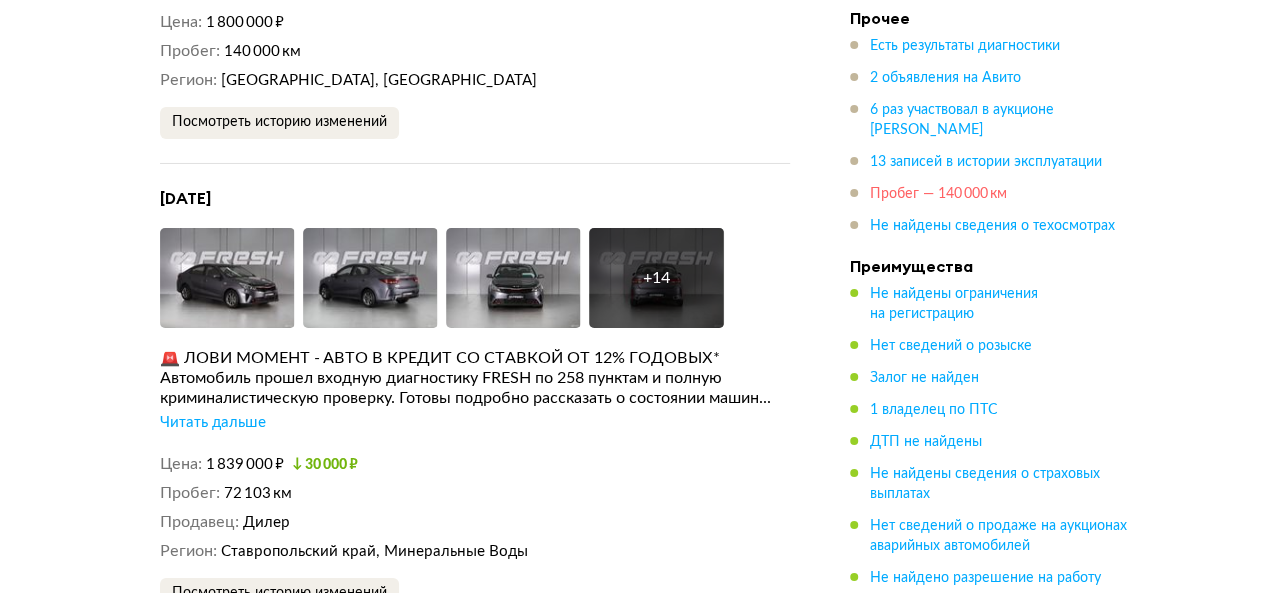 click on "Пробег —  140 000 км" at bounding box center (938, 194) 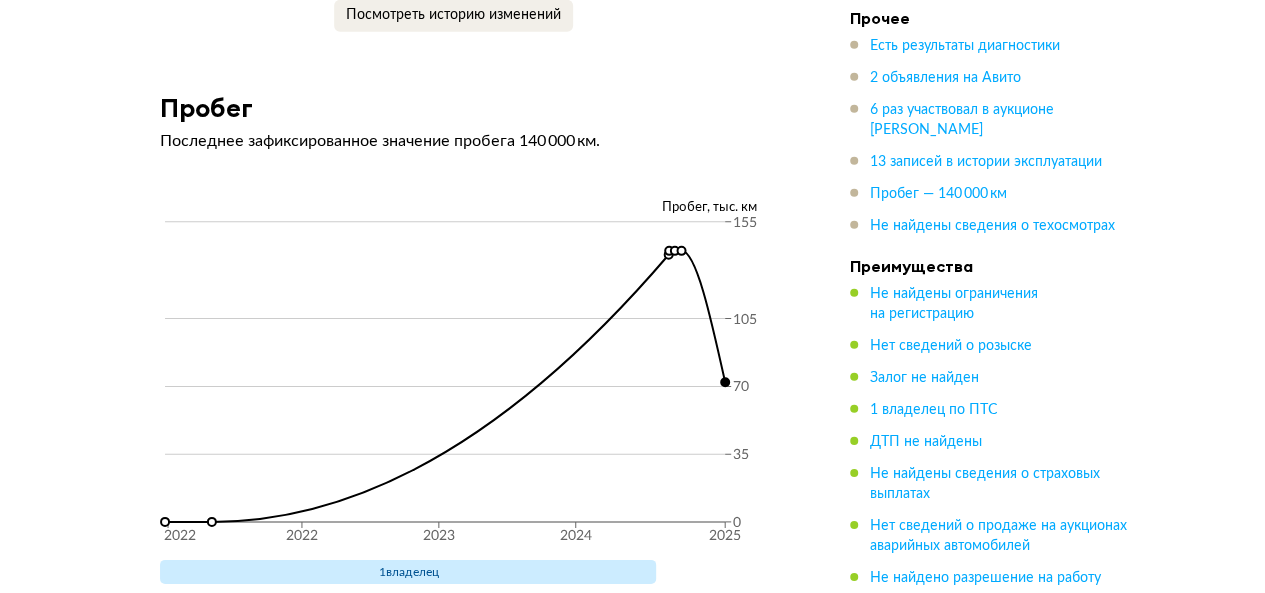 scroll, scrollTop: 6682, scrollLeft: 0, axis: vertical 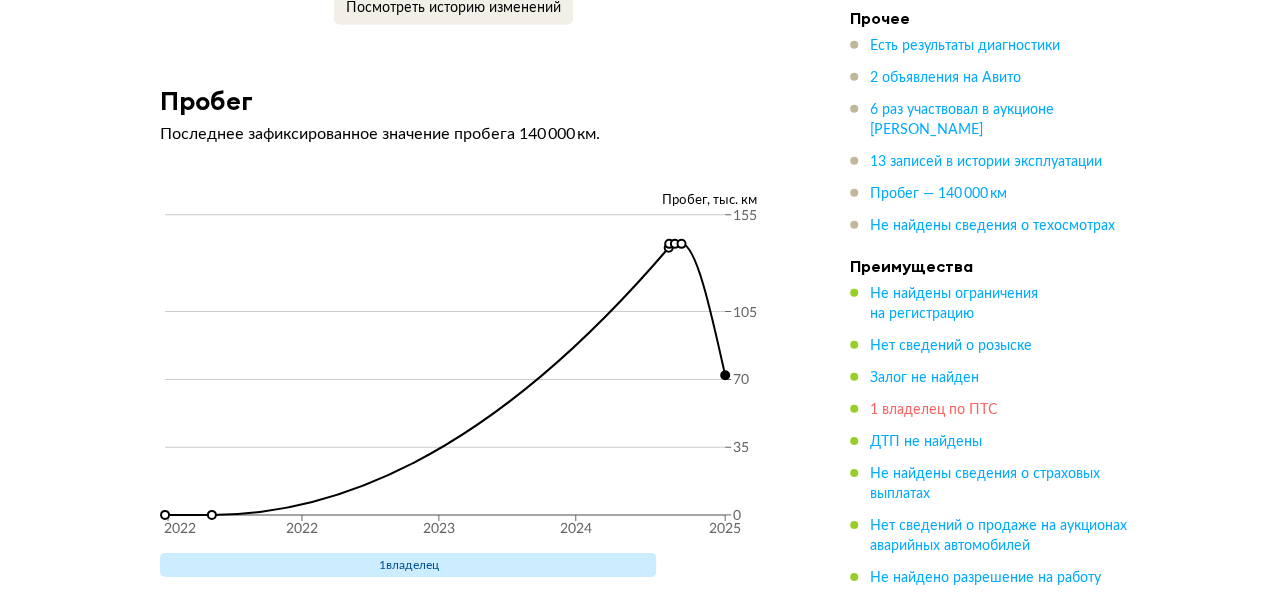 click on "1 владелец по ПТС" at bounding box center (934, 410) 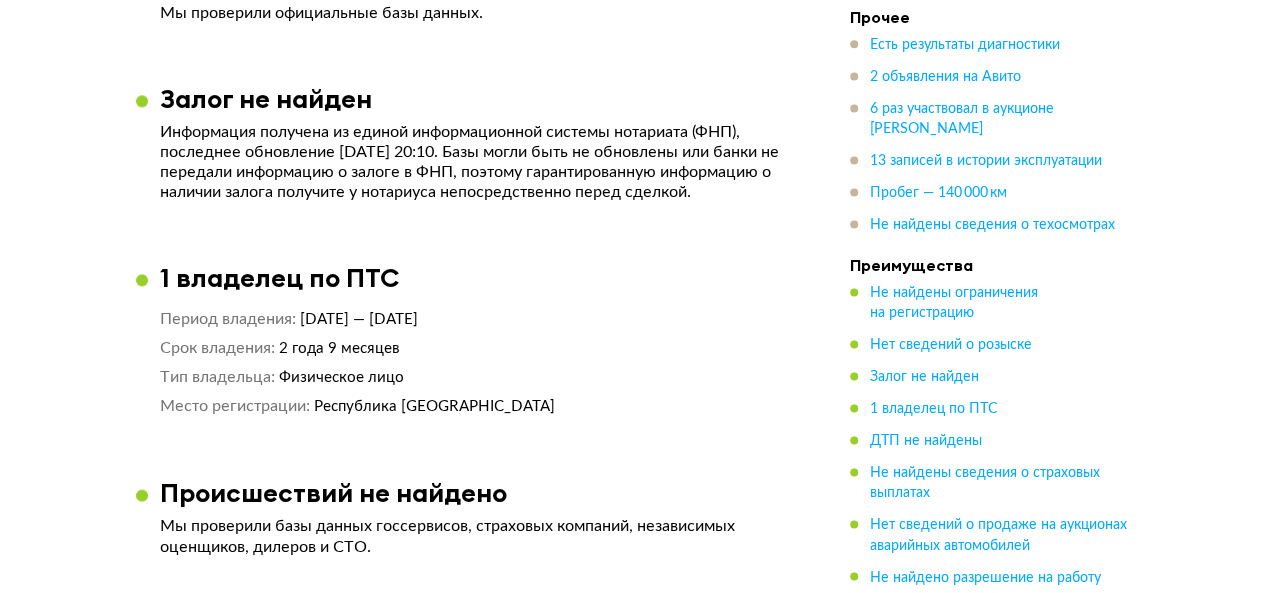 scroll, scrollTop: 1344, scrollLeft: 0, axis: vertical 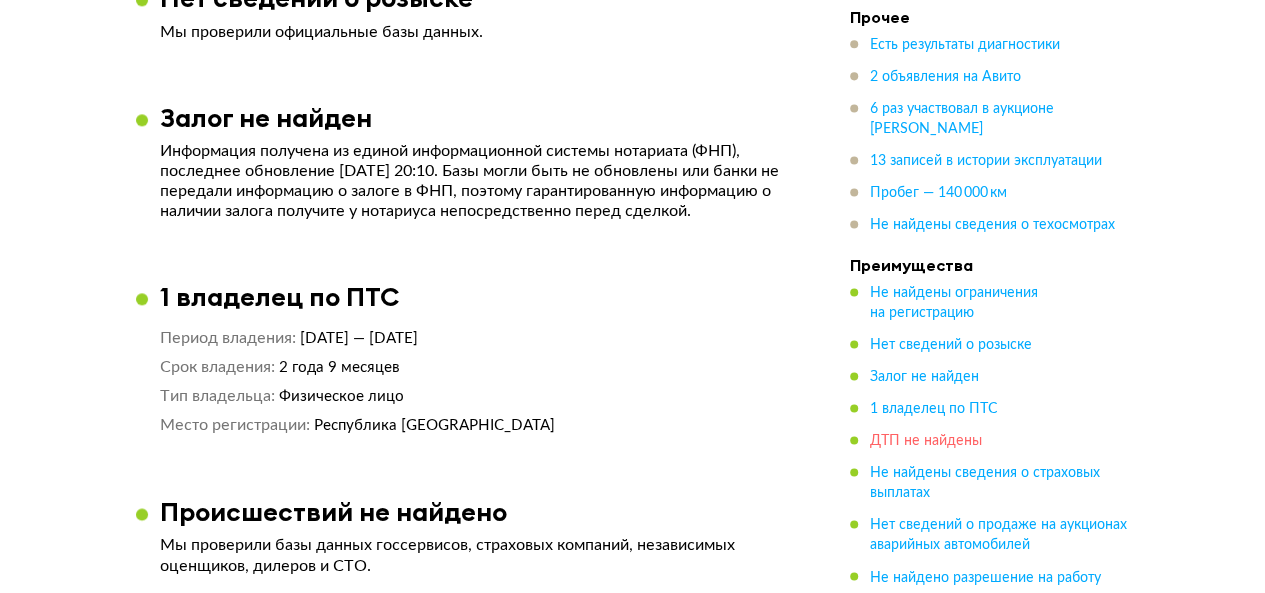 click on "ДТП не найдены" at bounding box center [926, 442] 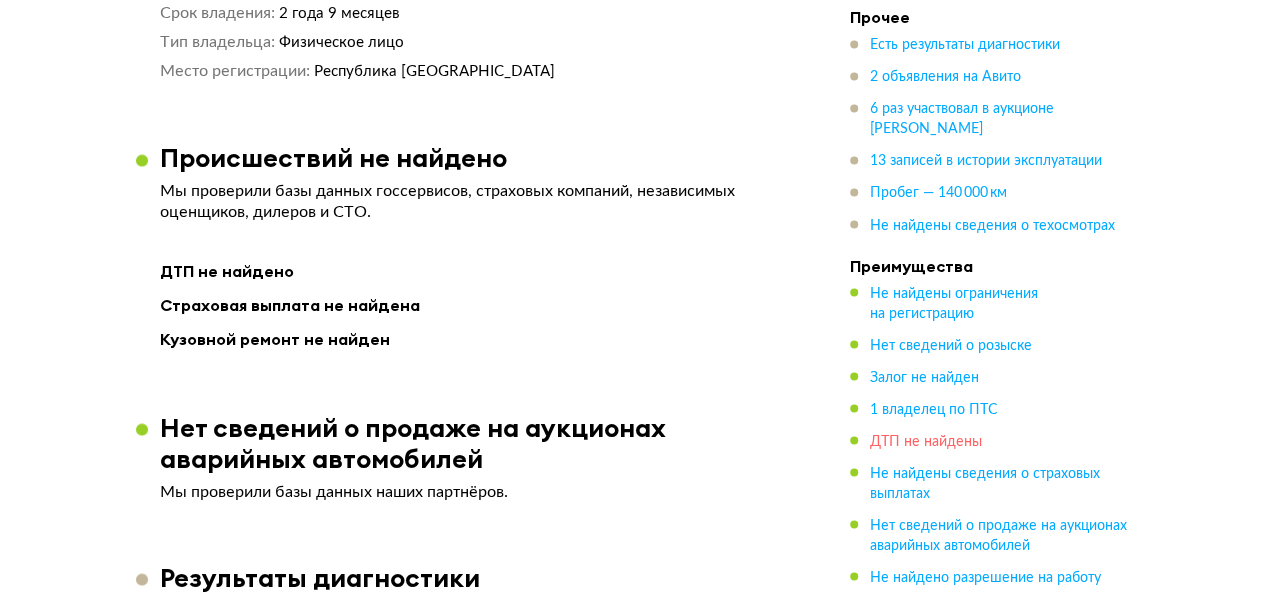 scroll, scrollTop: 1756, scrollLeft: 0, axis: vertical 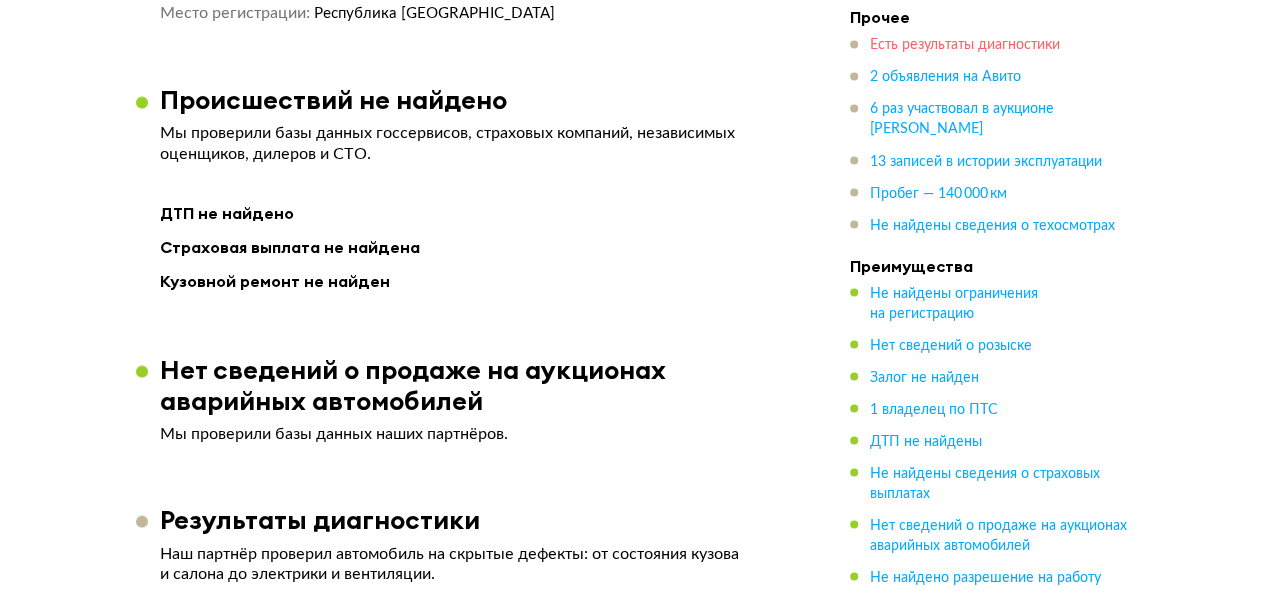 click on "Есть результаты диагностики" at bounding box center (965, 46) 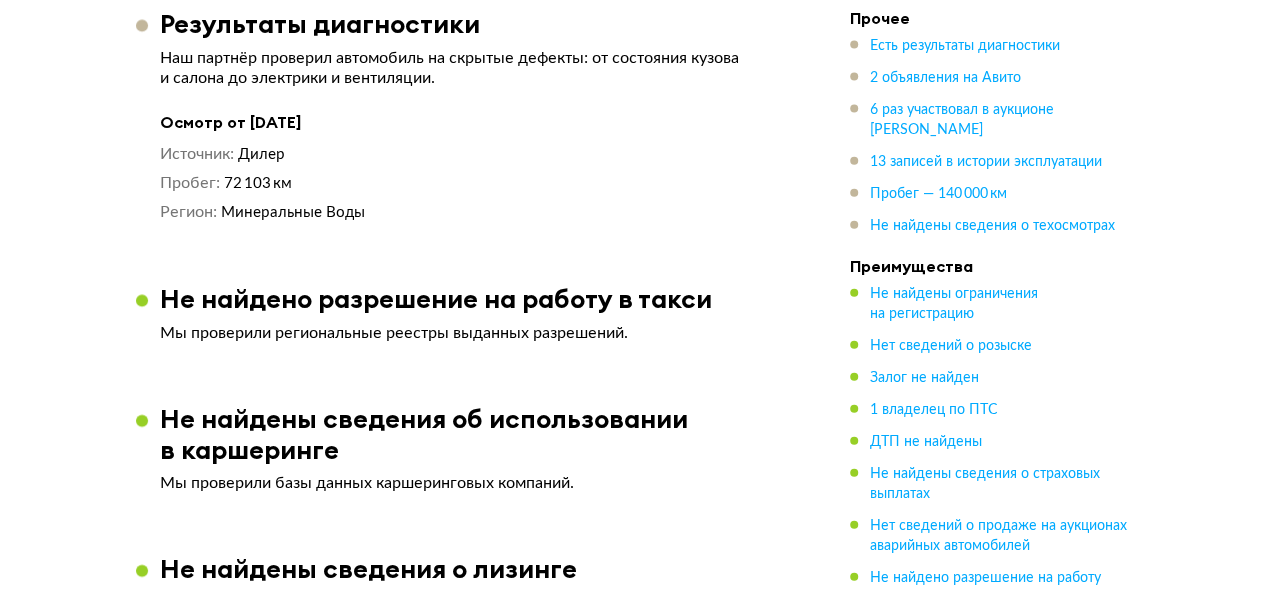 scroll, scrollTop: 2255, scrollLeft: 0, axis: vertical 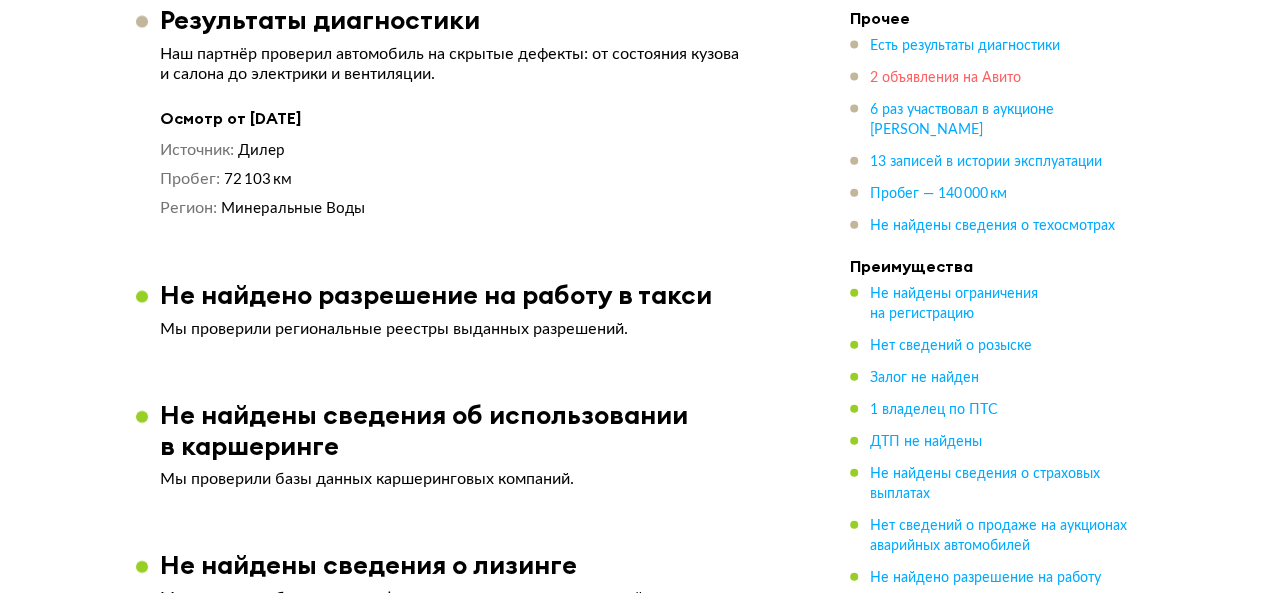 click on "2 объявления на Авито" at bounding box center (945, 78) 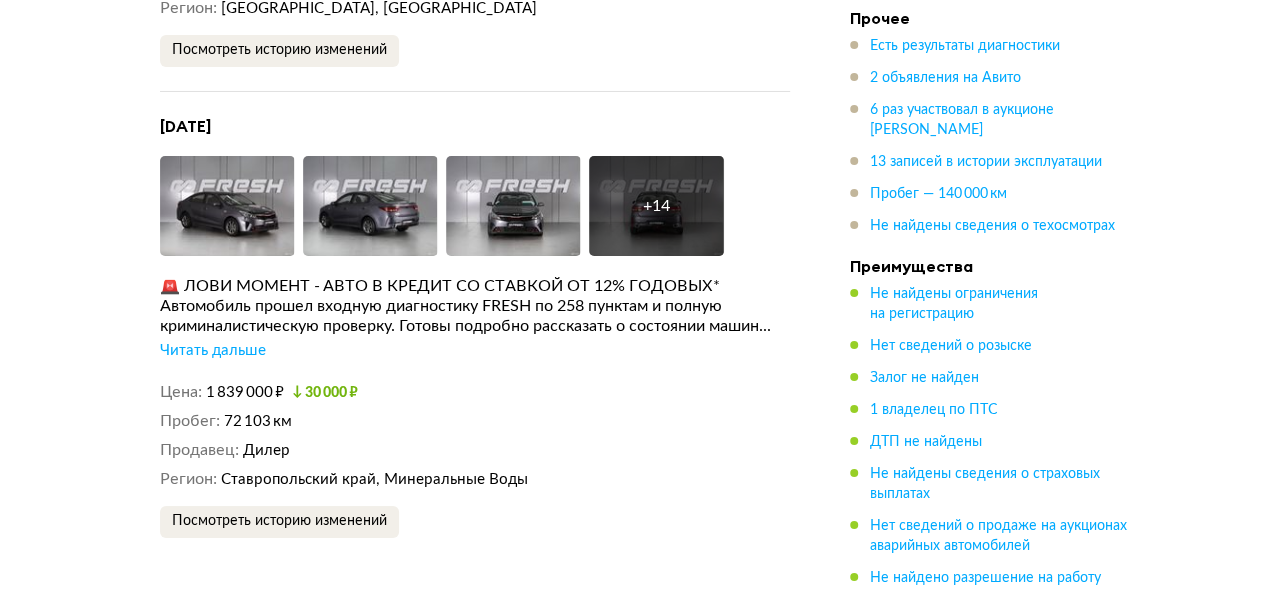 scroll, scrollTop: 3574, scrollLeft: 0, axis: vertical 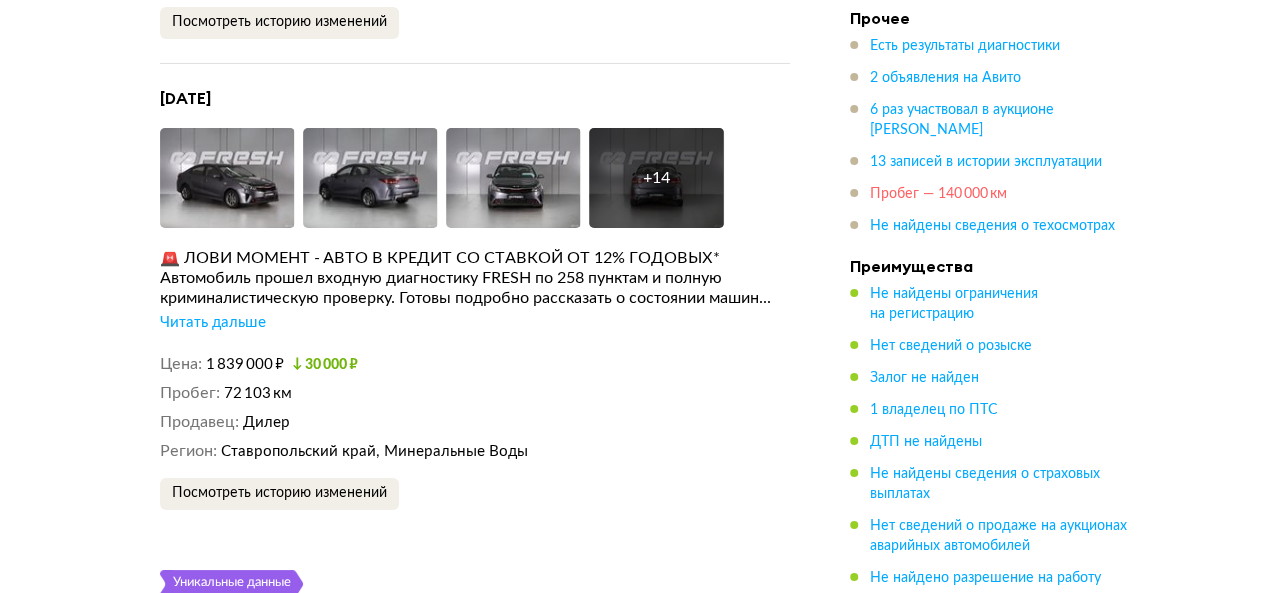 click on "Пробег —  140 000 км" at bounding box center (938, 194) 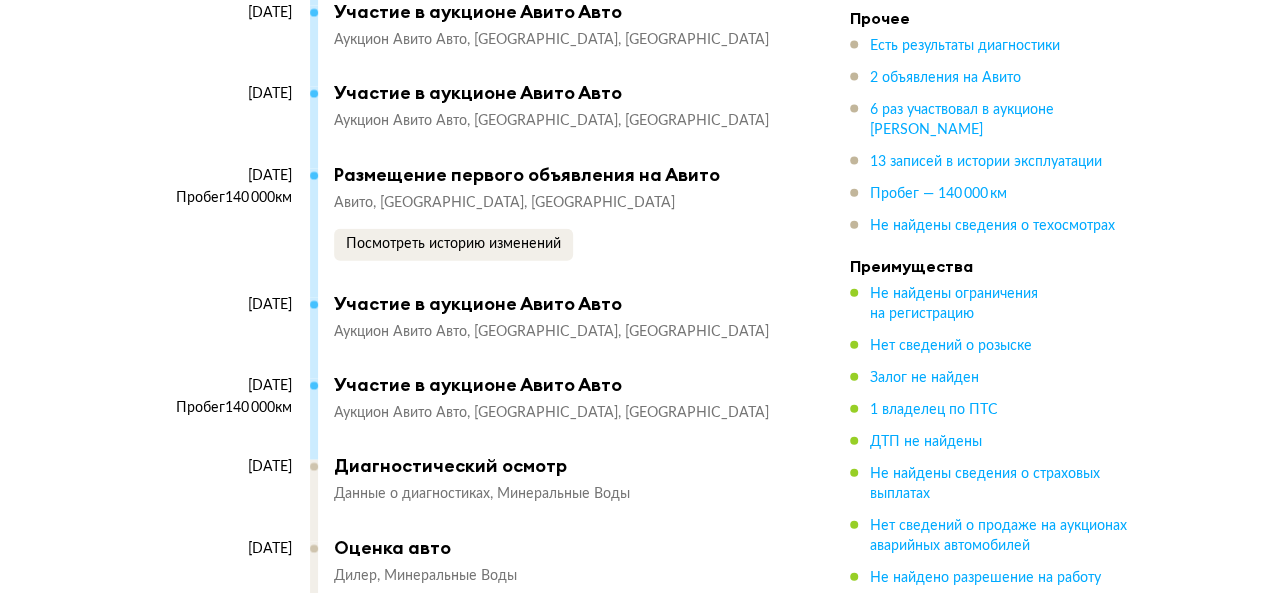 scroll, scrollTop: 6682, scrollLeft: 0, axis: vertical 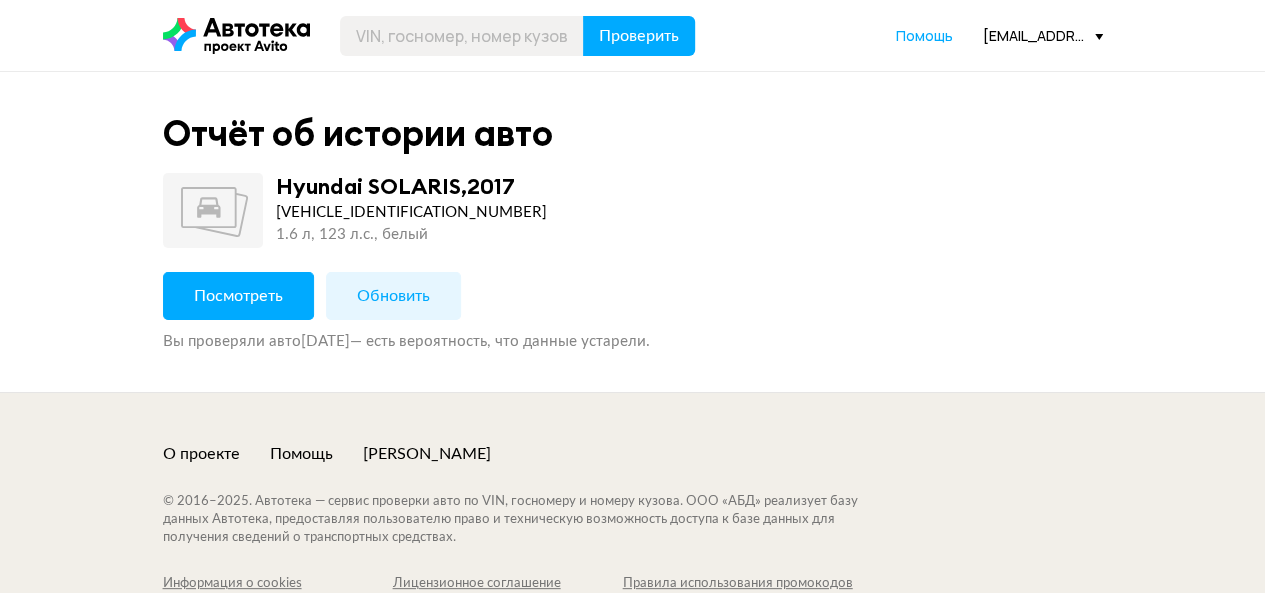 click on "Посмотреть" at bounding box center (238, 296) 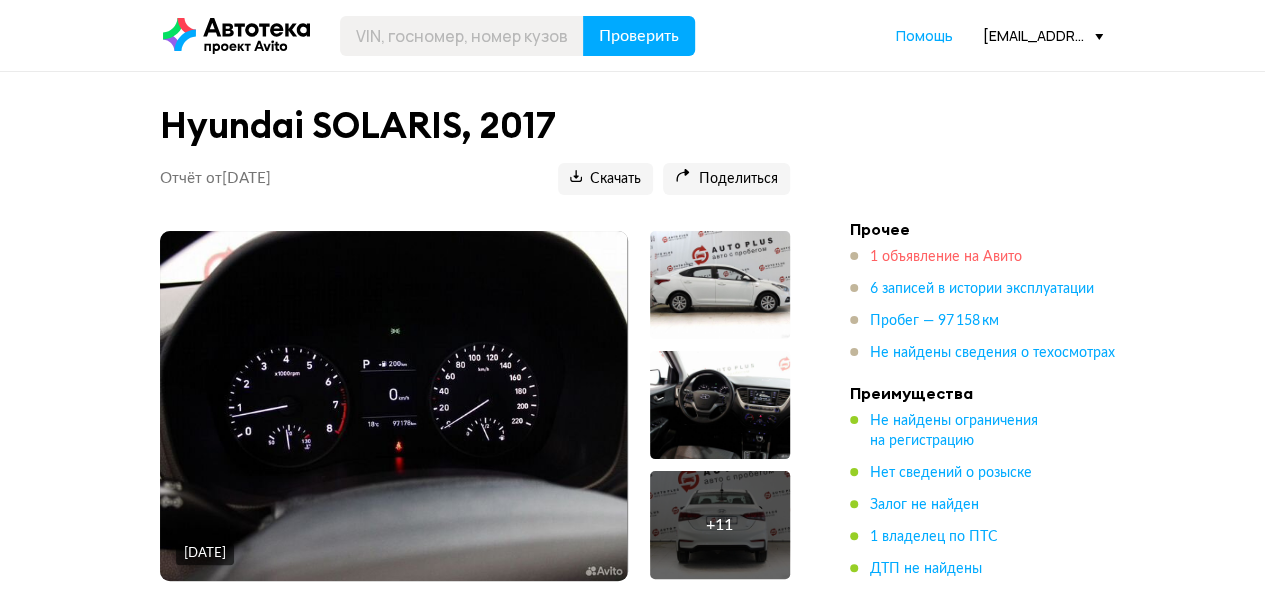 click on "1 объявление на Авито" at bounding box center (946, 257) 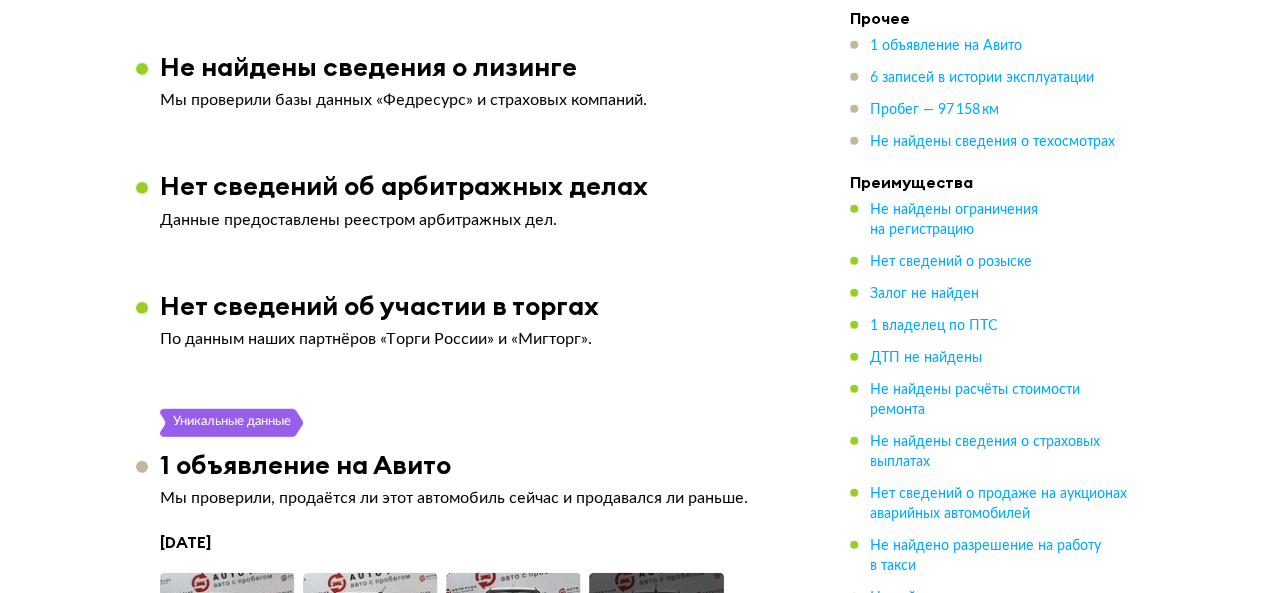 scroll, scrollTop: 2984, scrollLeft: 0, axis: vertical 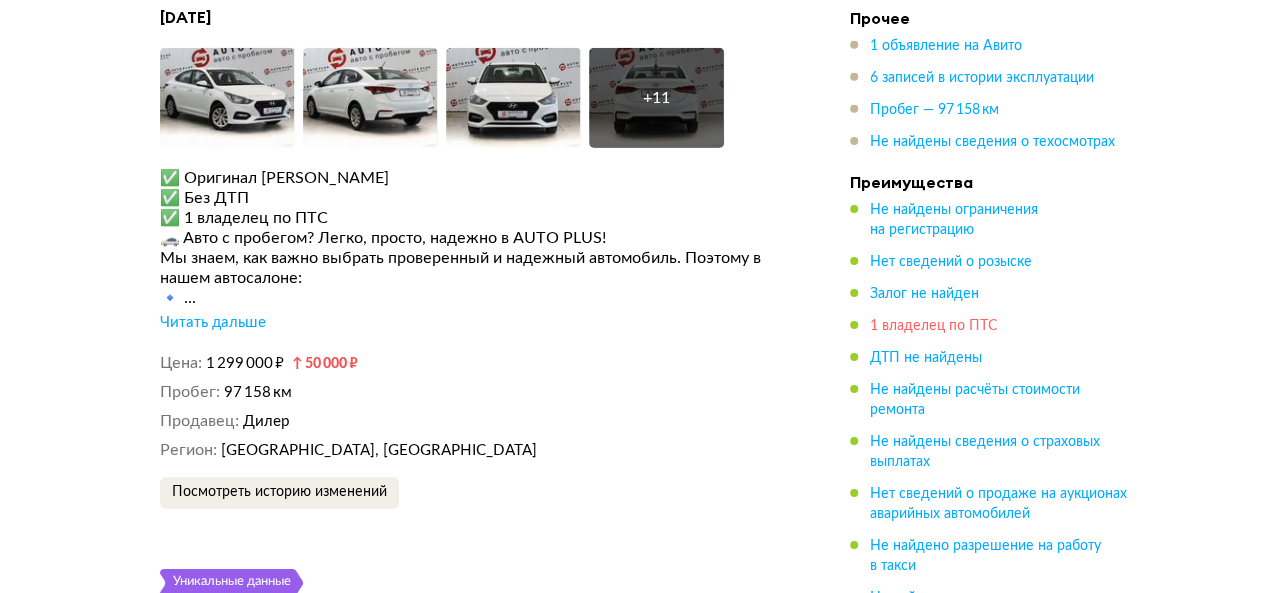 click on "1 владелец по ПТС" at bounding box center (934, 326) 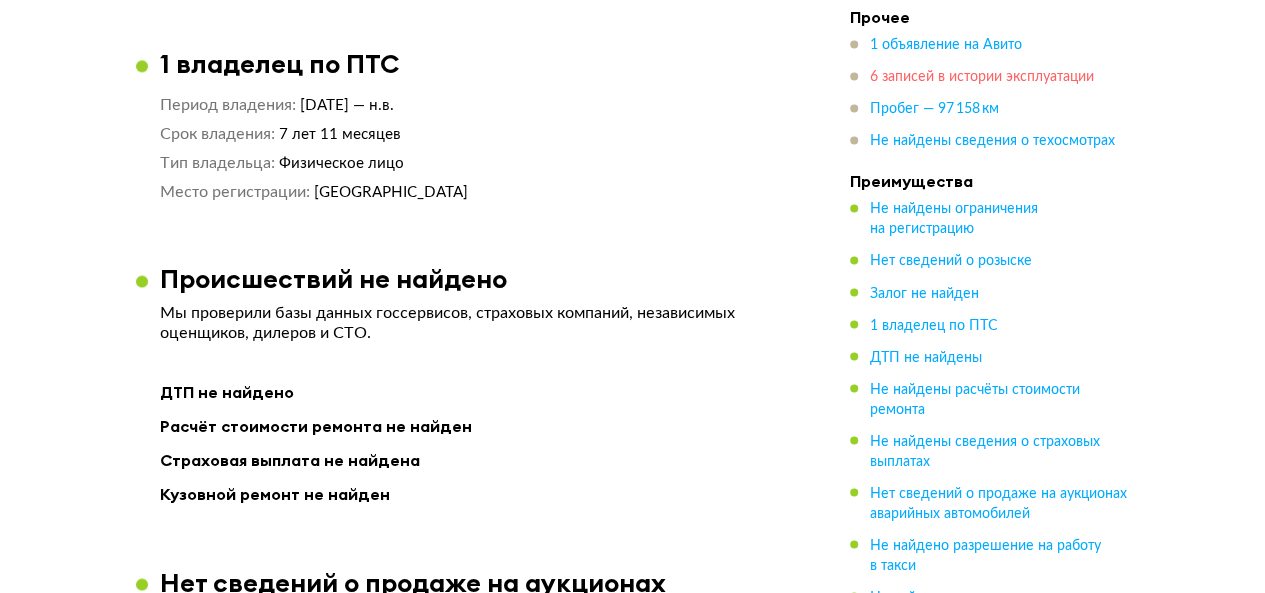 scroll, scrollTop: 1572, scrollLeft: 0, axis: vertical 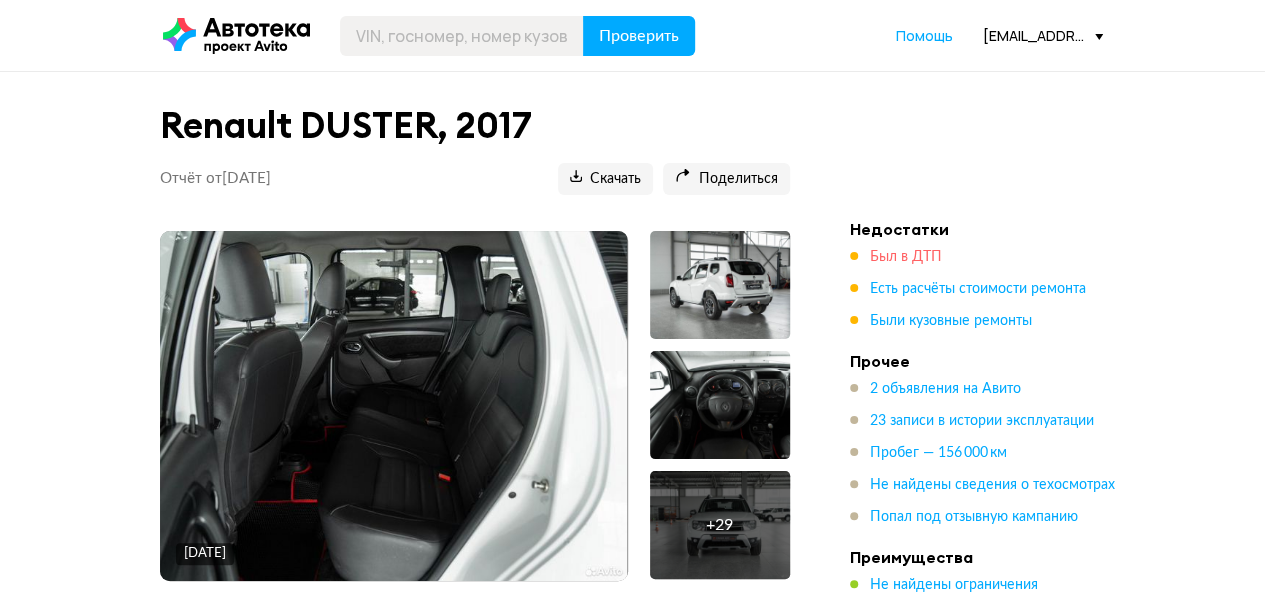 click on "Был в ДТП" at bounding box center [906, 257] 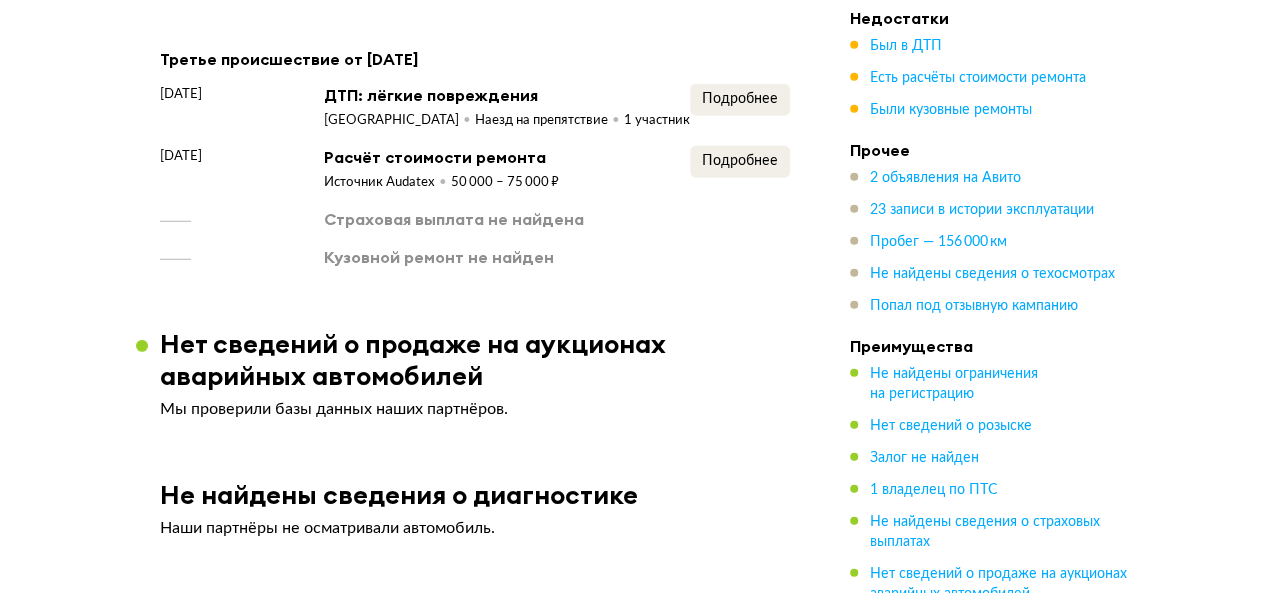 scroll, scrollTop: 2687, scrollLeft: 0, axis: vertical 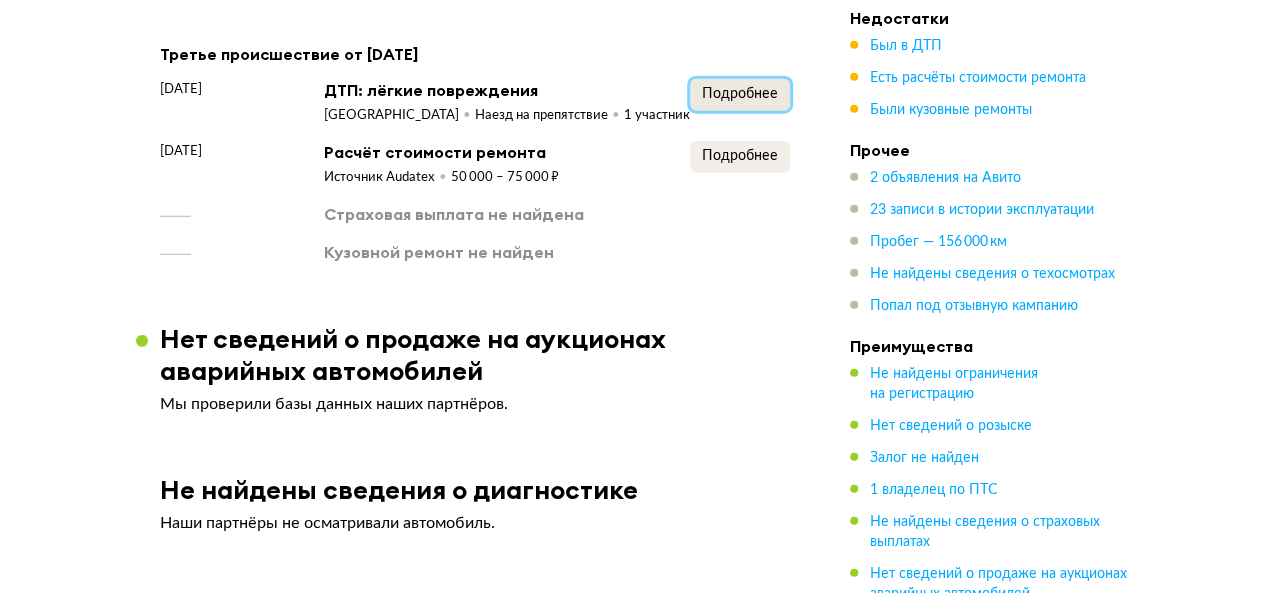 click on "Подробнее" at bounding box center (740, 94) 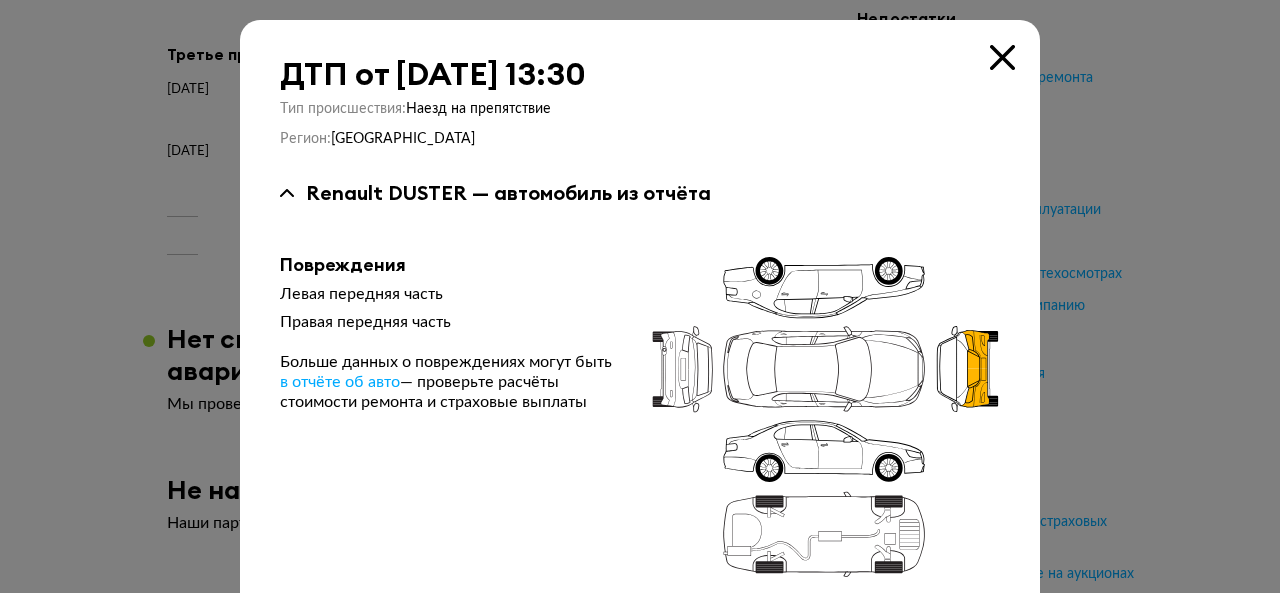 click at bounding box center [1002, 57] 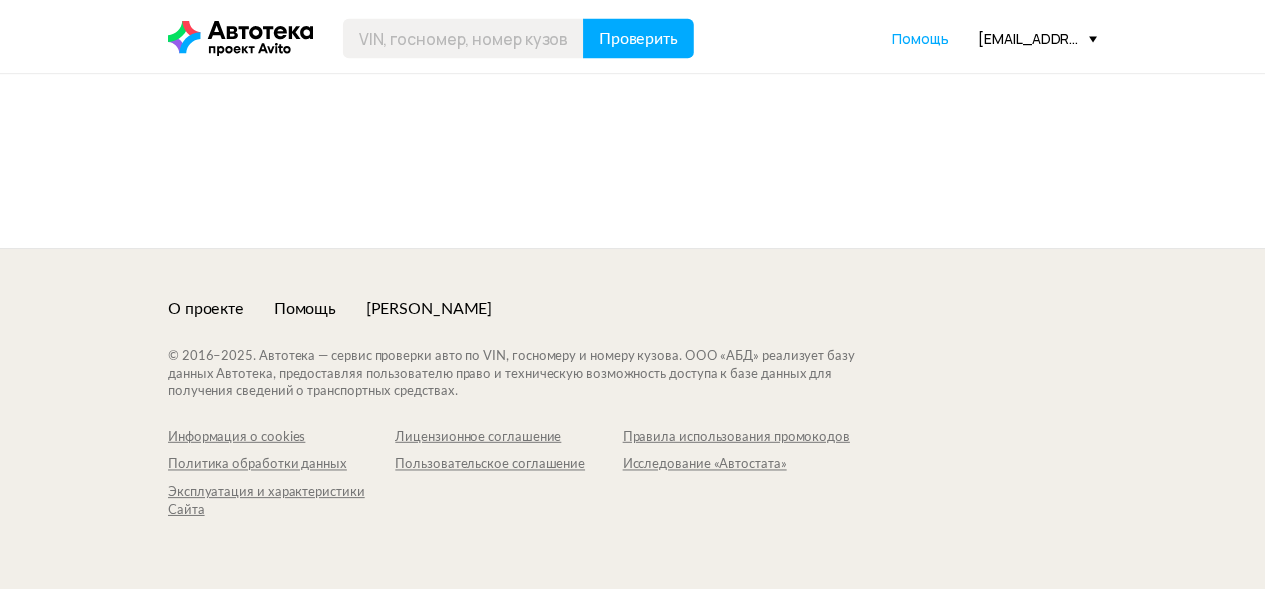 scroll, scrollTop: 0, scrollLeft: 0, axis: both 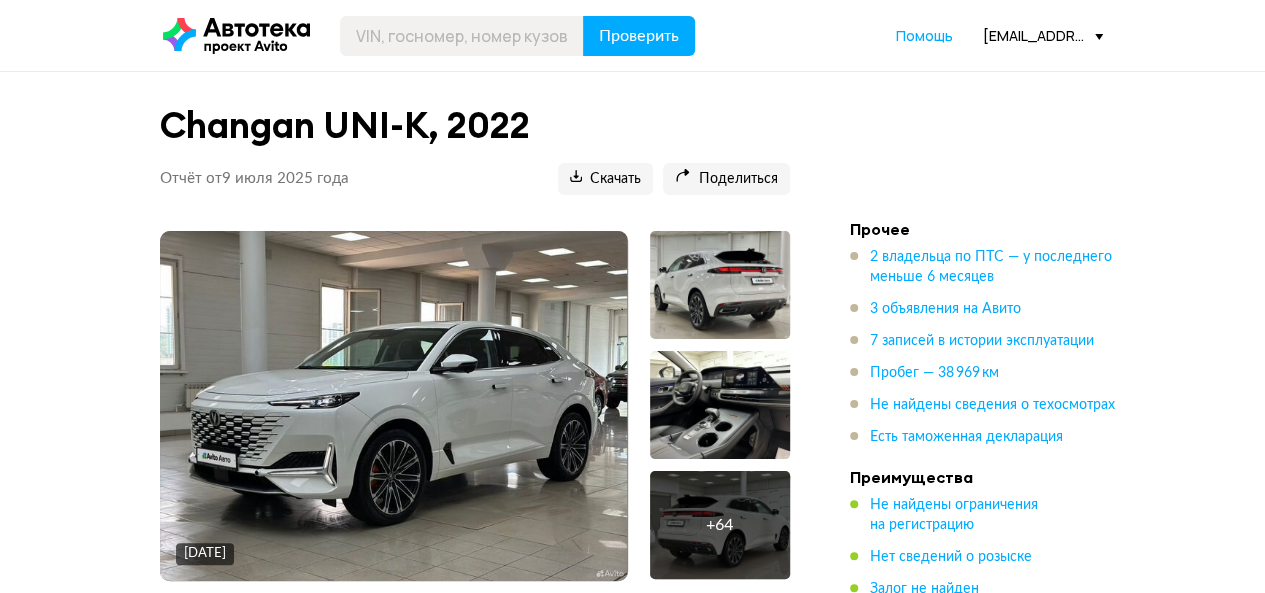click on "2 владельца по ПТС — у последнего меньше 6 месяцев" at bounding box center [991, 267] 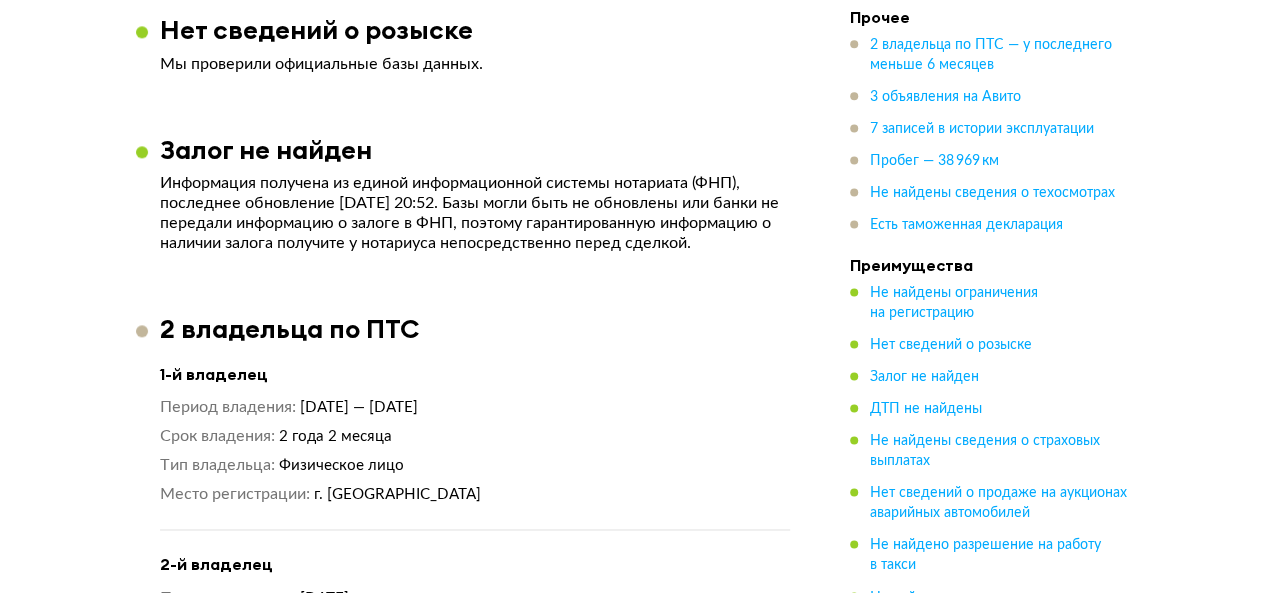 scroll, scrollTop: 1520, scrollLeft: 0, axis: vertical 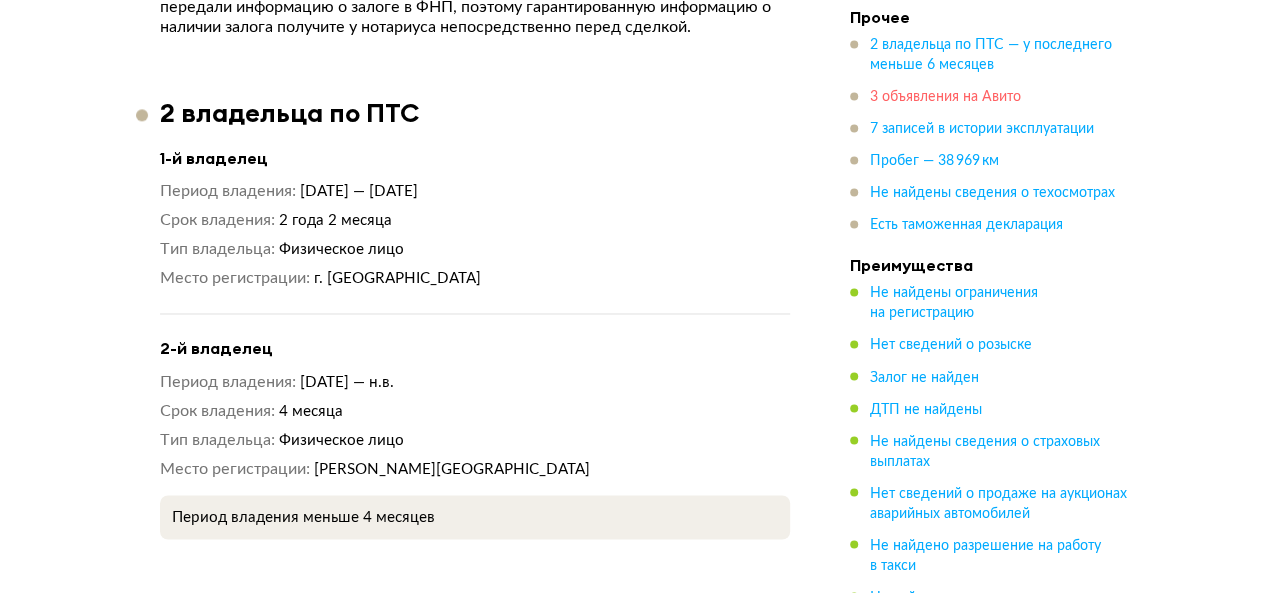 click on "3 объявления на Авито" at bounding box center (945, 98) 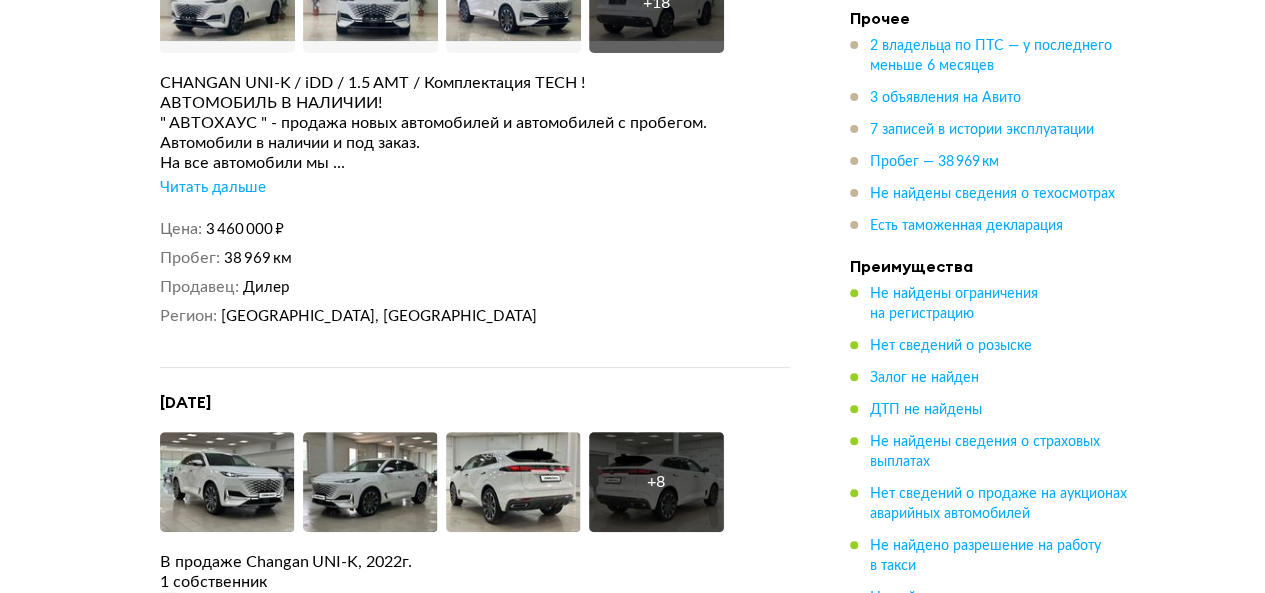 scroll, scrollTop: 4280, scrollLeft: 0, axis: vertical 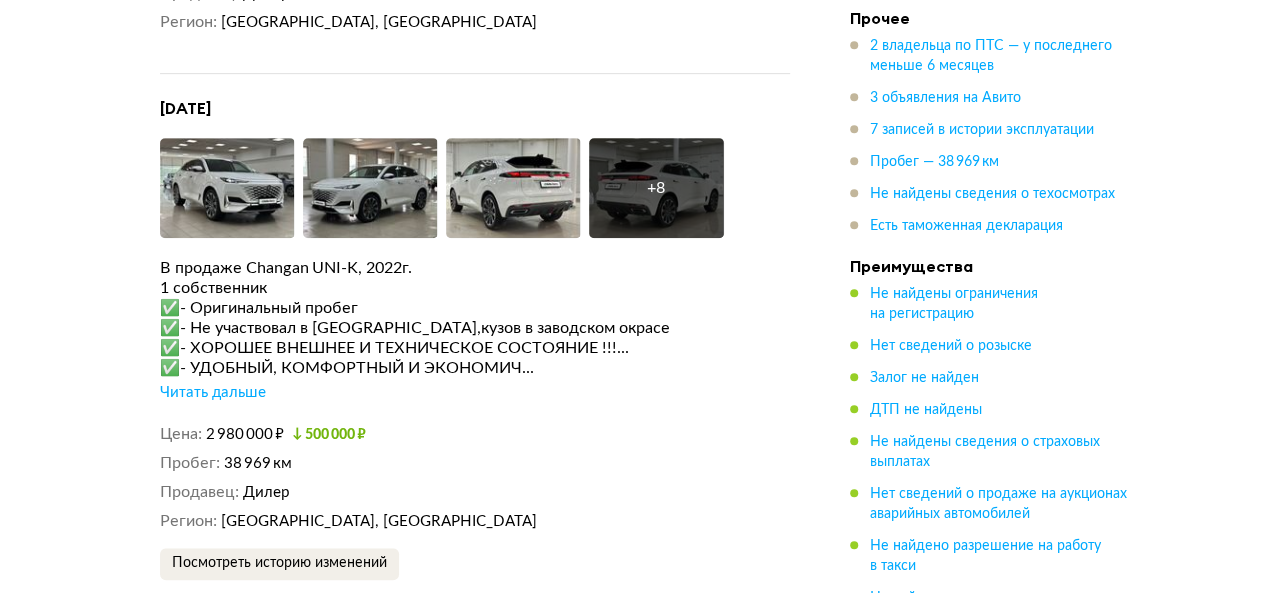 click on "Читать дальше" at bounding box center [213, 393] 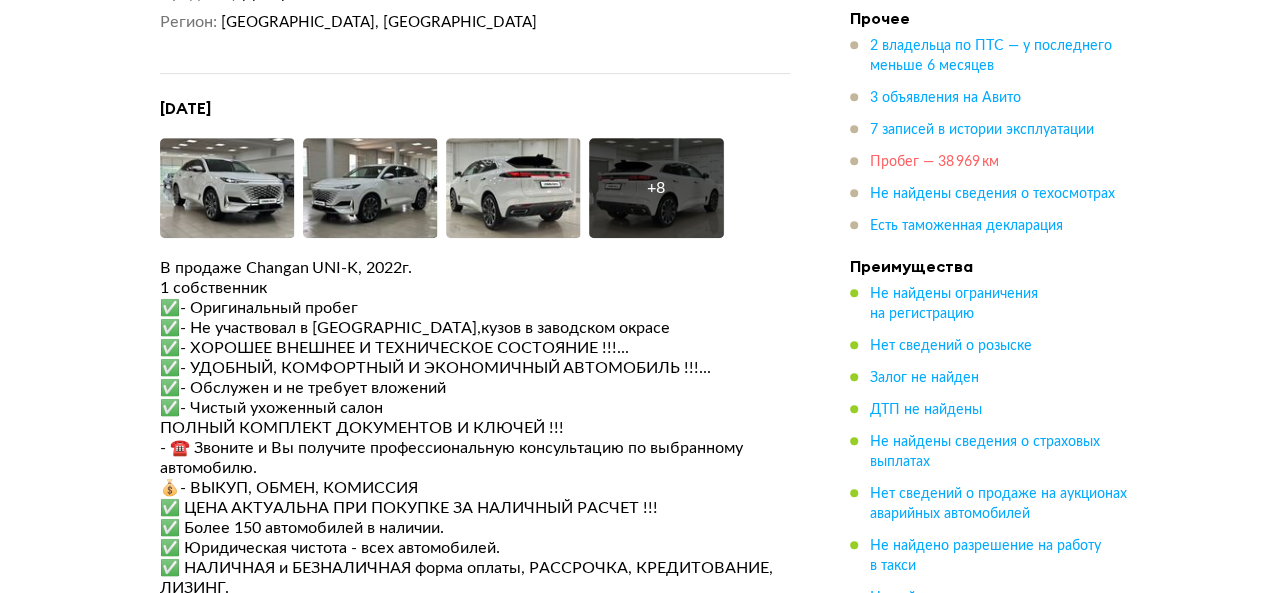 click on "Пробег —  38 969 км" at bounding box center [934, 162] 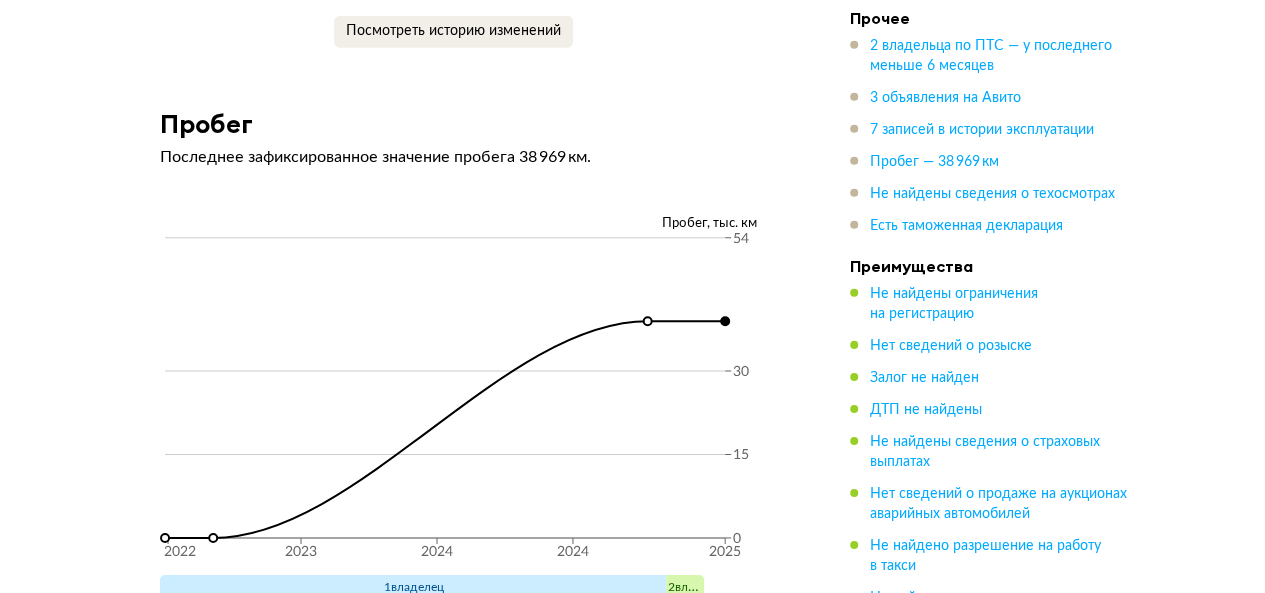 scroll, scrollTop: 6778, scrollLeft: 0, axis: vertical 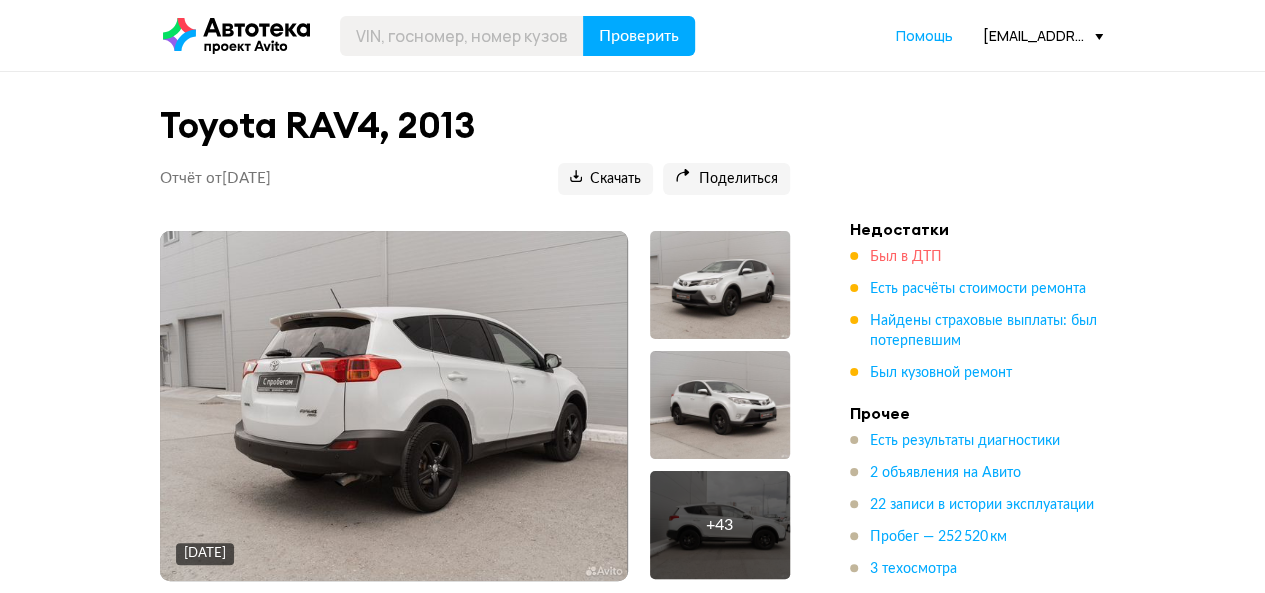 click on "Был в ДТП" at bounding box center (906, 257) 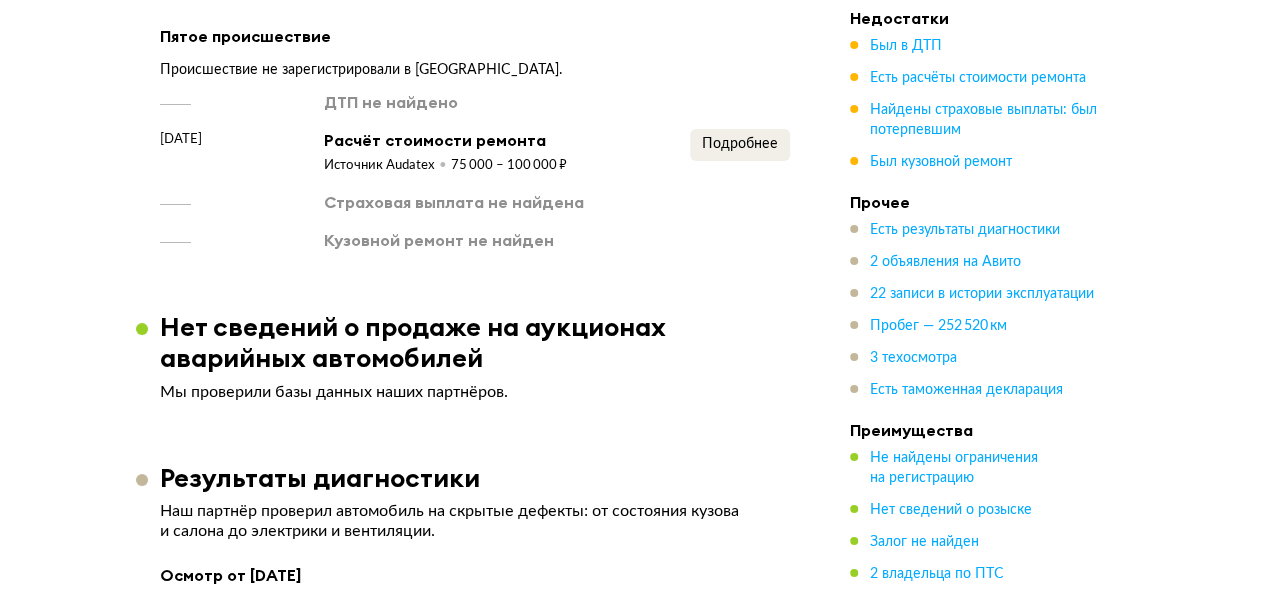 scroll, scrollTop: 3641, scrollLeft: 0, axis: vertical 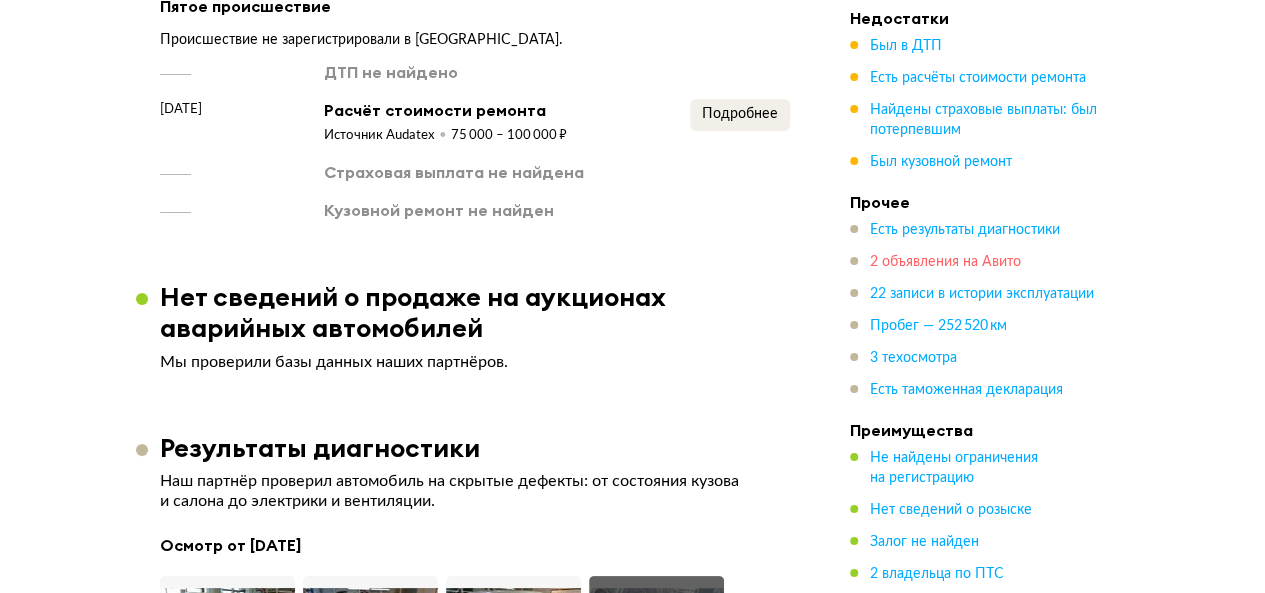 click on "2 объявления на Авито" at bounding box center (945, 262) 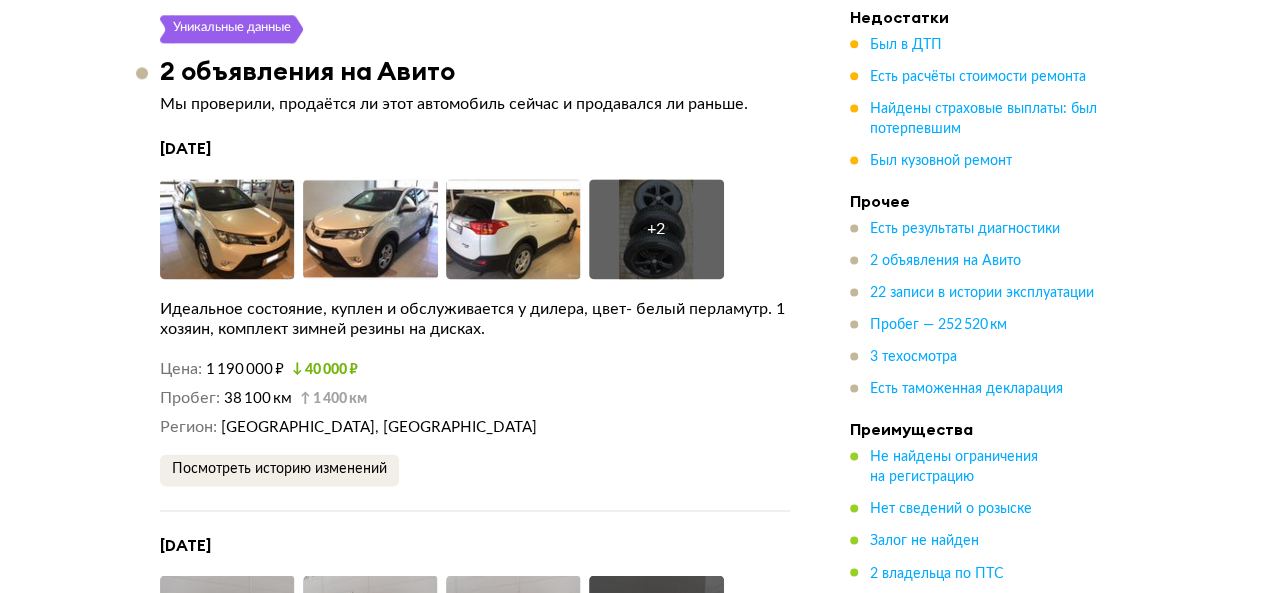 scroll, scrollTop: 5340, scrollLeft: 0, axis: vertical 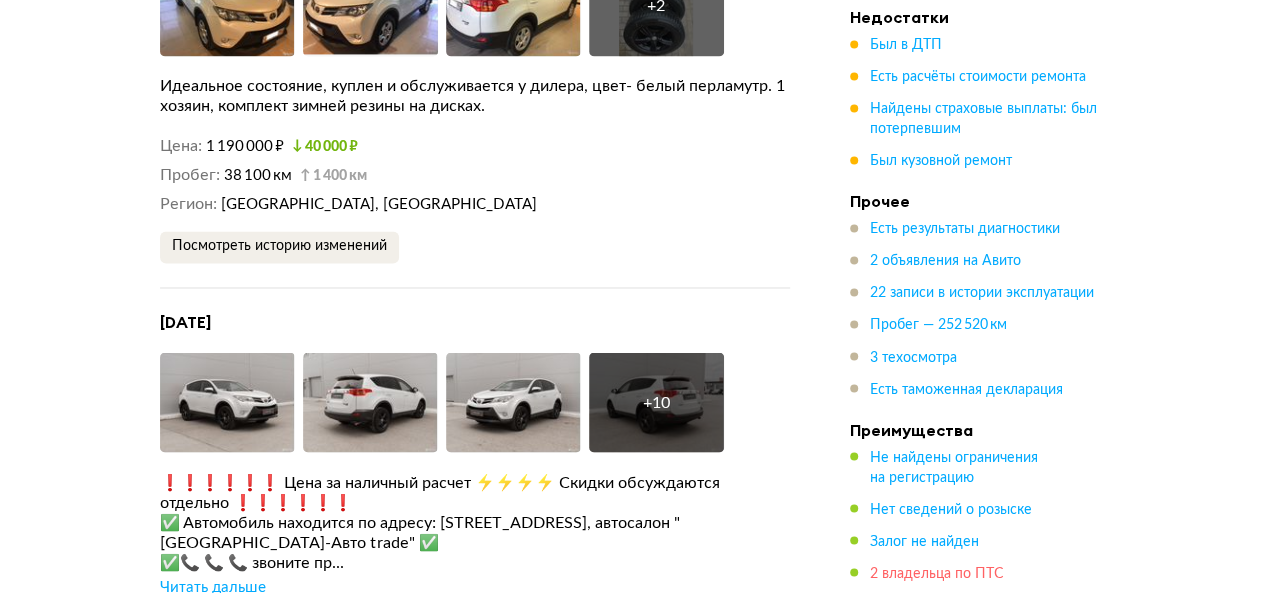 click on "2 владельца по ПТС" at bounding box center (937, 574) 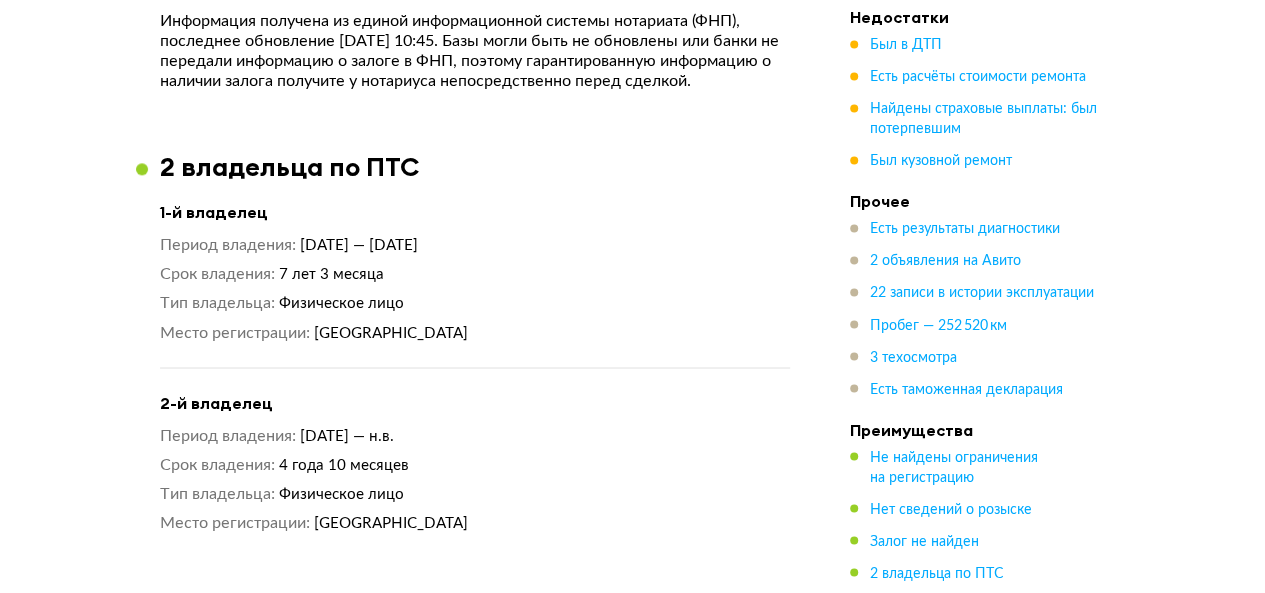 scroll, scrollTop: 1528, scrollLeft: 0, axis: vertical 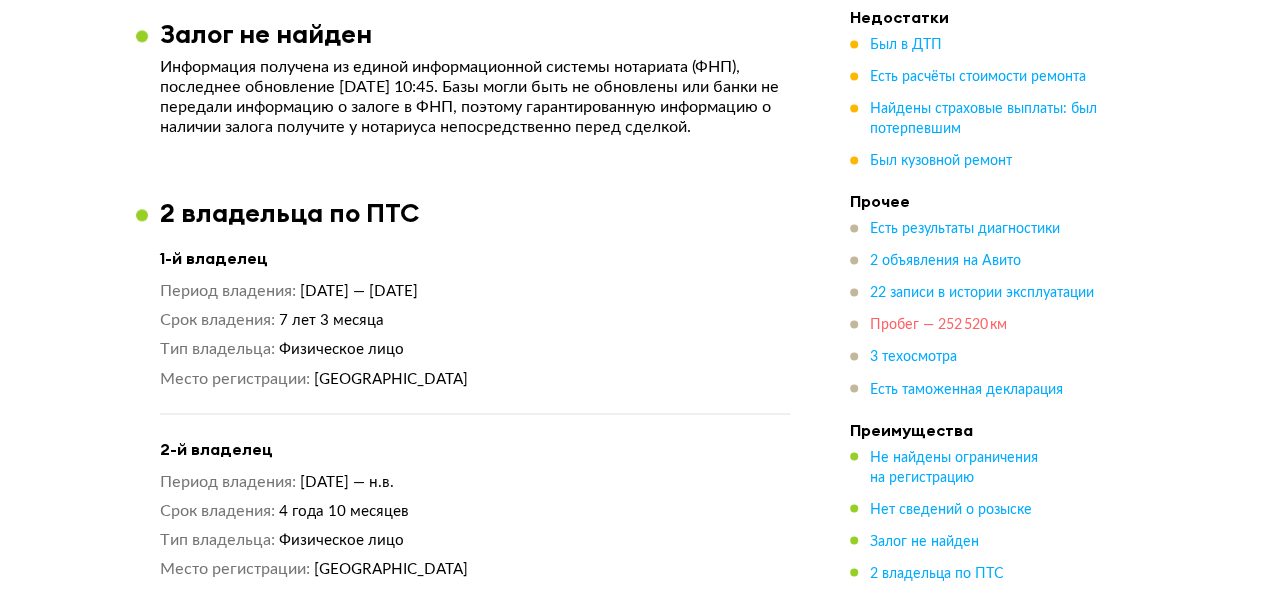click on "Пробег —  252 520 км" at bounding box center (938, 326) 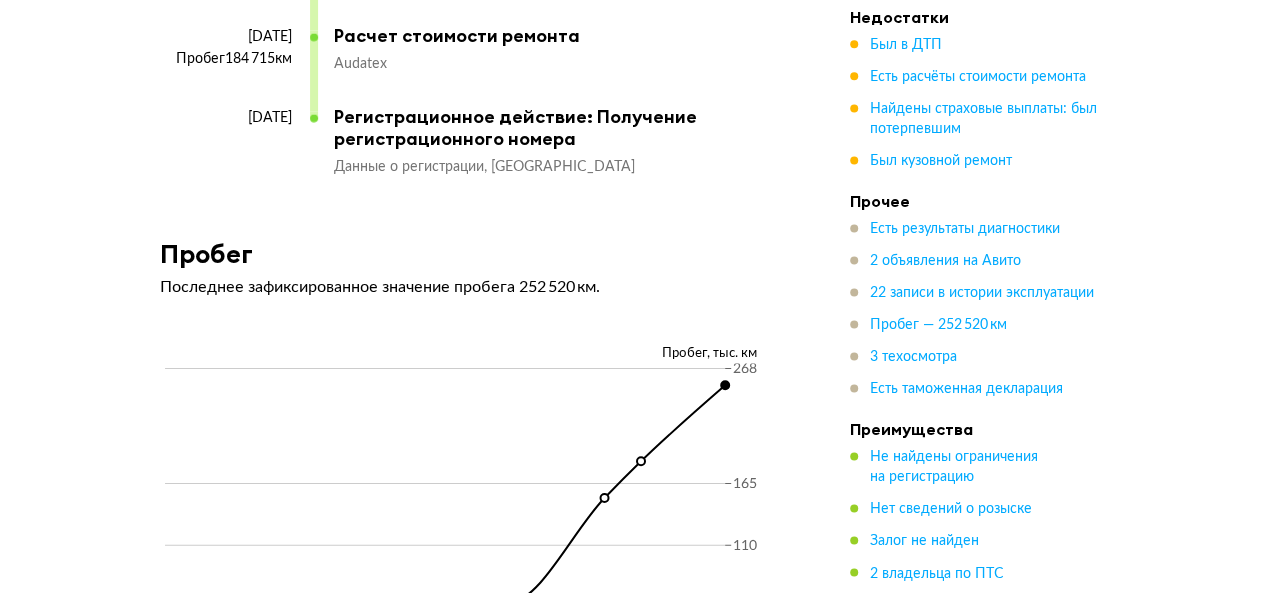 scroll, scrollTop: 9079, scrollLeft: 0, axis: vertical 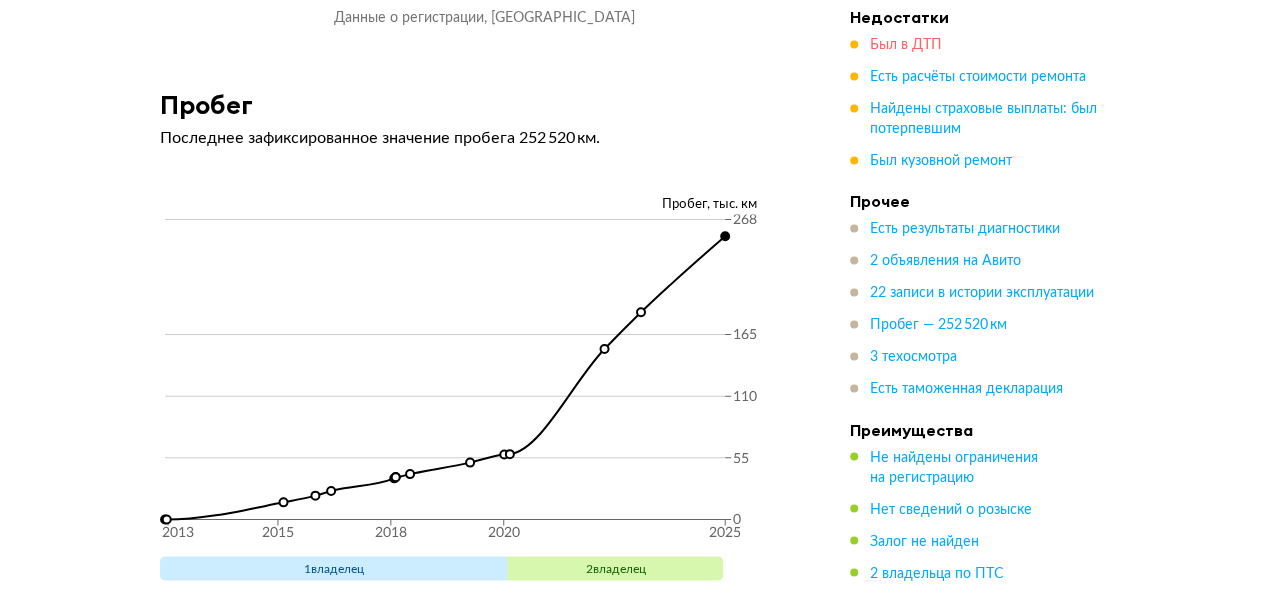 click on "Был в ДТП" at bounding box center (906, 46) 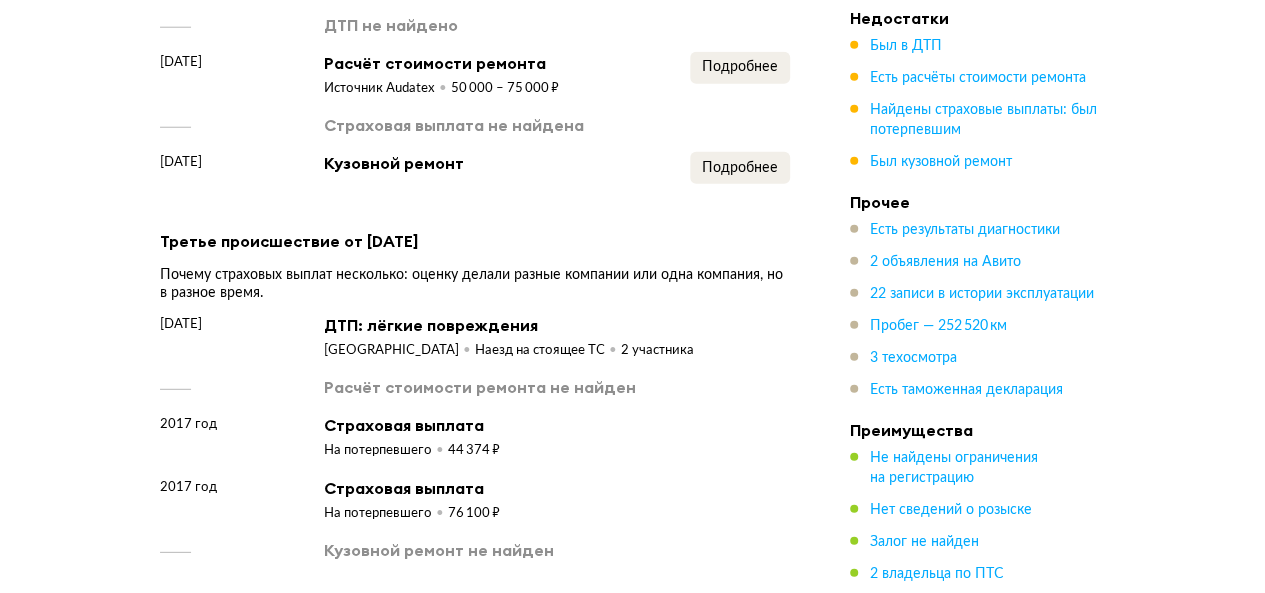 scroll, scrollTop: 2741, scrollLeft: 0, axis: vertical 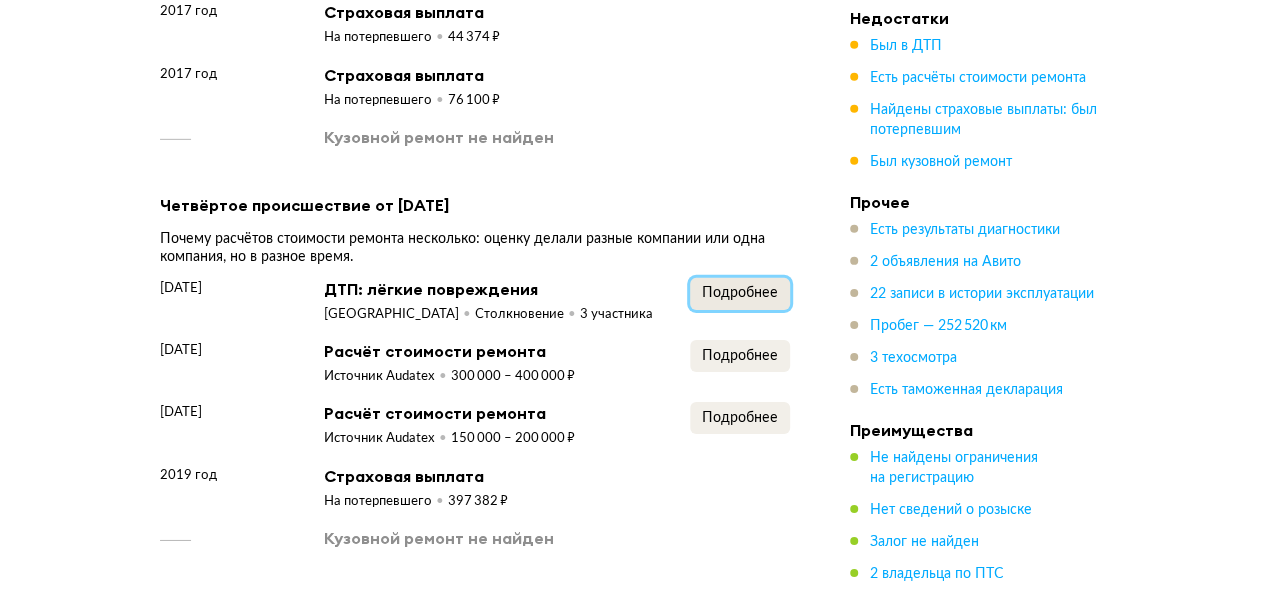 click on "Подробнее" at bounding box center (740, 293) 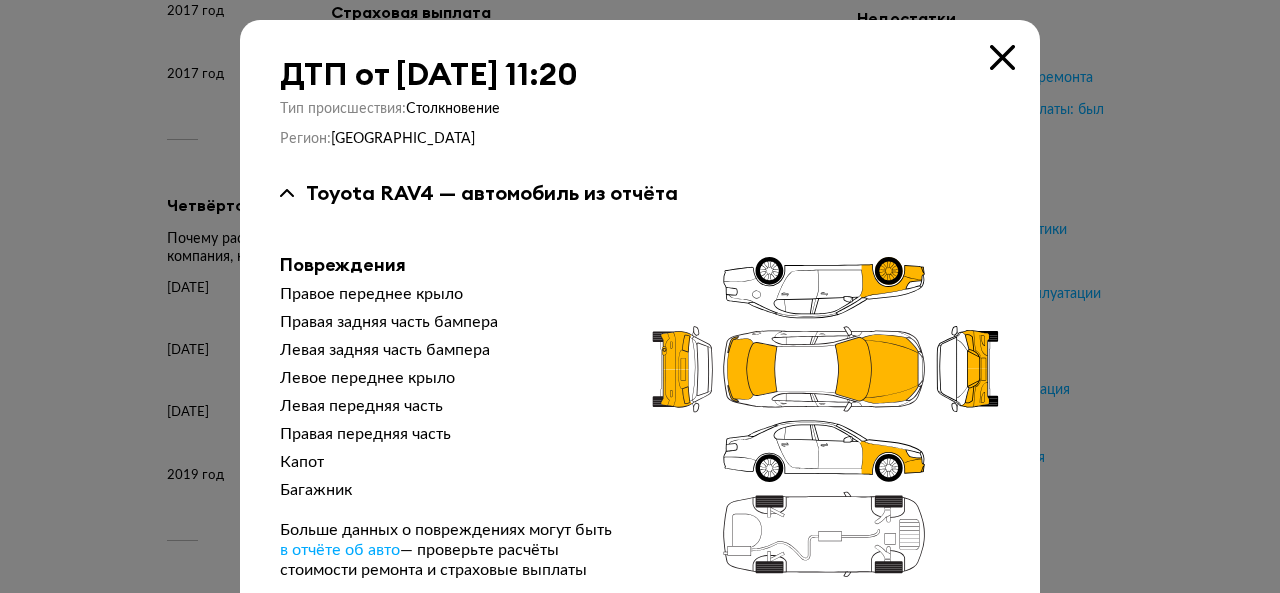click at bounding box center [1002, 57] 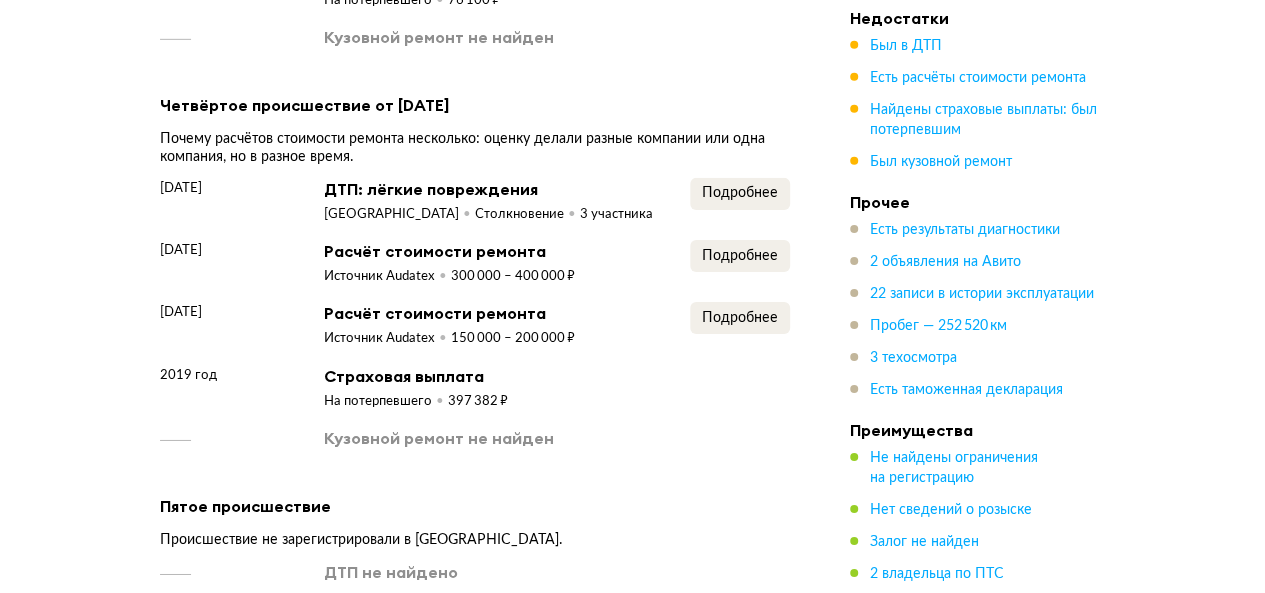 scroll, scrollTop: 3041, scrollLeft: 0, axis: vertical 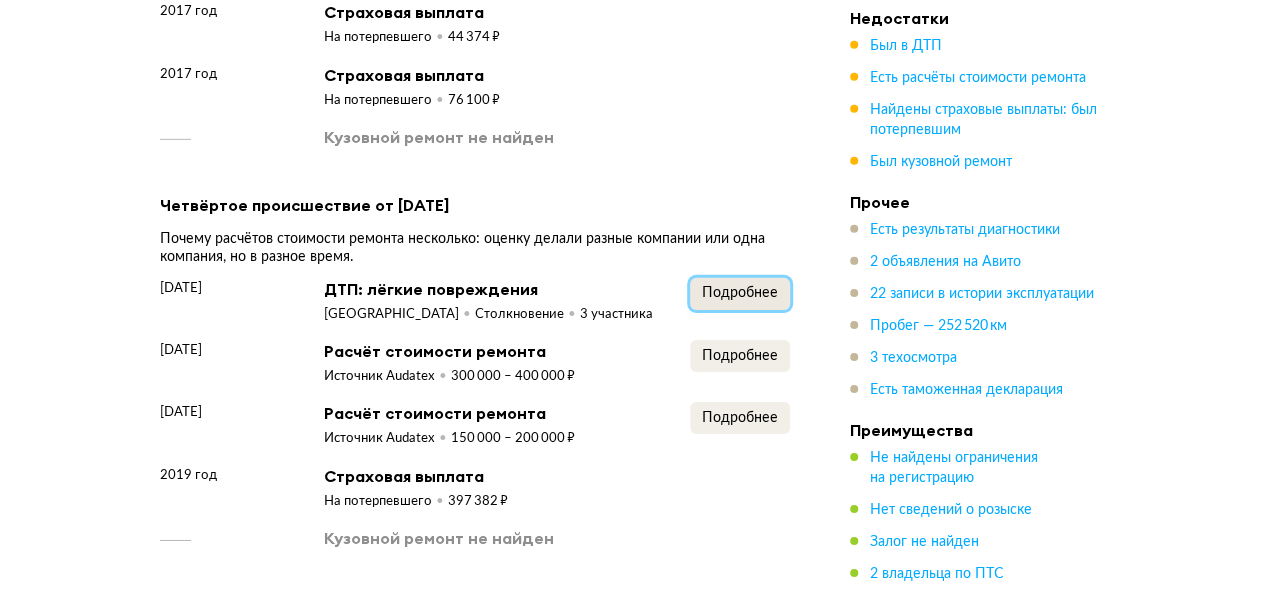 click on "Подробнее" at bounding box center [740, 293] 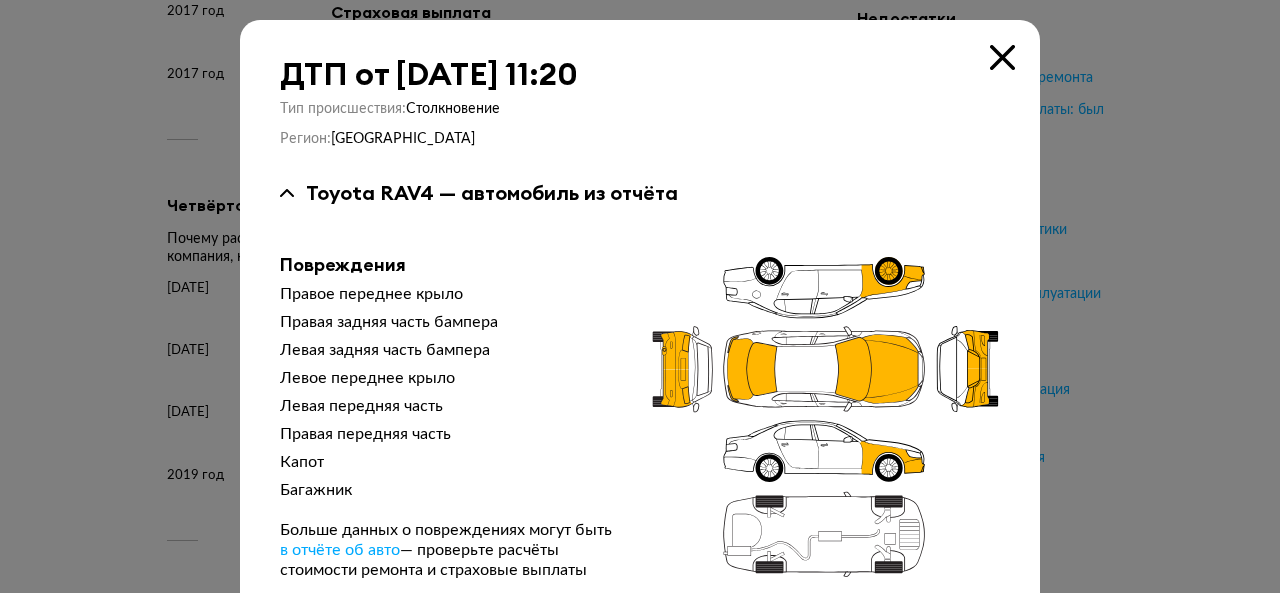 click at bounding box center (1002, 57) 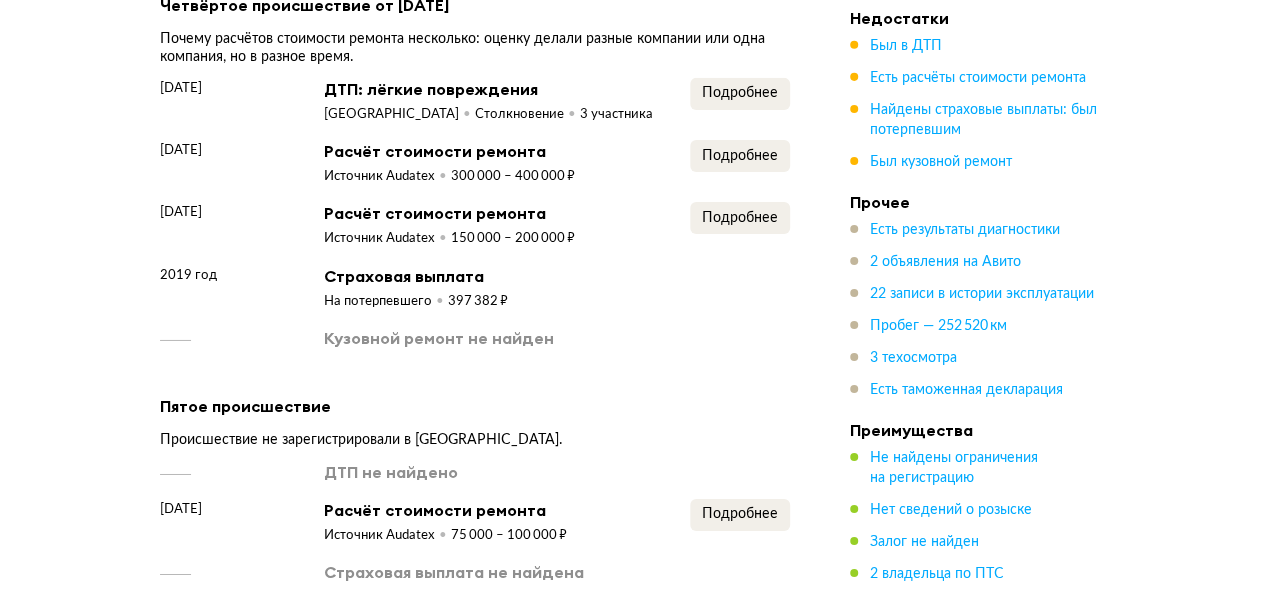 scroll, scrollTop: 3441, scrollLeft: 0, axis: vertical 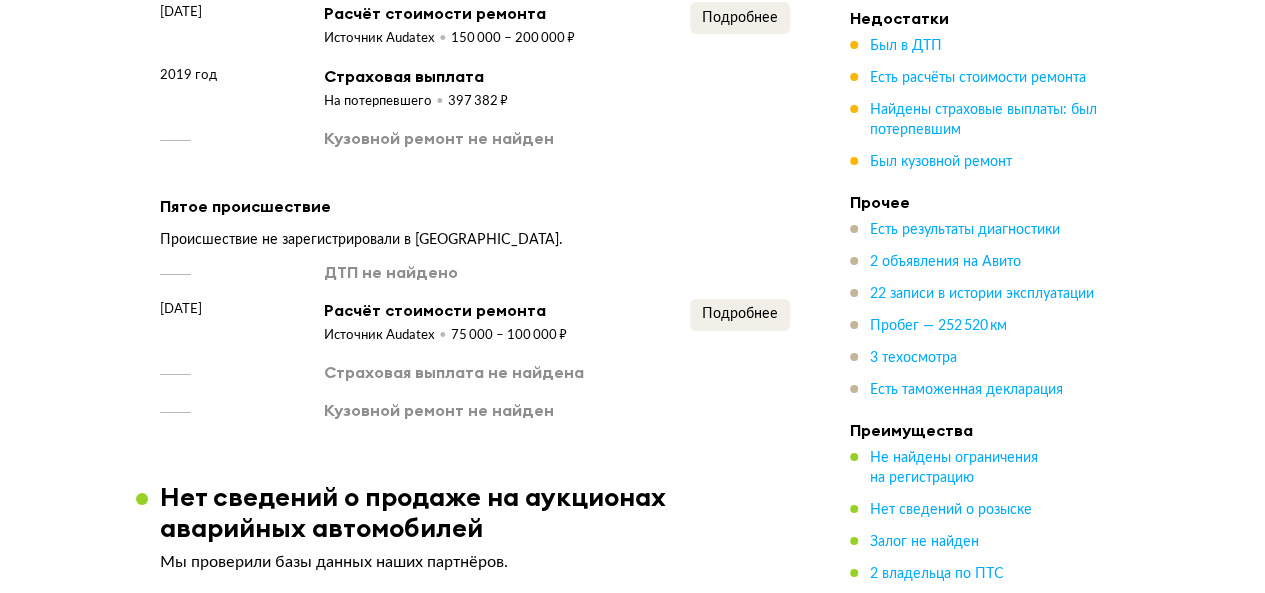 click on "ДТП не найдено 3 июля 2023 года Расчёт стоимости ремонта Источник Audatex 75 000 – 100 000 ₽ Подробнее Страховая выплата не найдена Кузовной ремонт не найден" at bounding box center (475, 341) 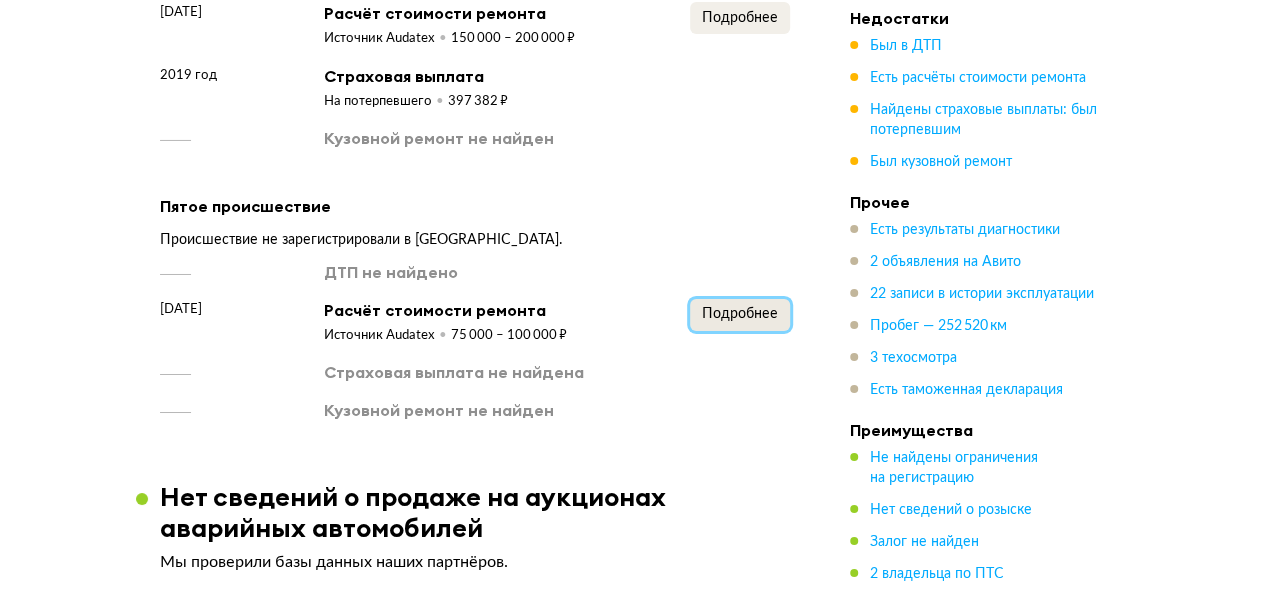 click on "Подробнее" at bounding box center (740, 314) 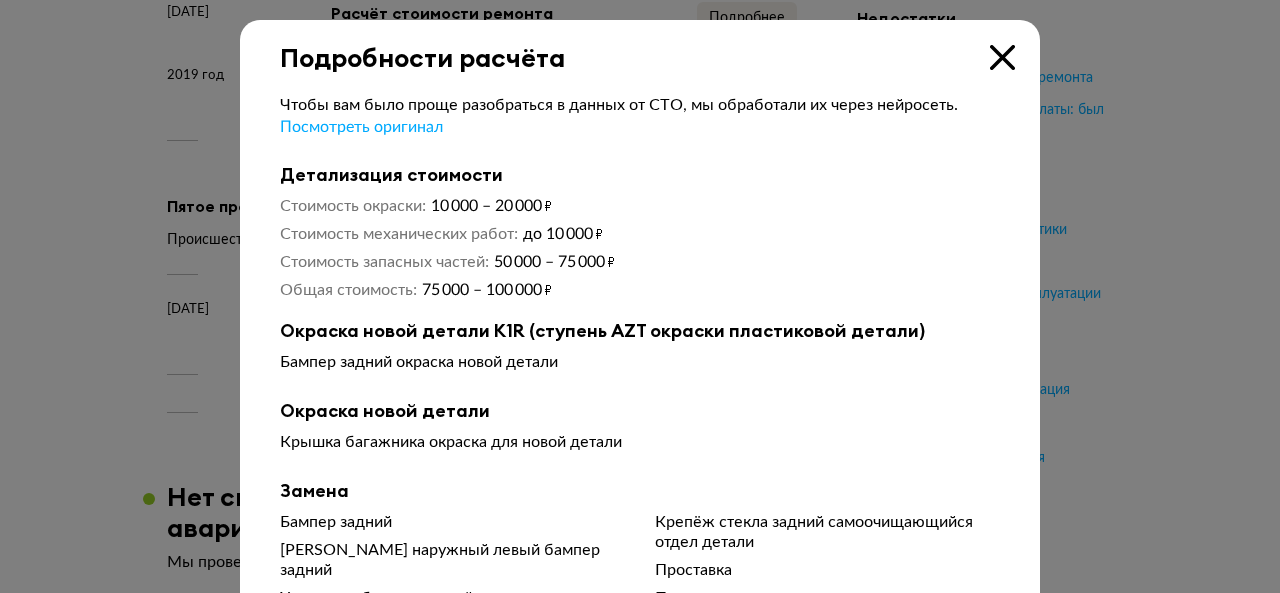 click at bounding box center [1002, 57] 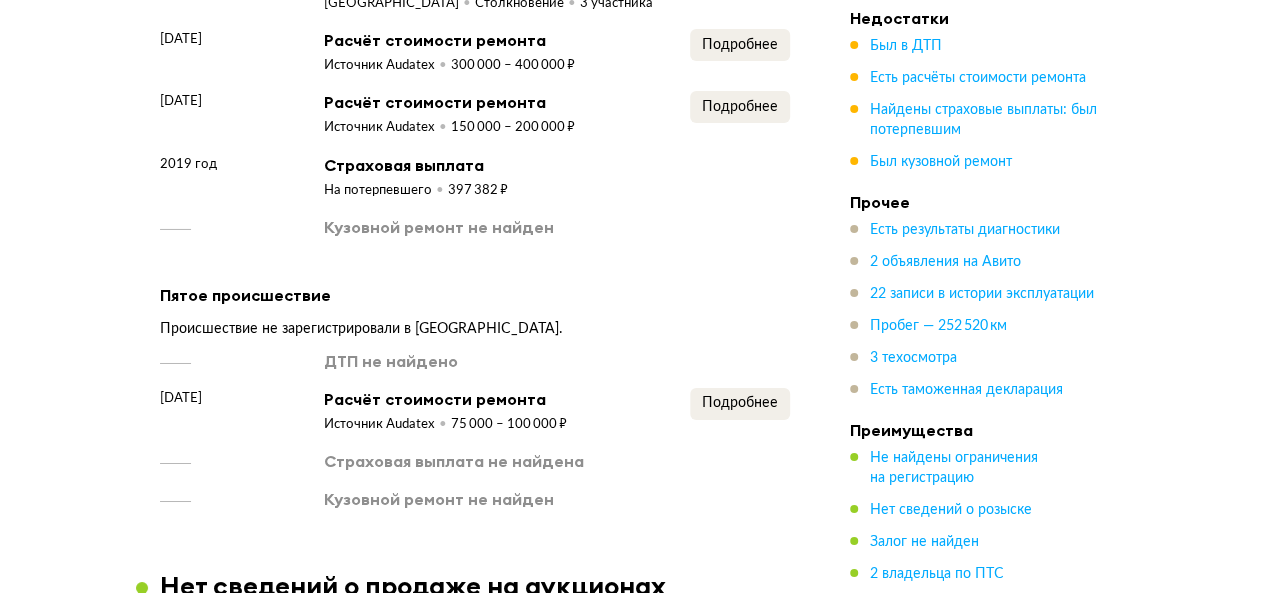 scroll, scrollTop: 3141, scrollLeft: 0, axis: vertical 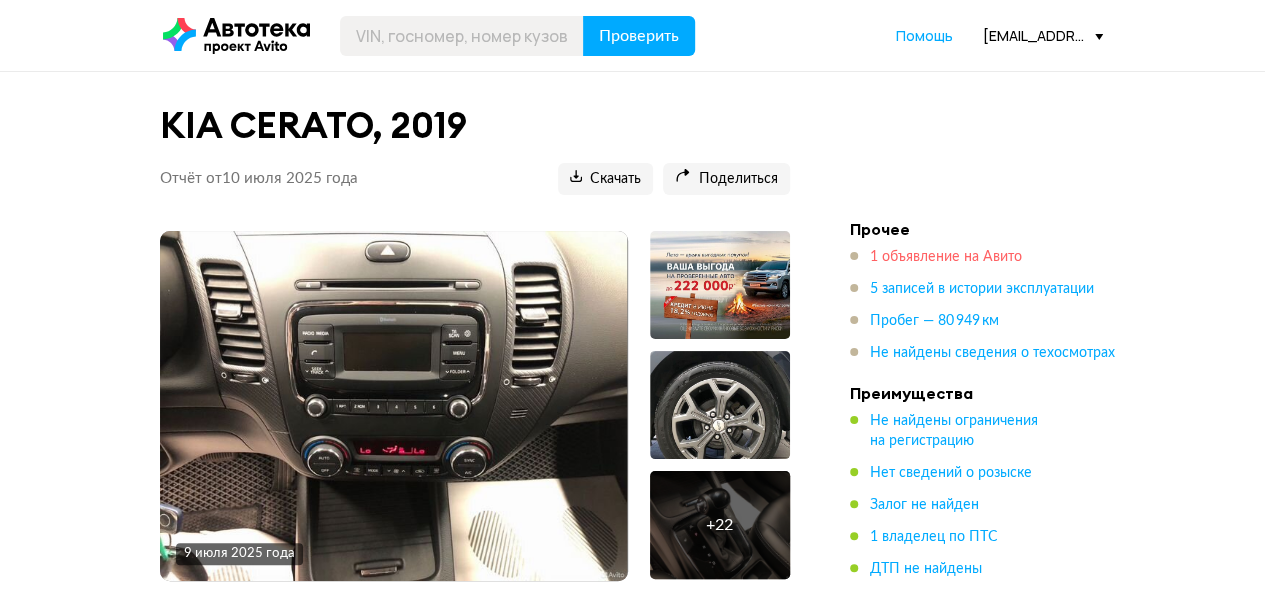 click on "1 объявление на Авито" at bounding box center [946, 257] 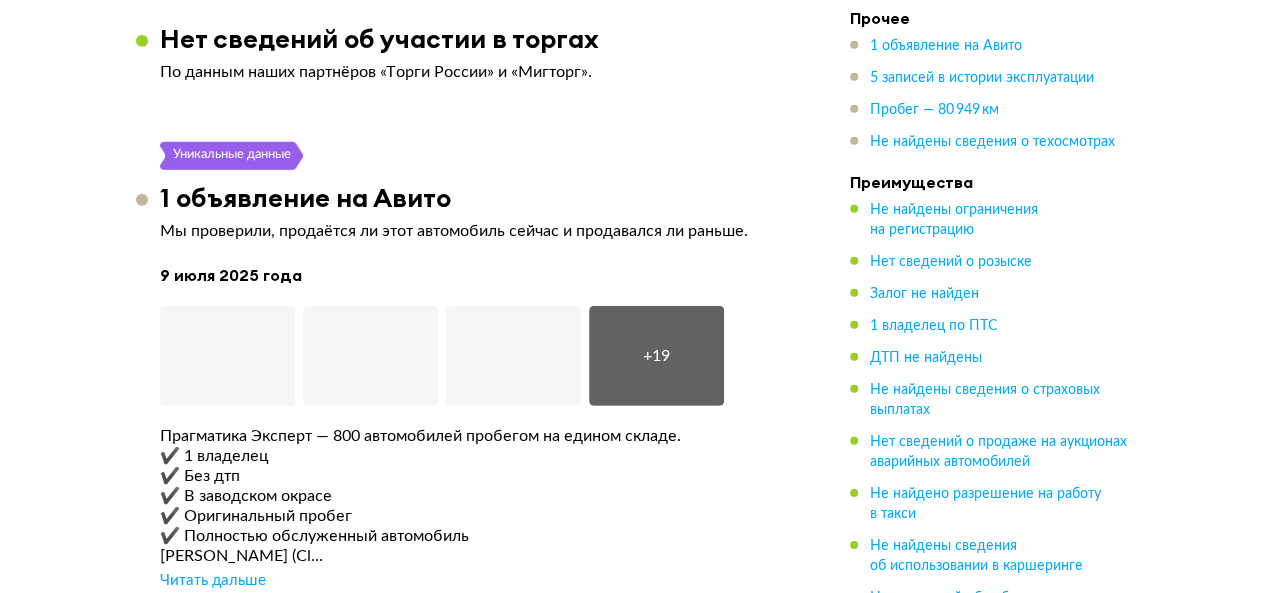 scroll, scrollTop: 2922, scrollLeft: 0, axis: vertical 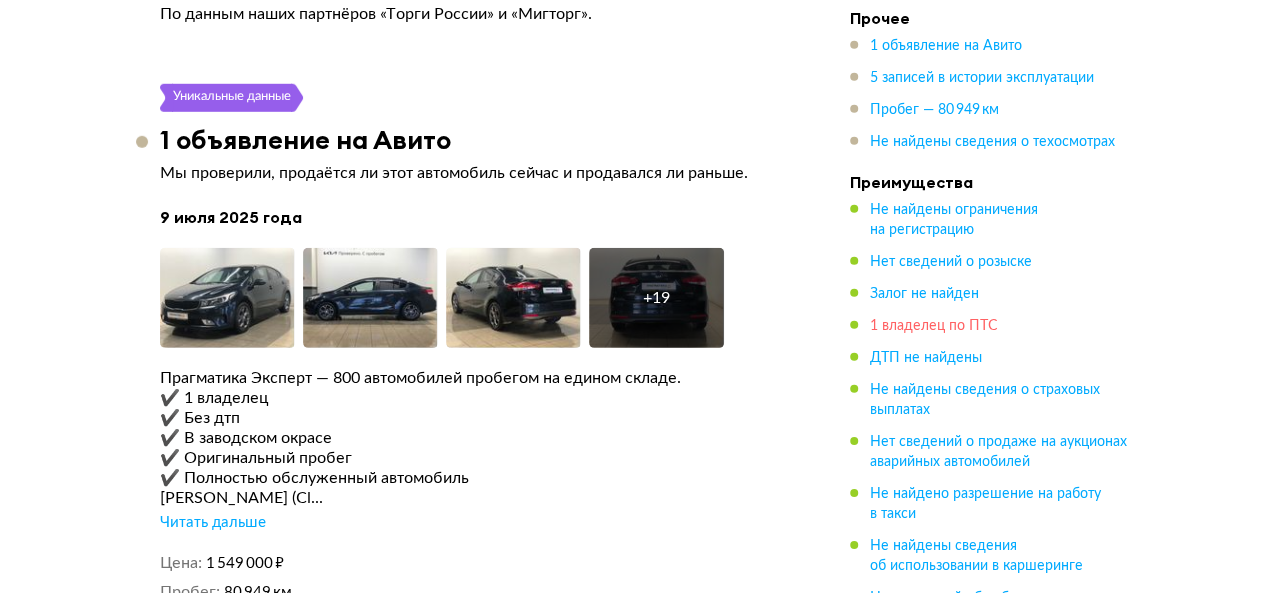click on "1 владелец по ПТС" at bounding box center (934, 326) 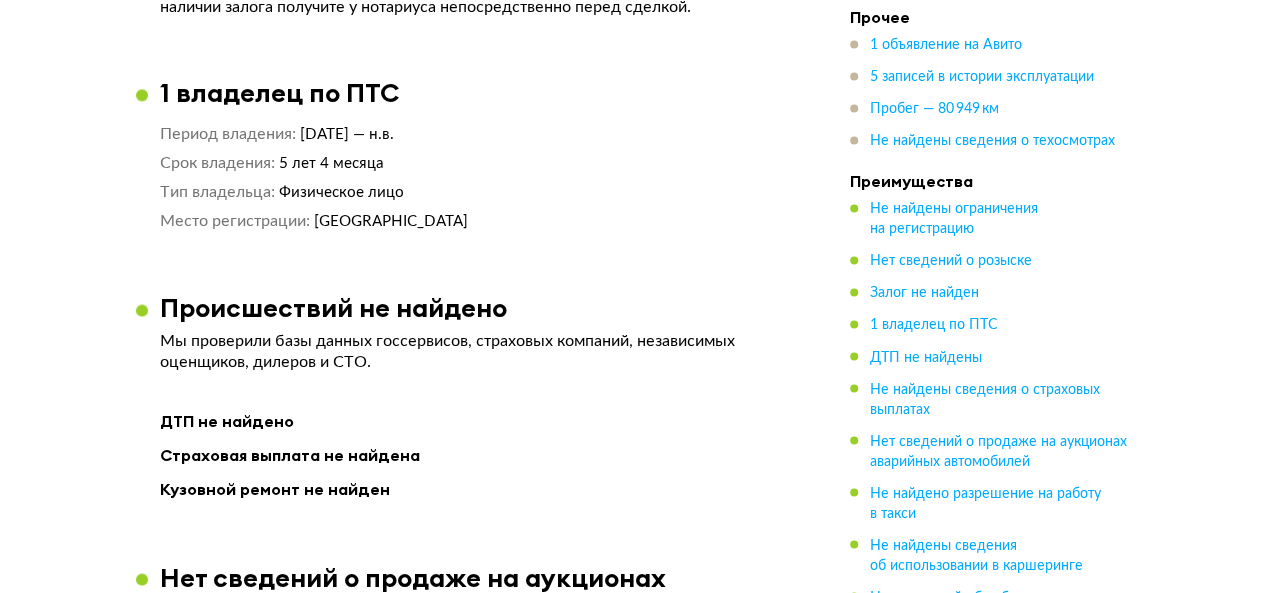 scroll, scrollTop: 1544, scrollLeft: 0, axis: vertical 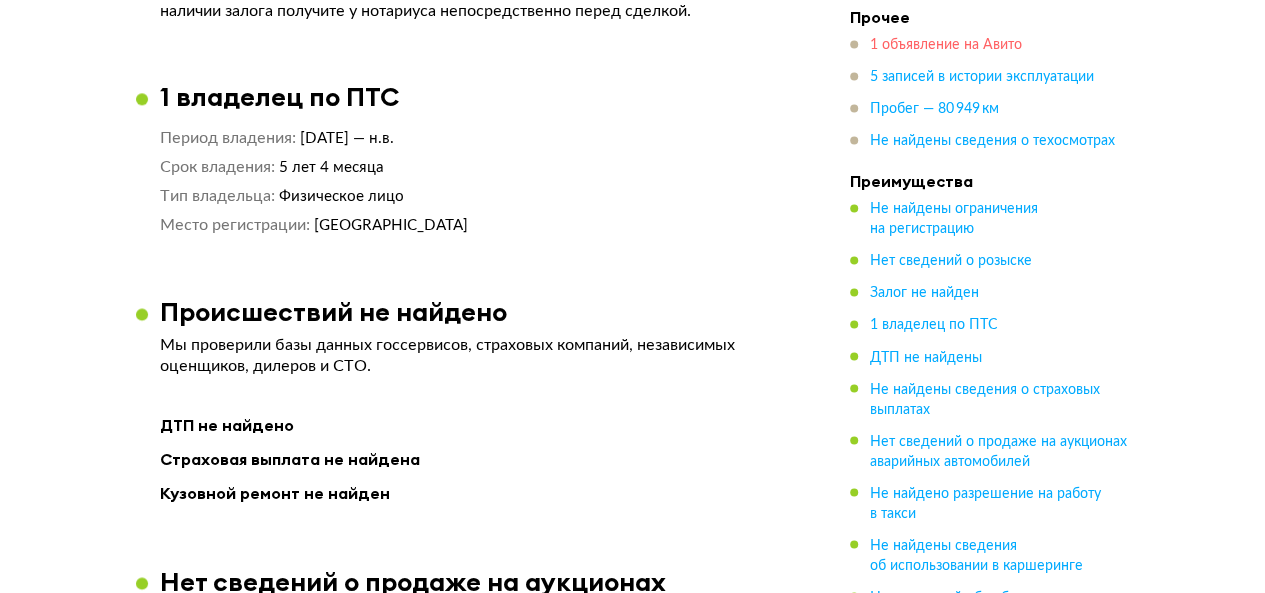 click on "1 объявление на Авито" at bounding box center (946, 46) 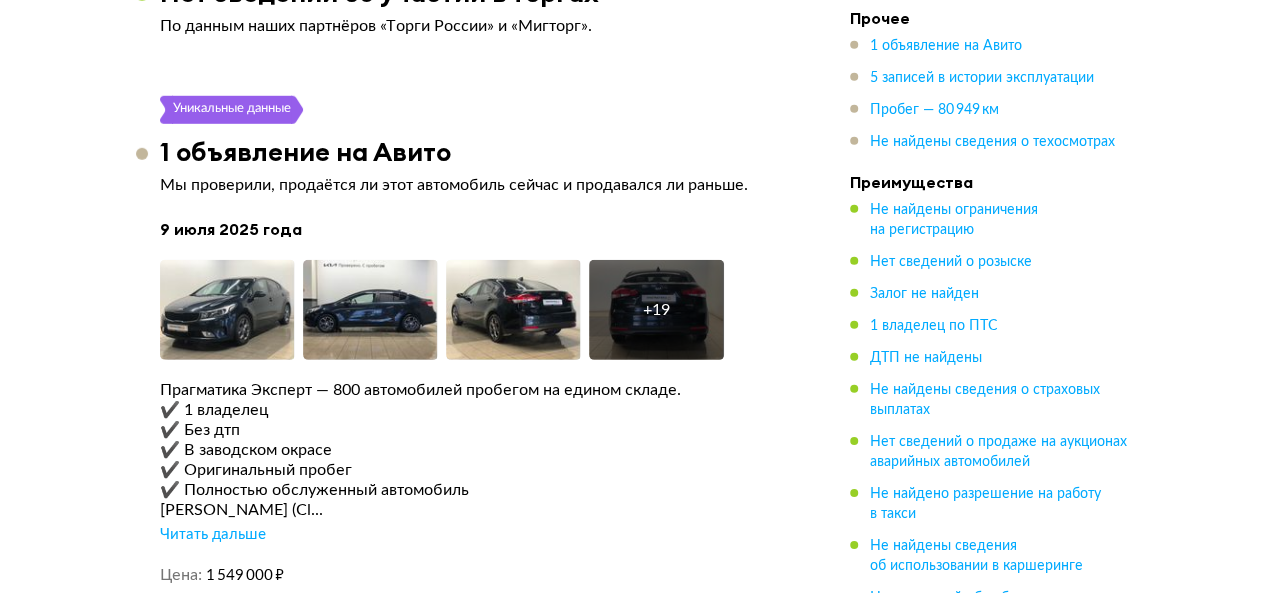 scroll, scrollTop: 2922, scrollLeft: 0, axis: vertical 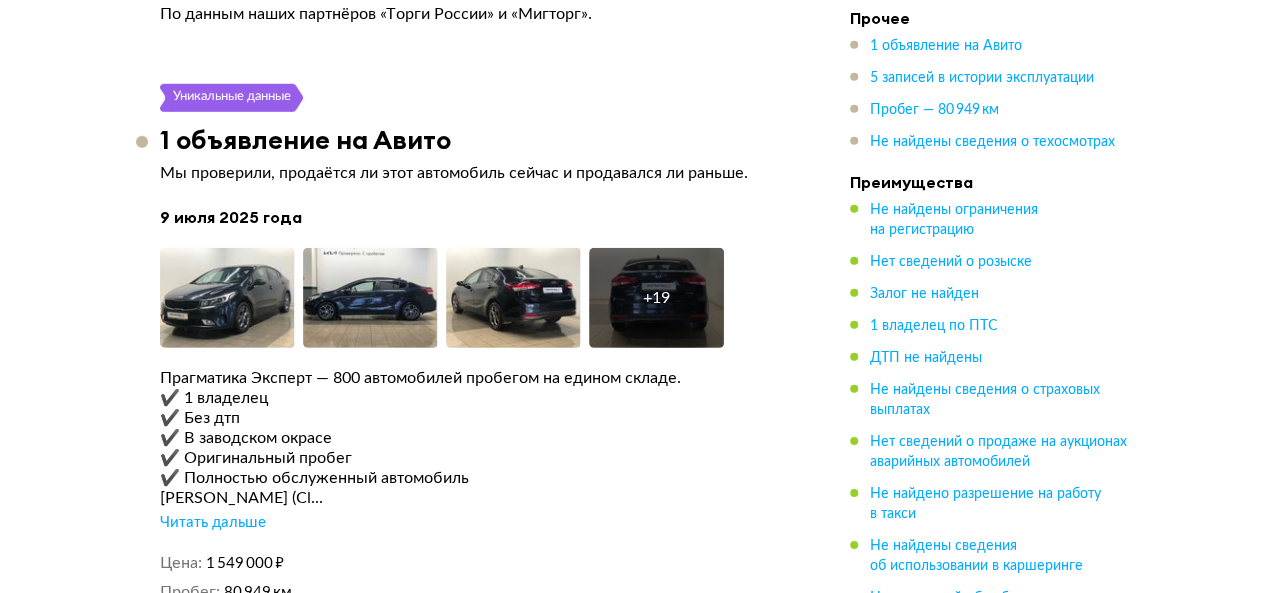 click on "Читать дальше" at bounding box center (213, 523) 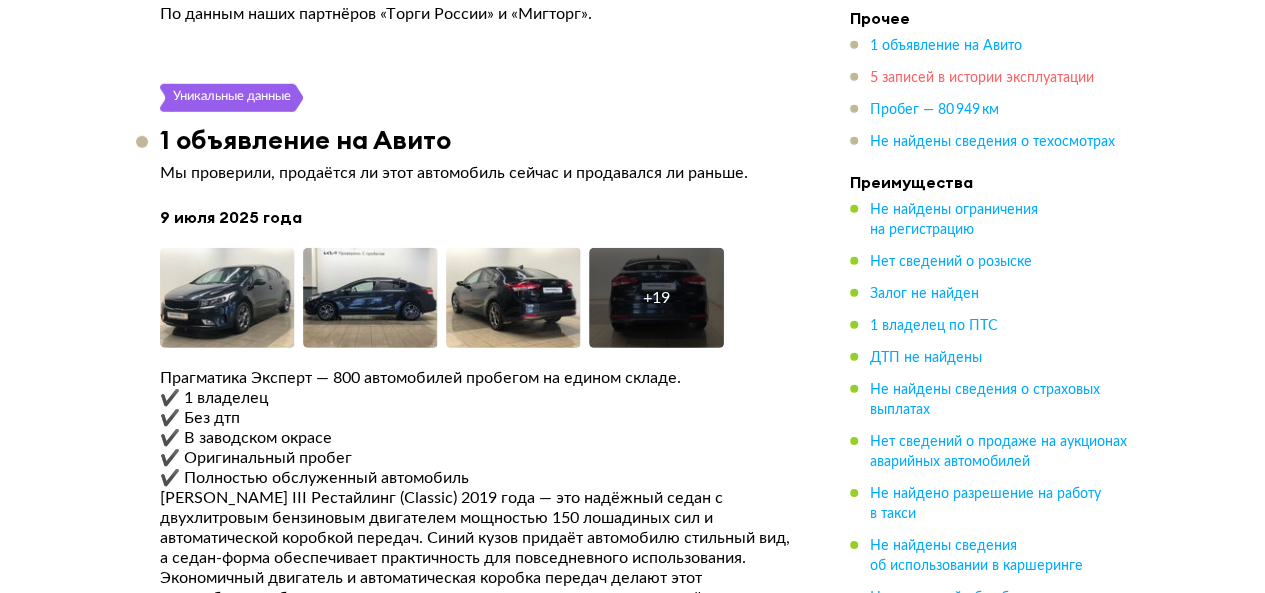 click on "5 записей в истории эксплуатации" at bounding box center [982, 78] 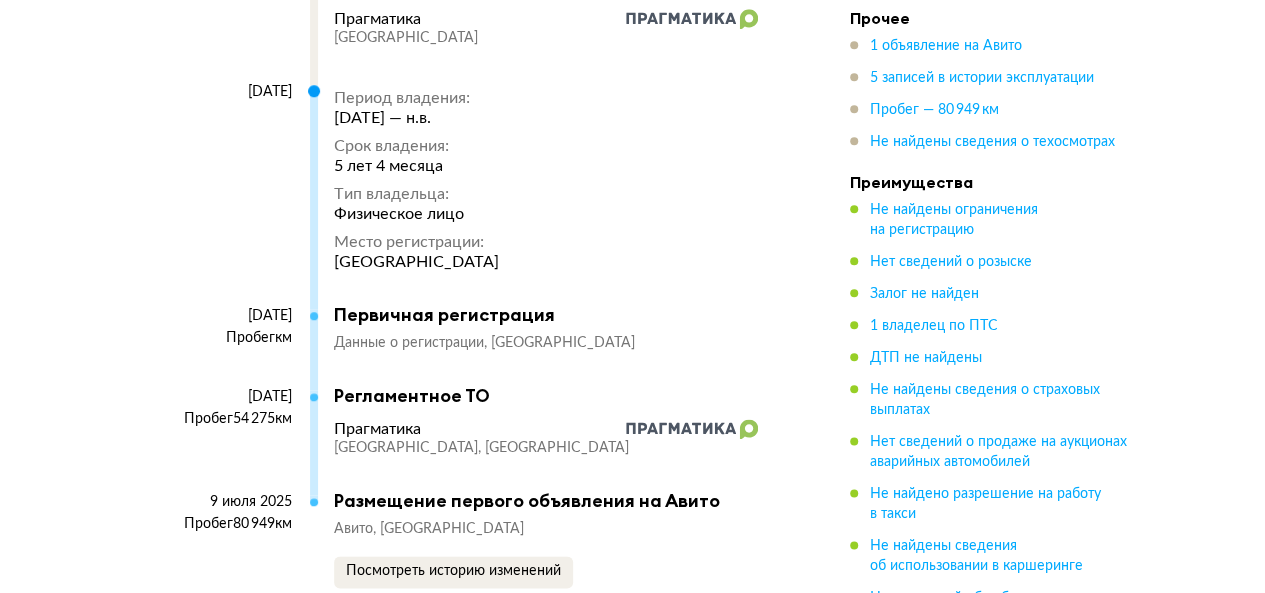 scroll, scrollTop: 4900, scrollLeft: 0, axis: vertical 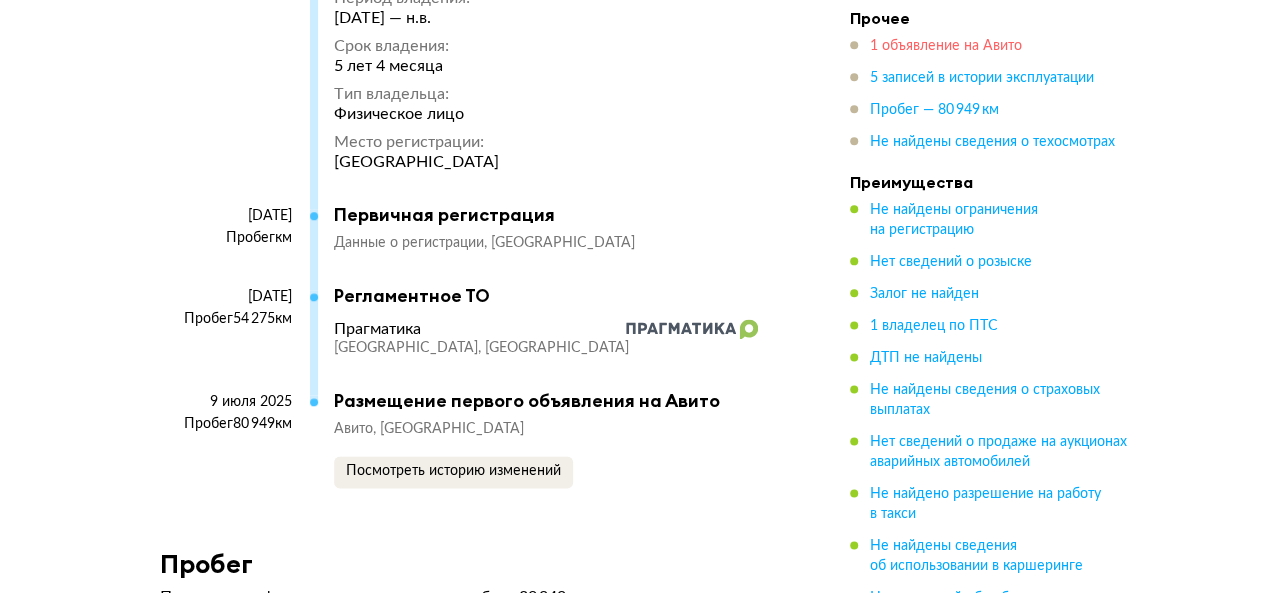 click on "1 объявление на Авито" at bounding box center (946, 46) 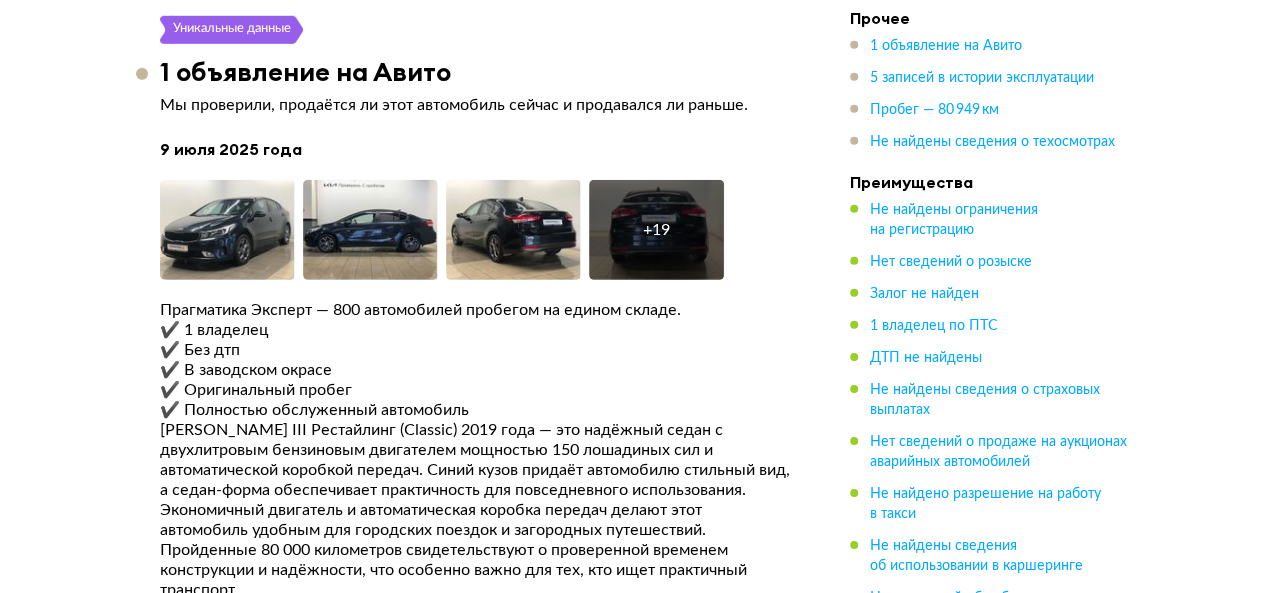 scroll, scrollTop: 3022, scrollLeft: 0, axis: vertical 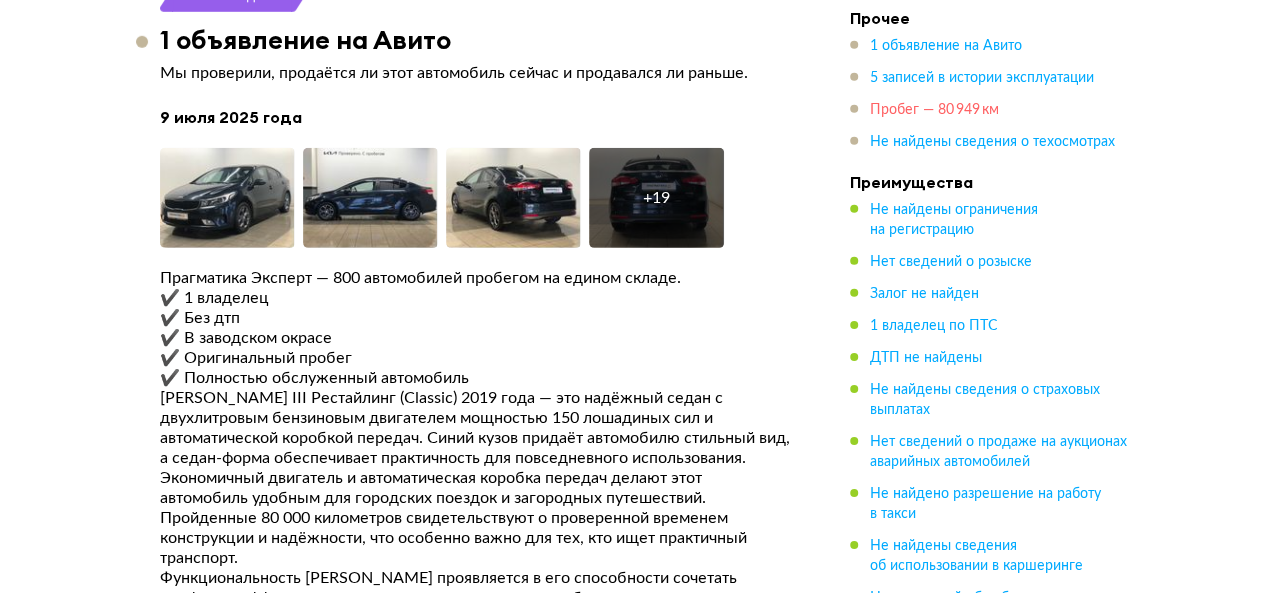 click on "Пробег —  80 949 км" at bounding box center [934, 110] 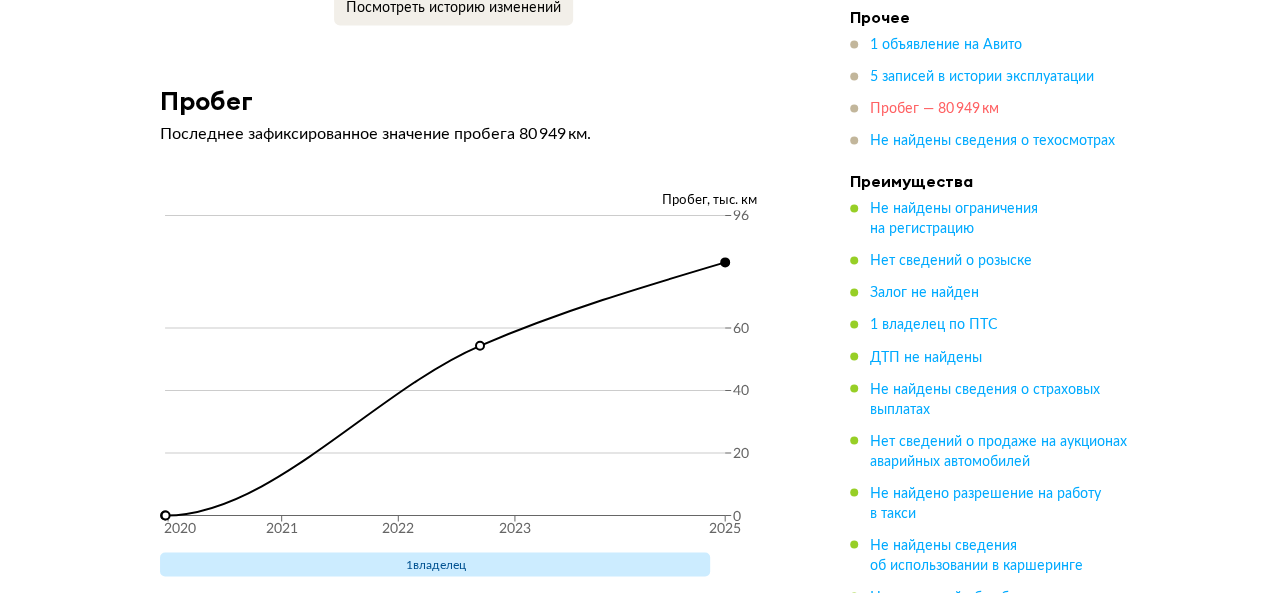 scroll, scrollTop: 5368, scrollLeft: 0, axis: vertical 